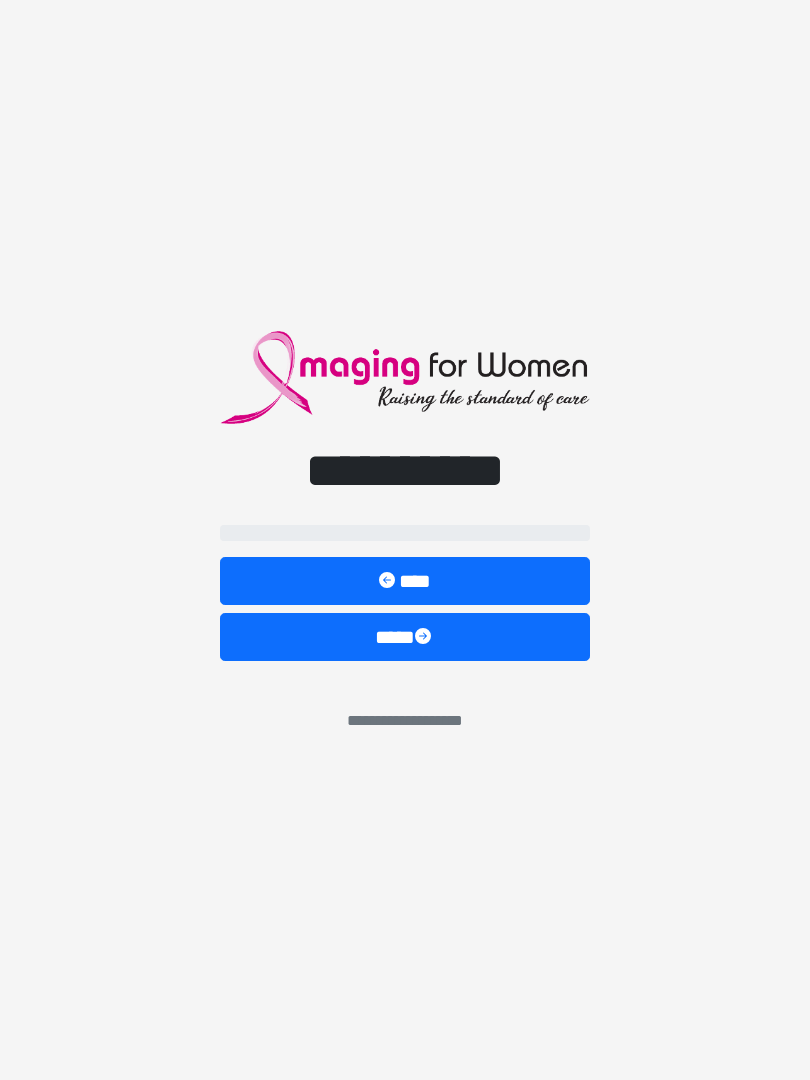 scroll, scrollTop: 0, scrollLeft: 0, axis: both 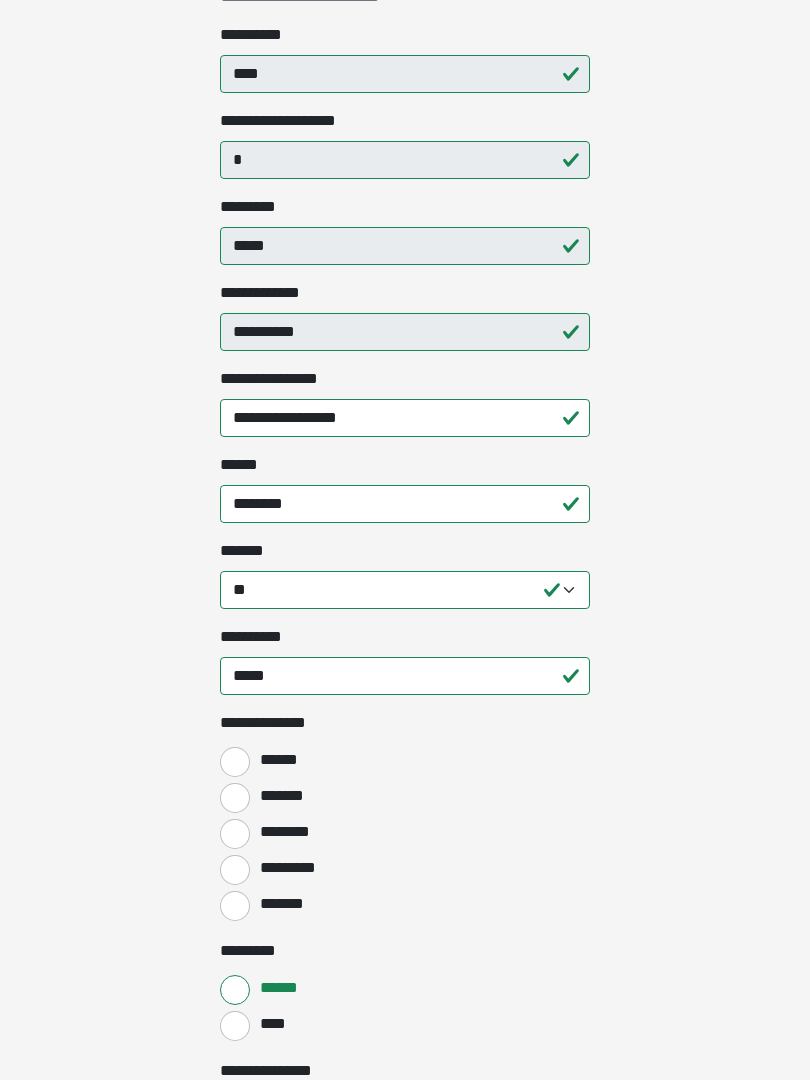 click on "******" at bounding box center (235, 762) 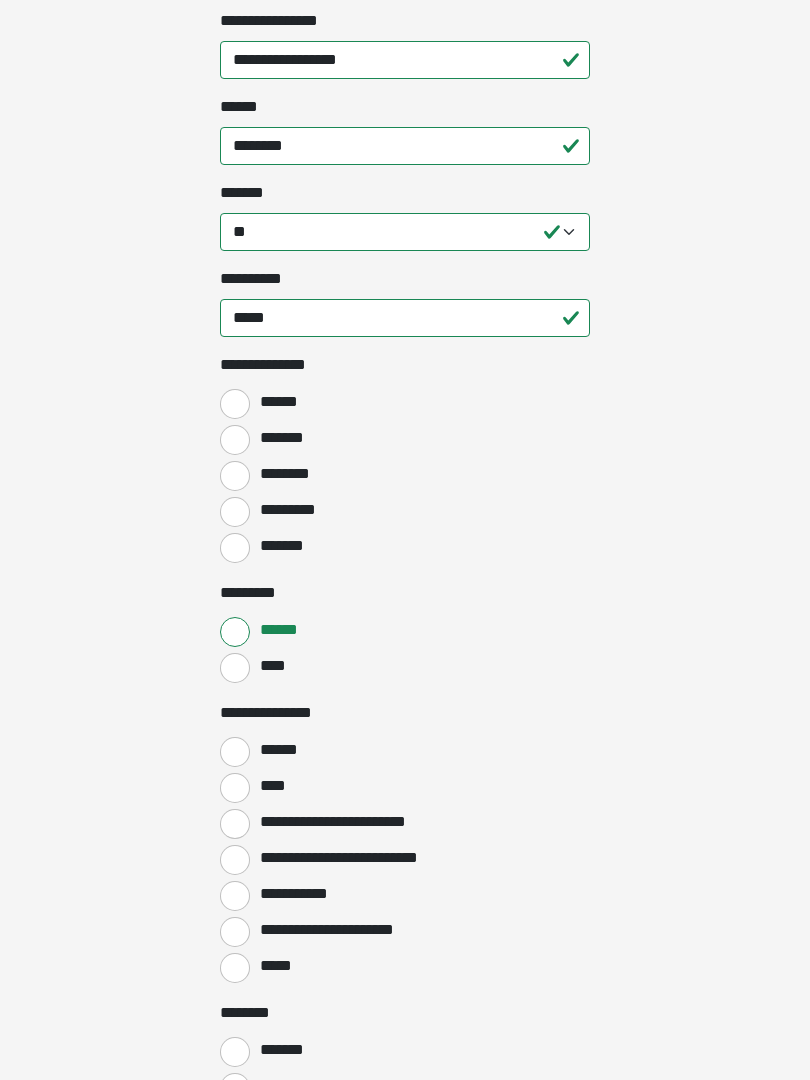scroll, scrollTop: 689, scrollLeft: 0, axis: vertical 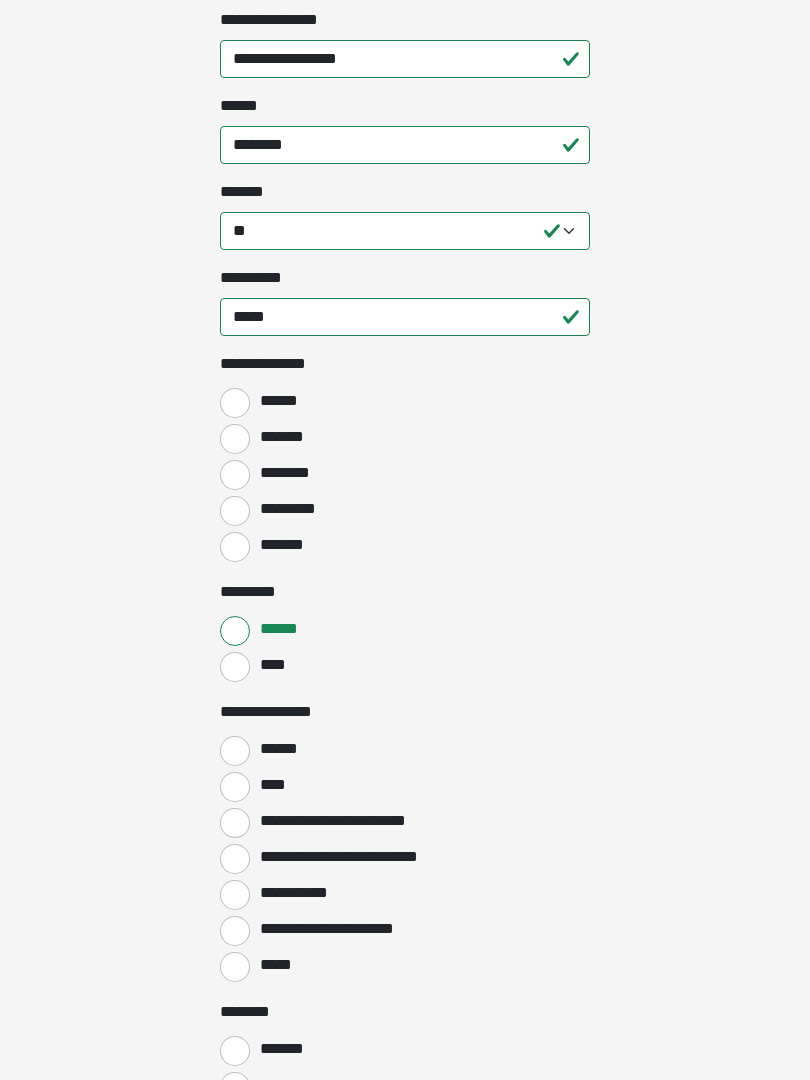 click on "******" at bounding box center (235, 752) 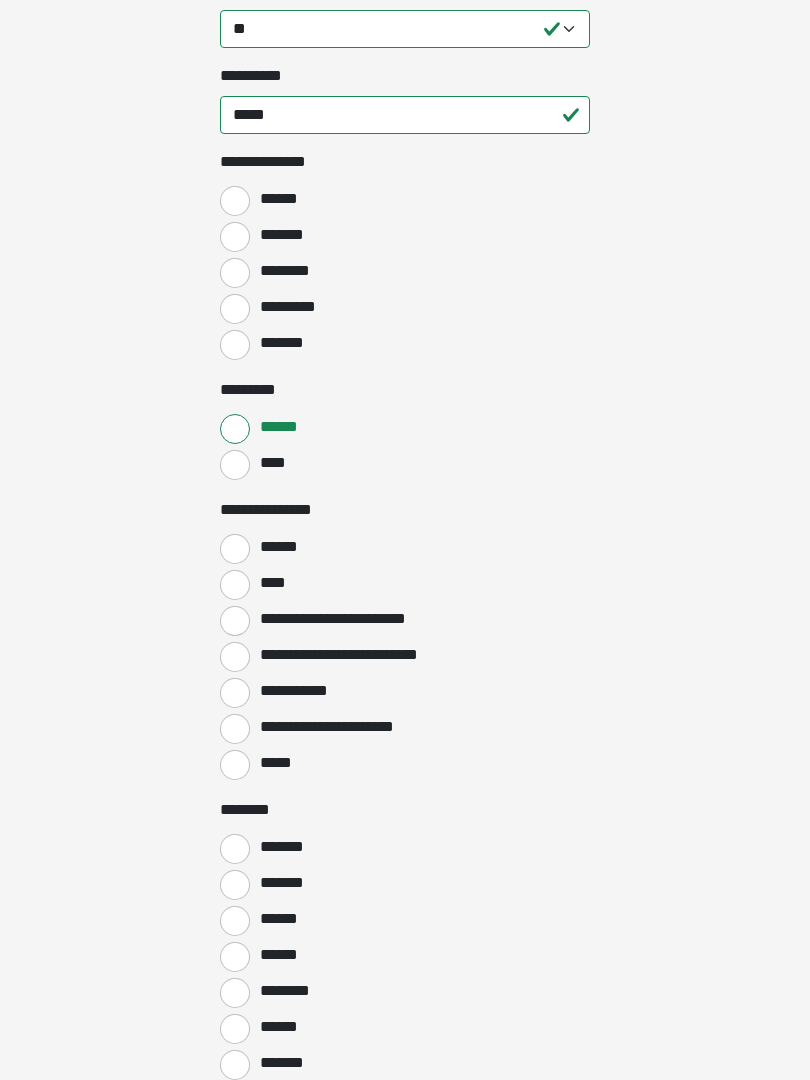 scroll, scrollTop: 900, scrollLeft: 0, axis: vertical 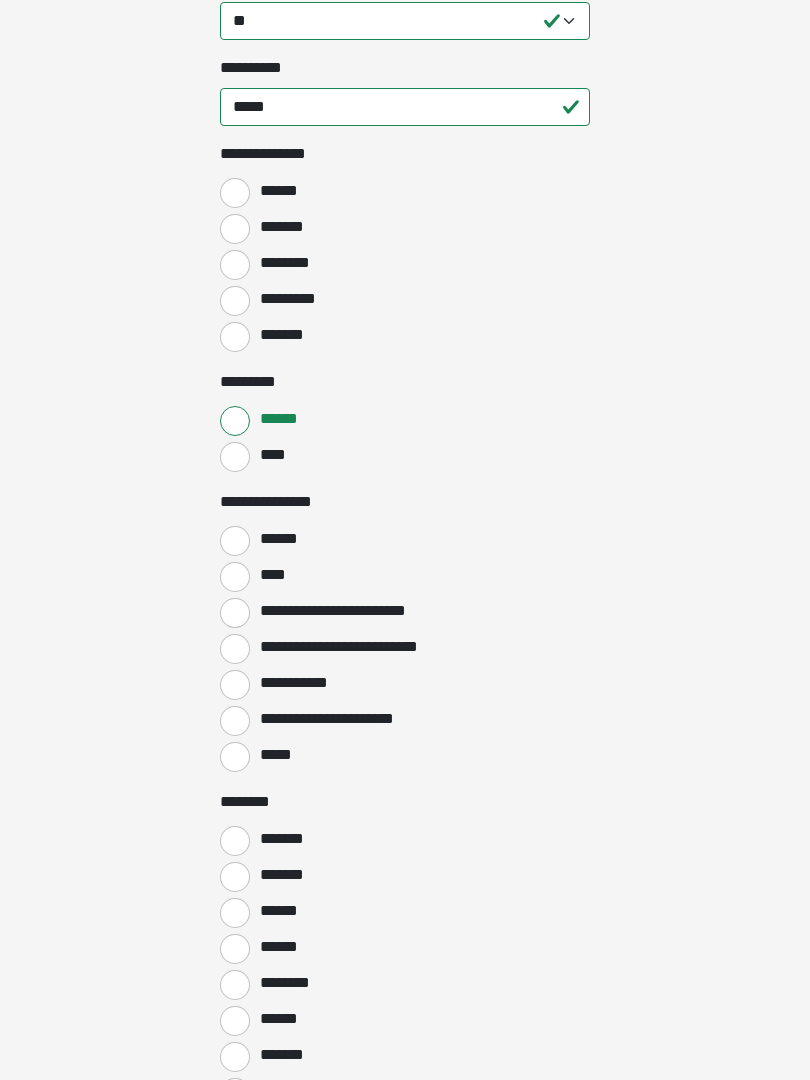 click on "*******" at bounding box center [235, 841] 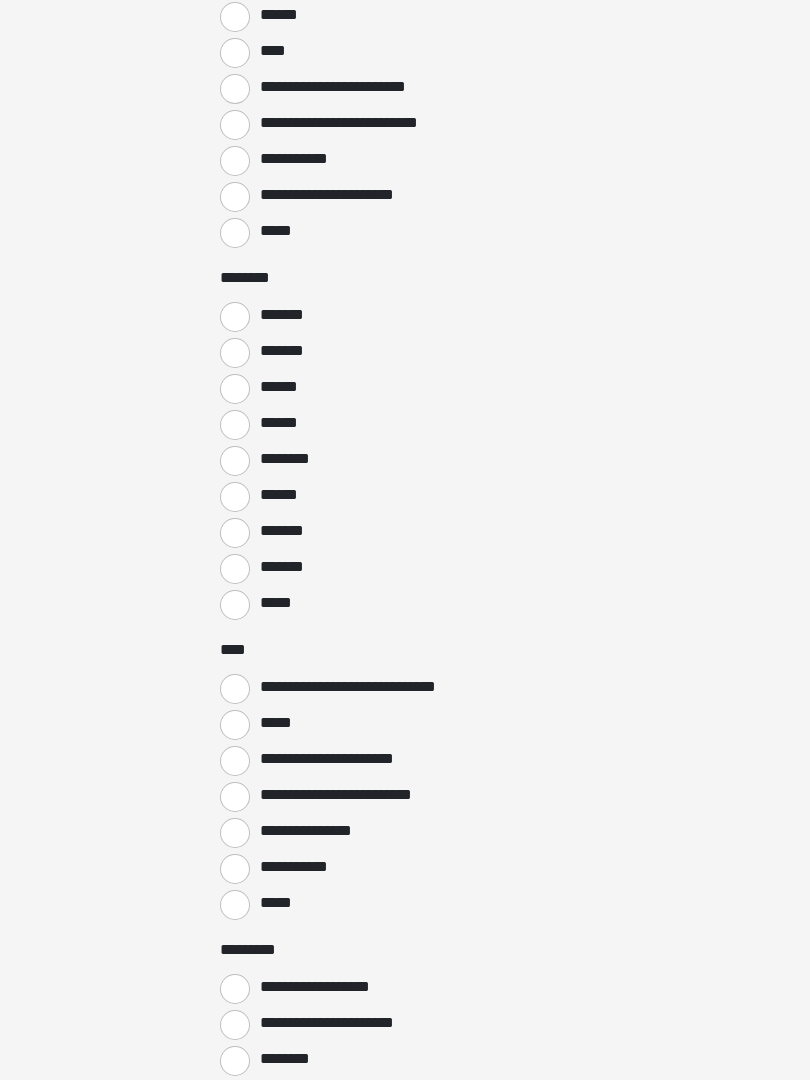 scroll, scrollTop: 1424, scrollLeft: 0, axis: vertical 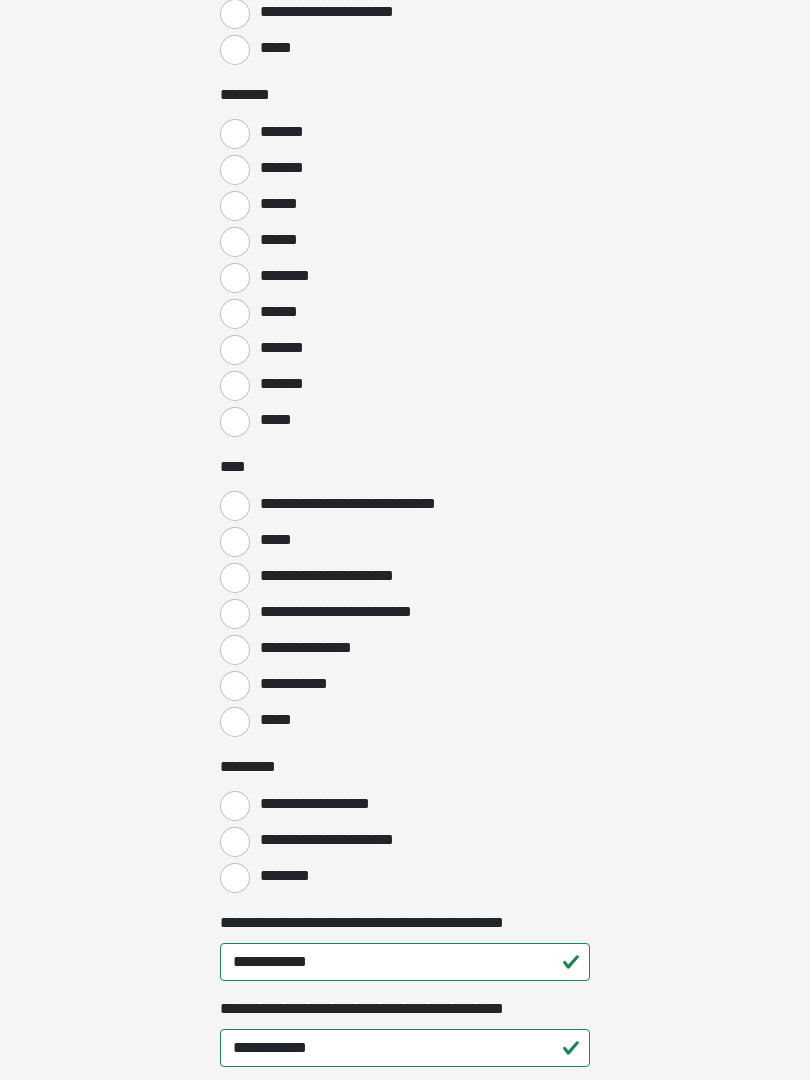 click on "**********" at bounding box center [235, 842] 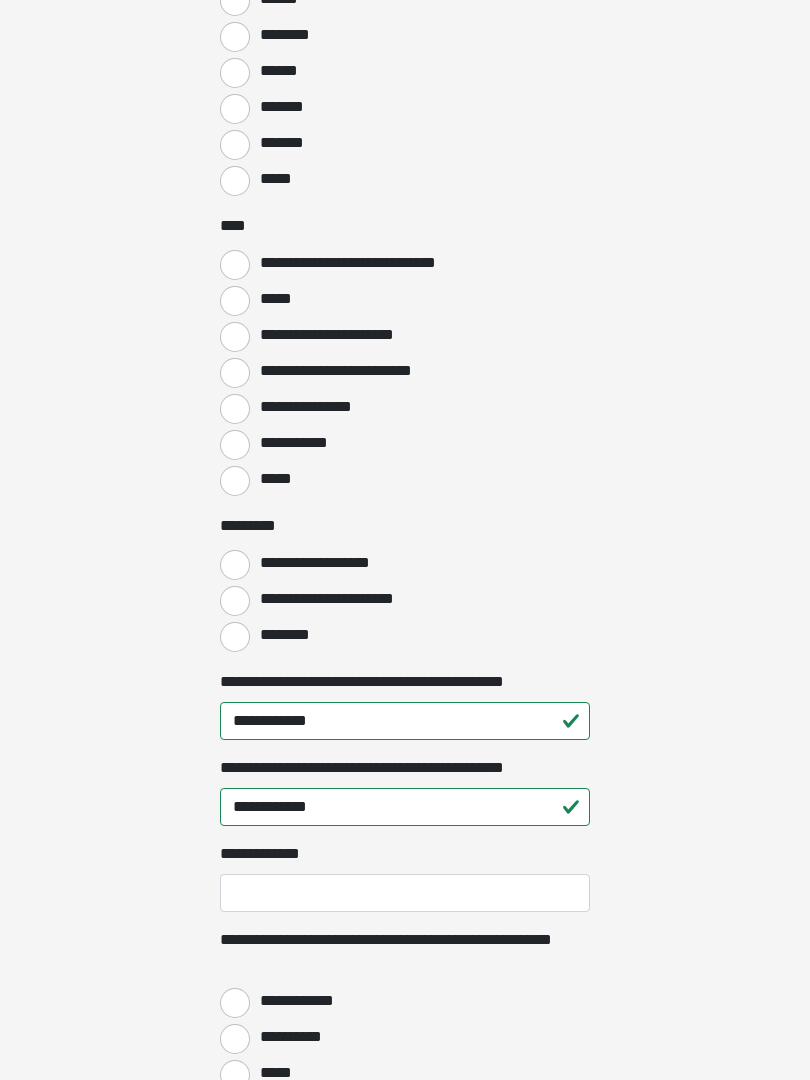 scroll, scrollTop: 1850, scrollLeft: 0, axis: vertical 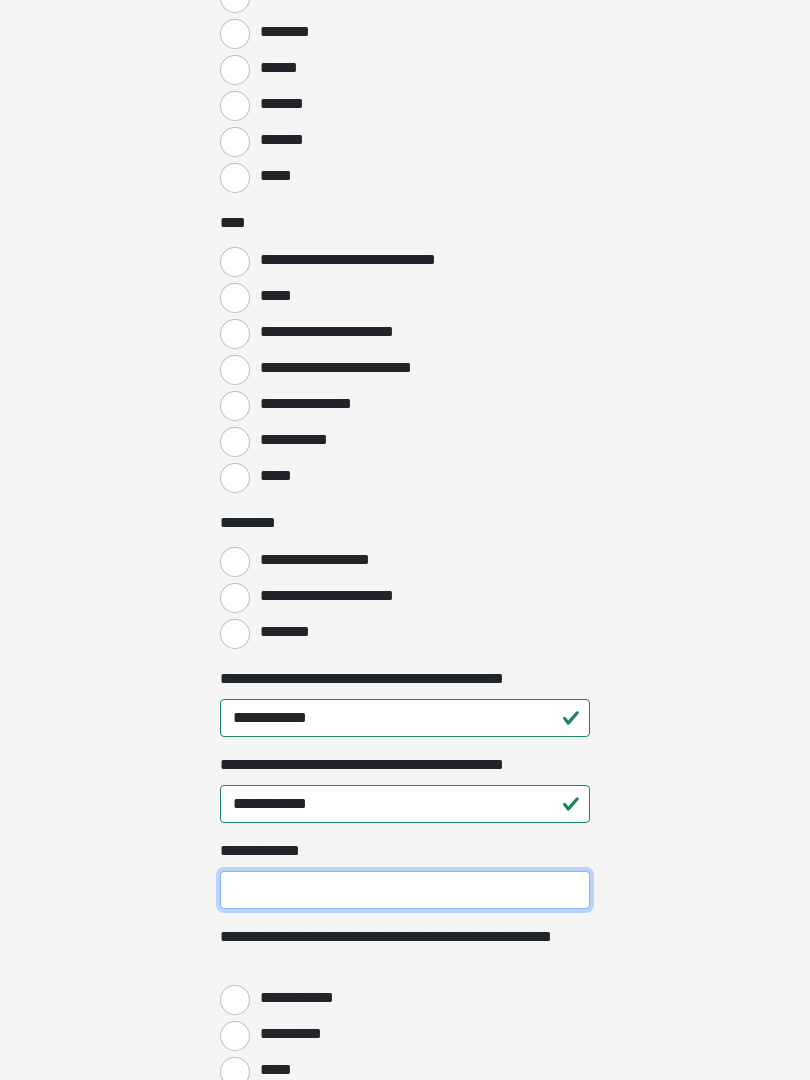 click on "**********" at bounding box center [405, 891] 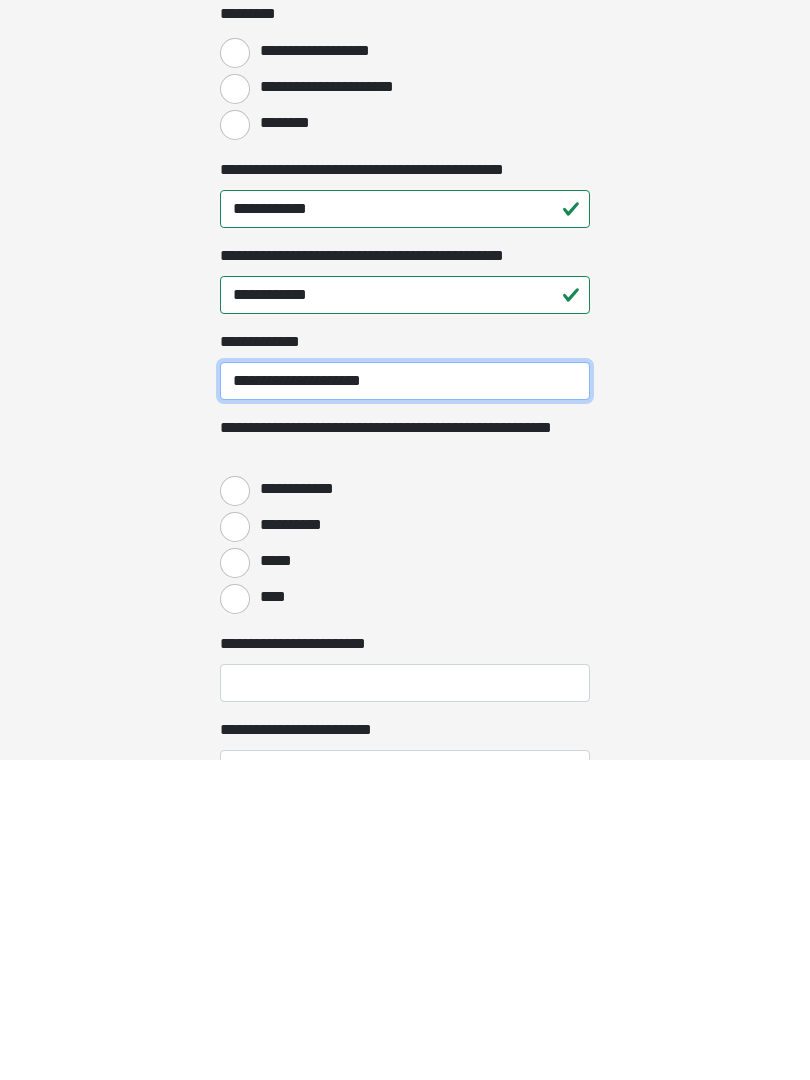 type on "**********" 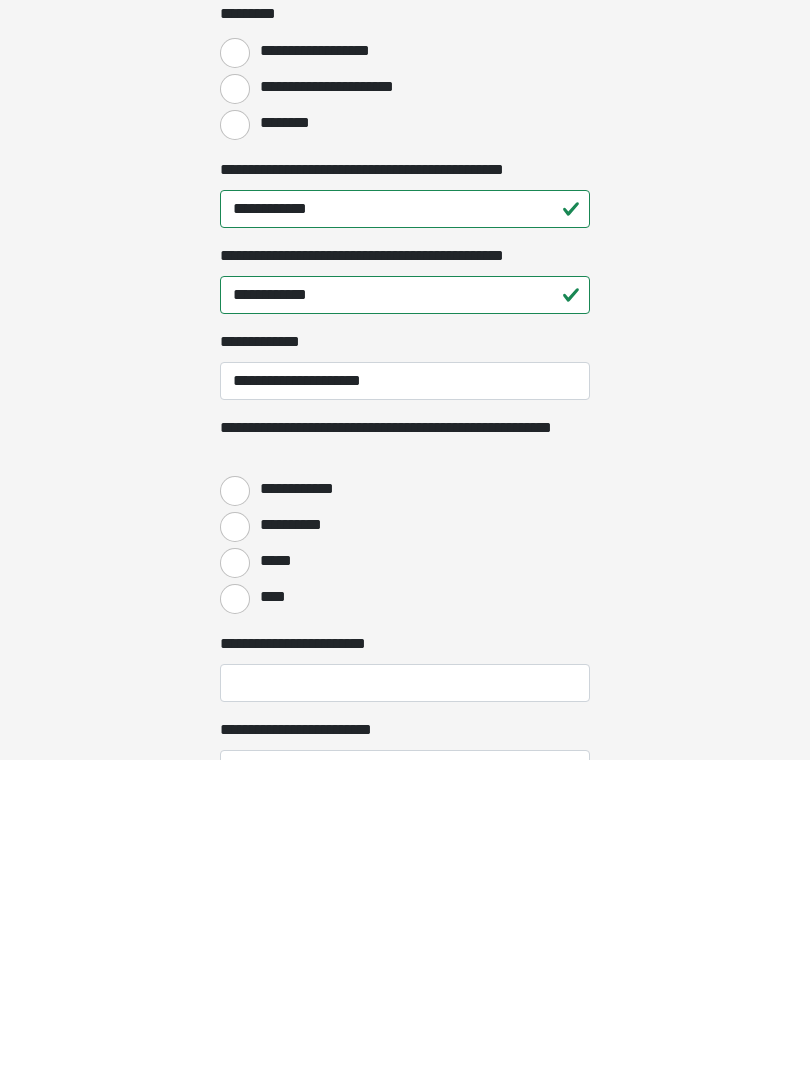 click on "**********" at bounding box center (235, 811) 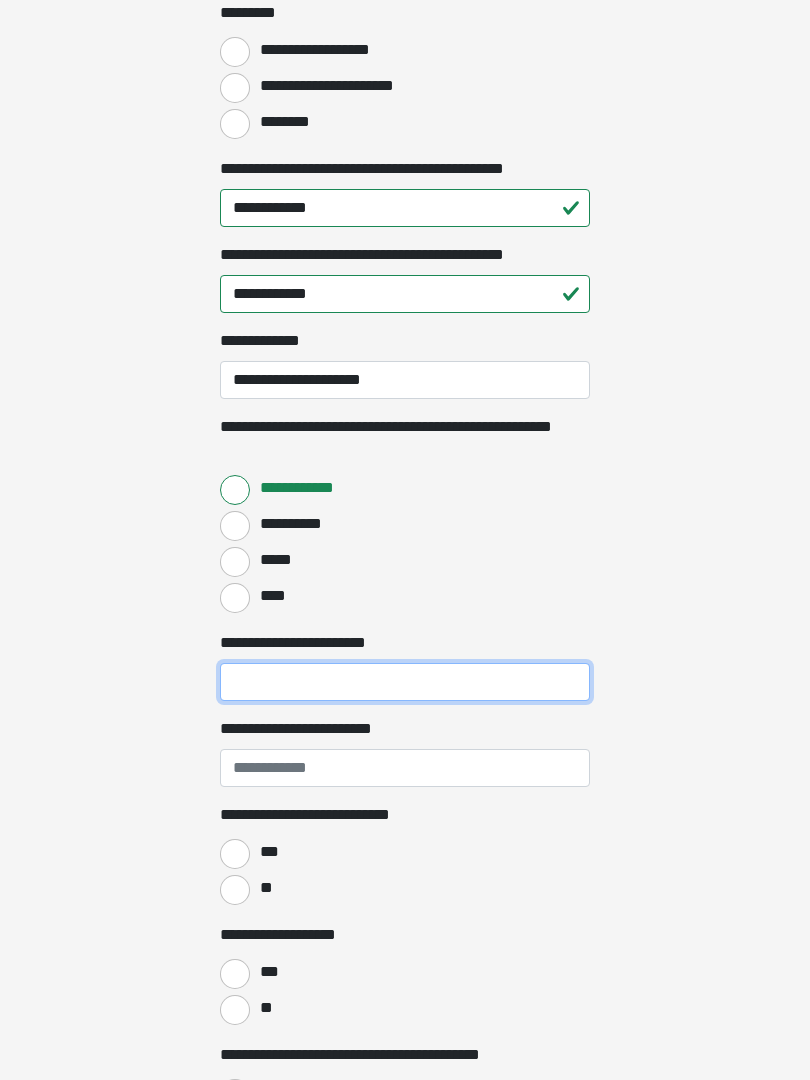 click on "**********" at bounding box center [405, 682] 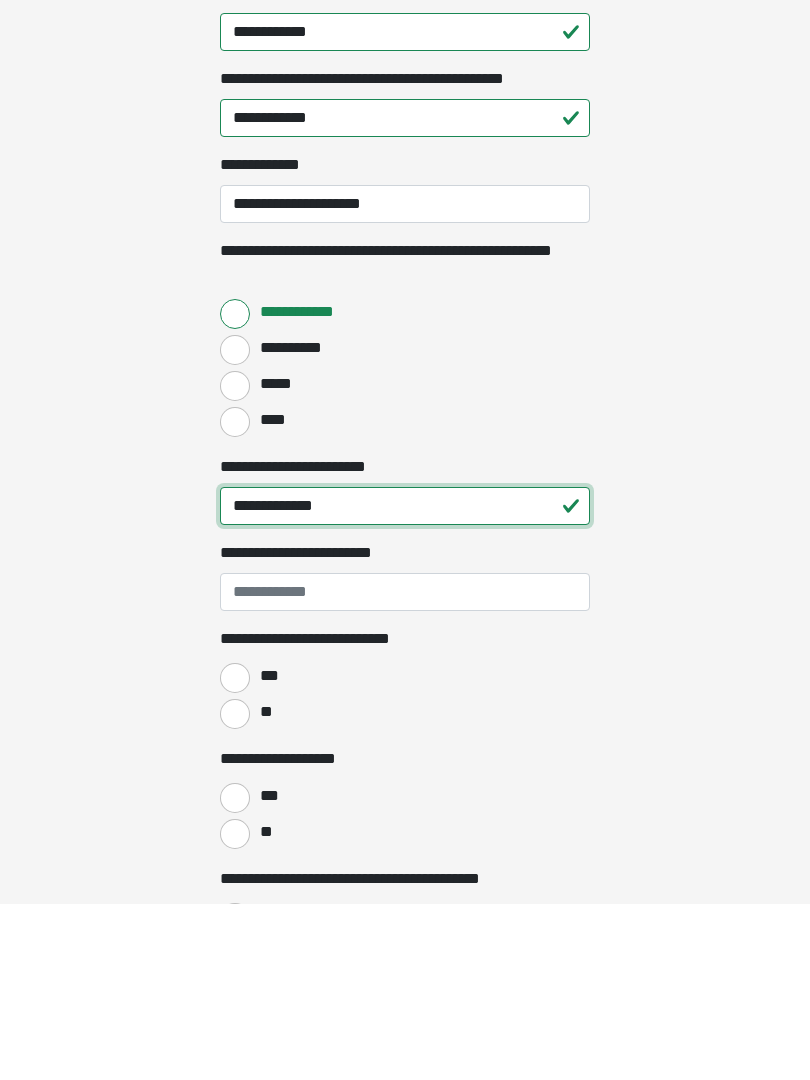 type on "**********" 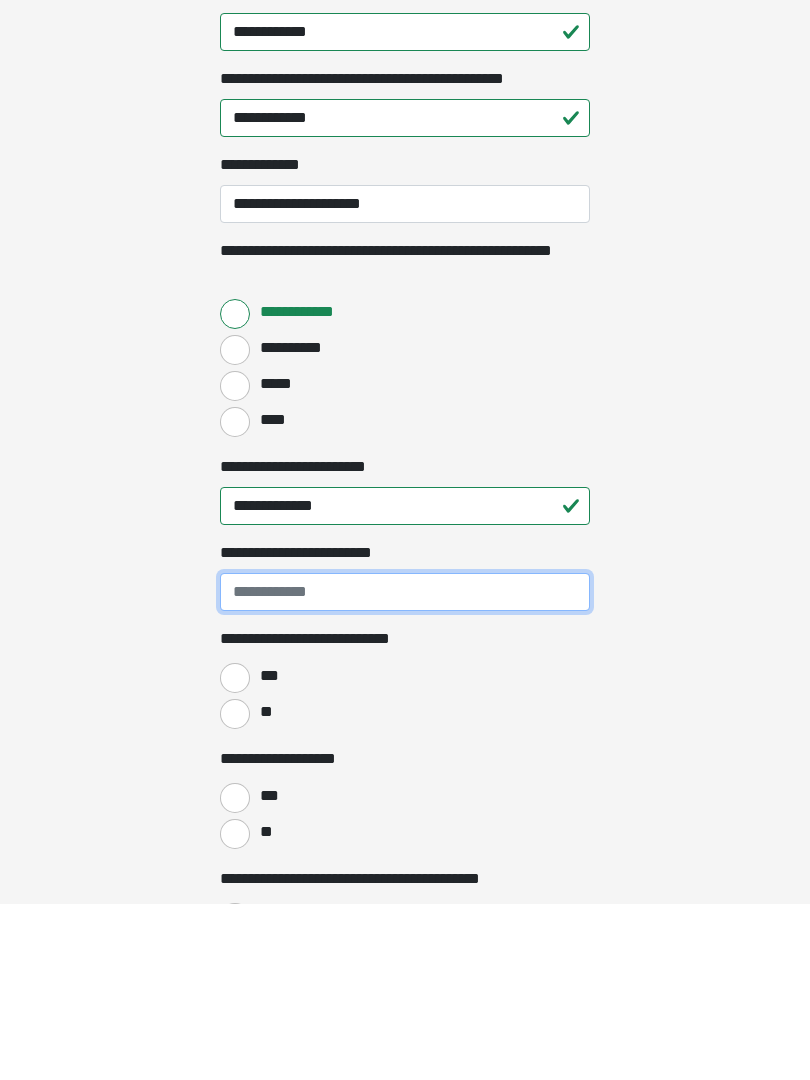 click on "**********" at bounding box center (405, 769) 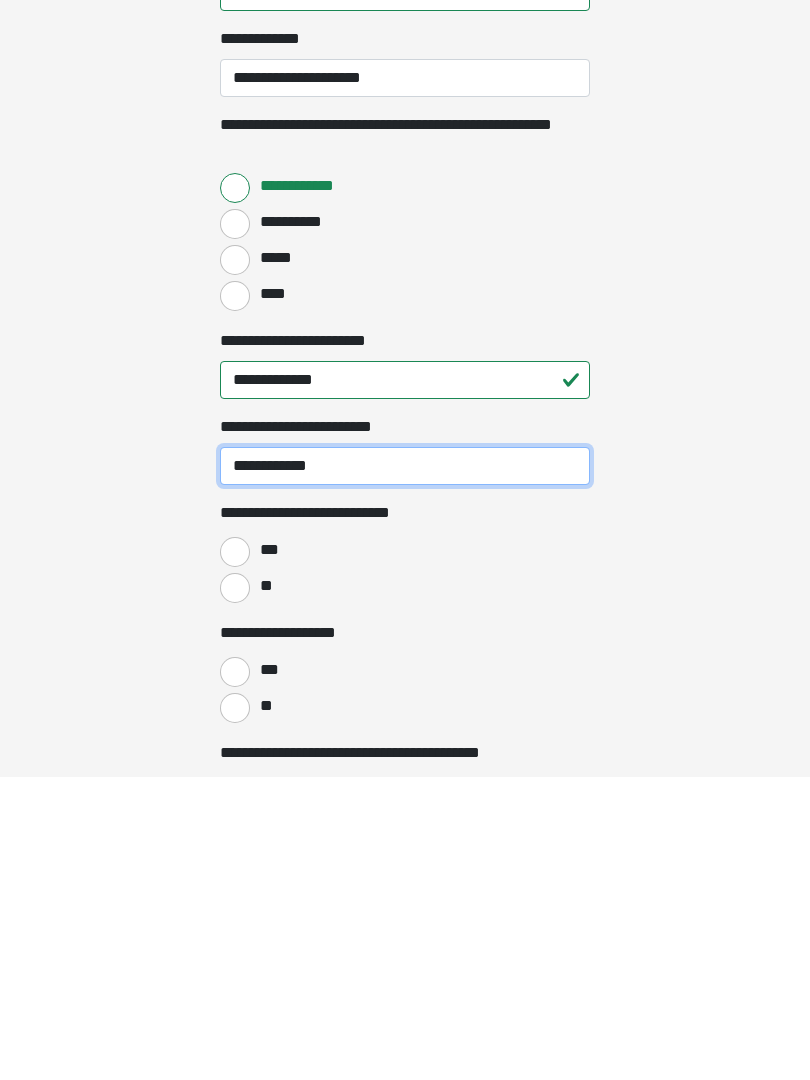 type on "**********" 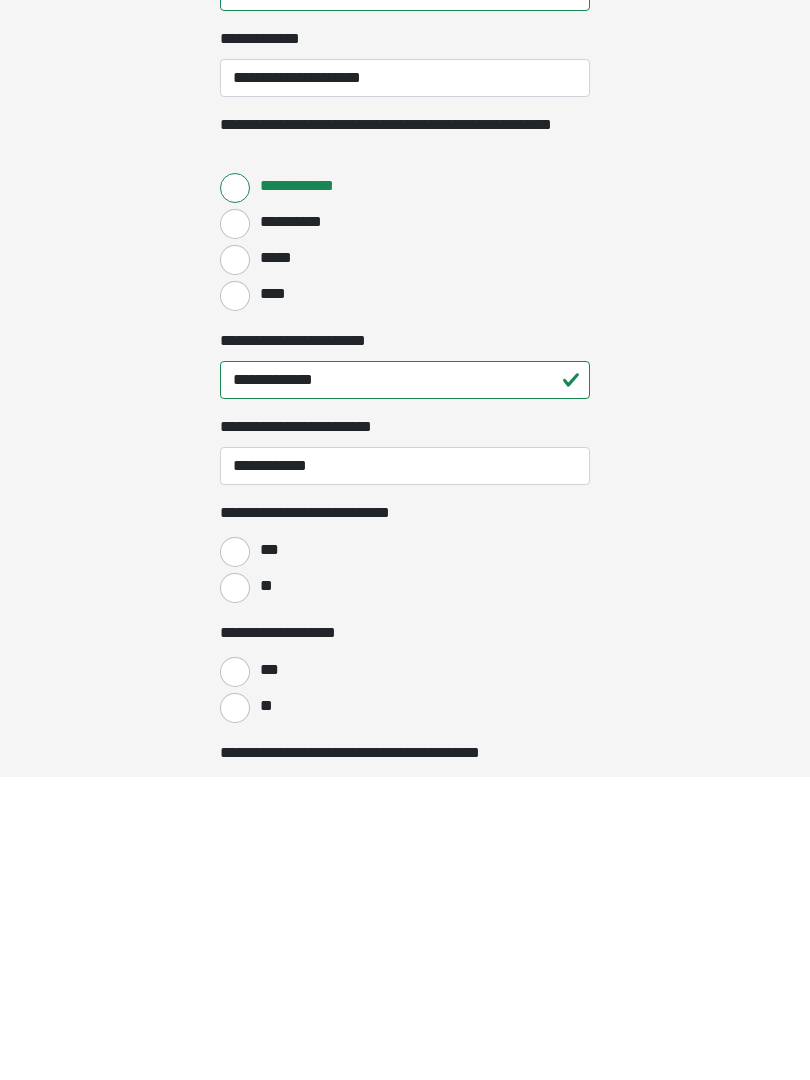 click on "**" at bounding box center (235, 891) 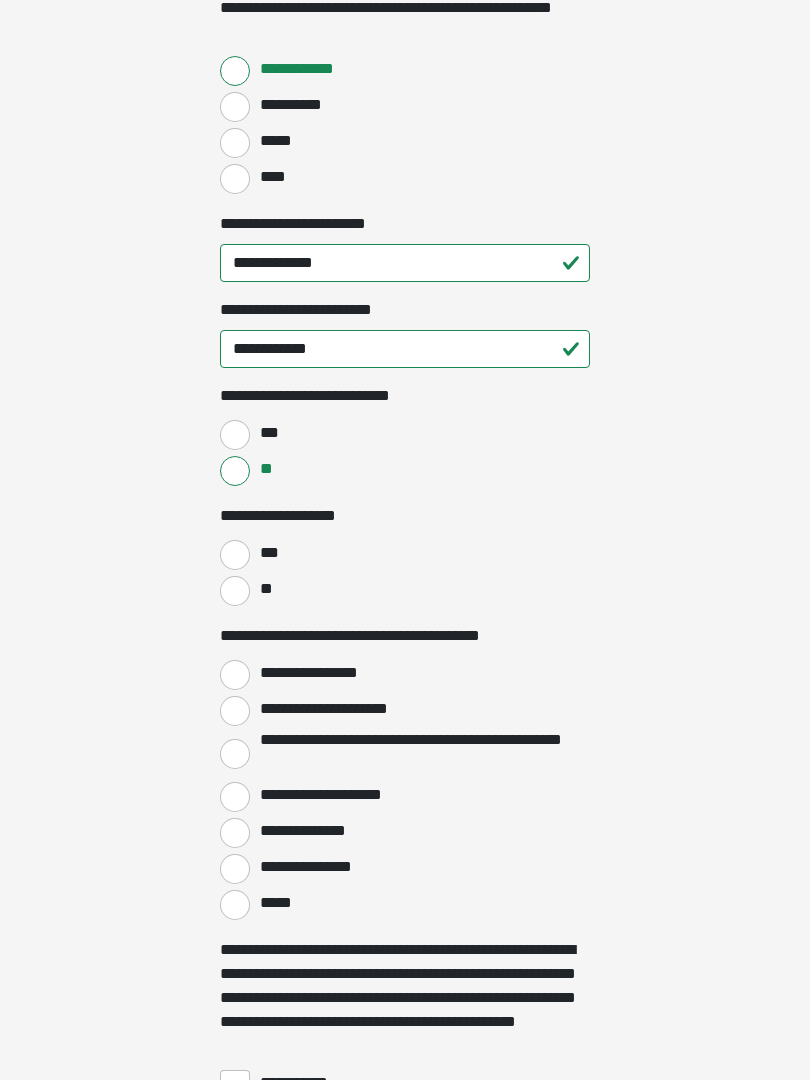 scroll, scrollTop: 2780, scrollLeft: 0, axis: vertical 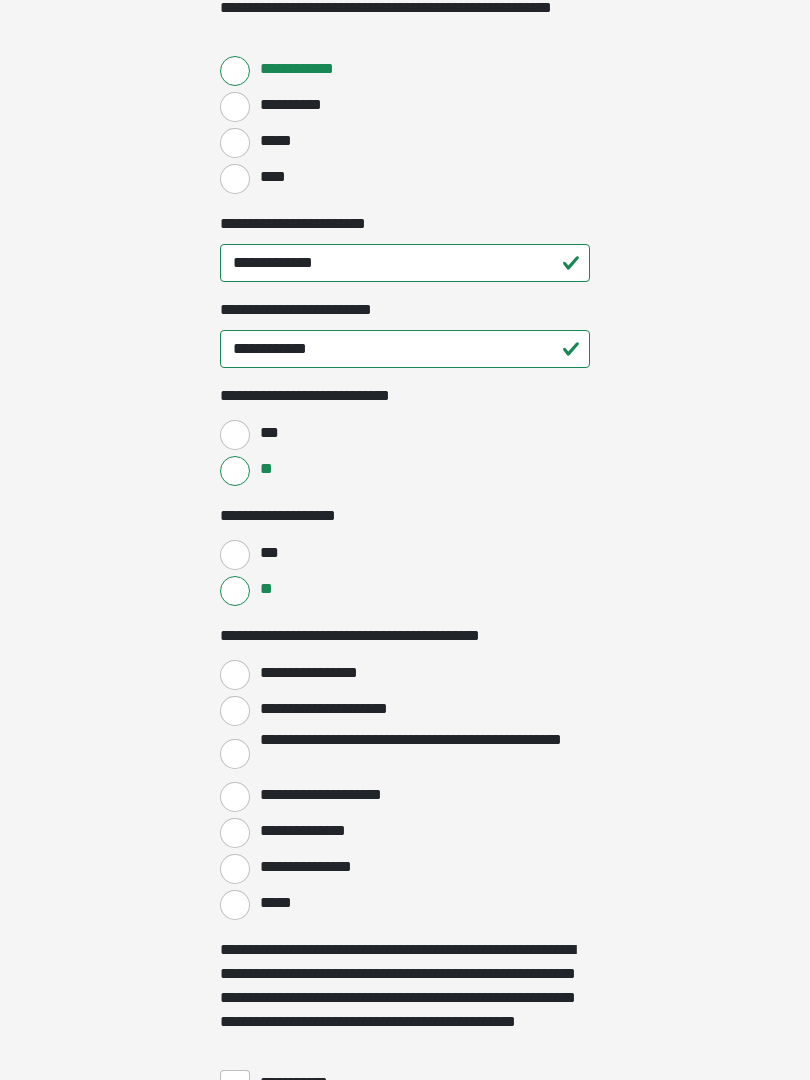 click on "**********" at bounding box center (235, 711) 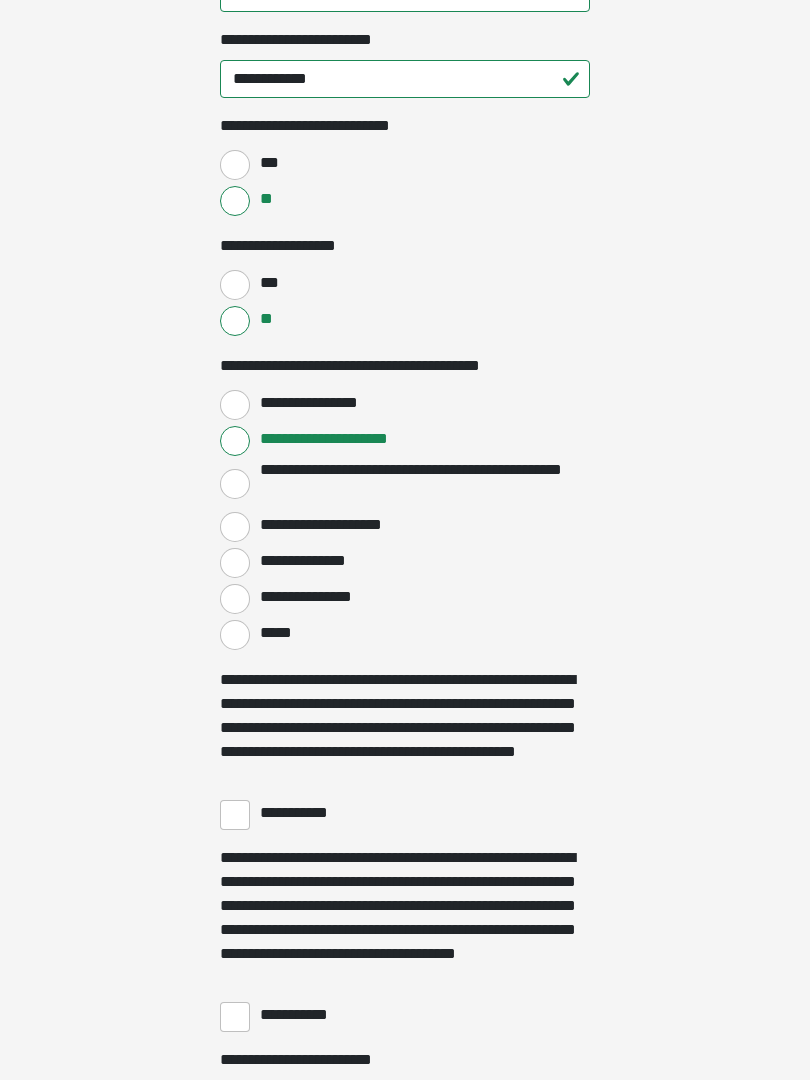 scroll, scrollTop: 3050, scrollLeft: 0, axis: vertical 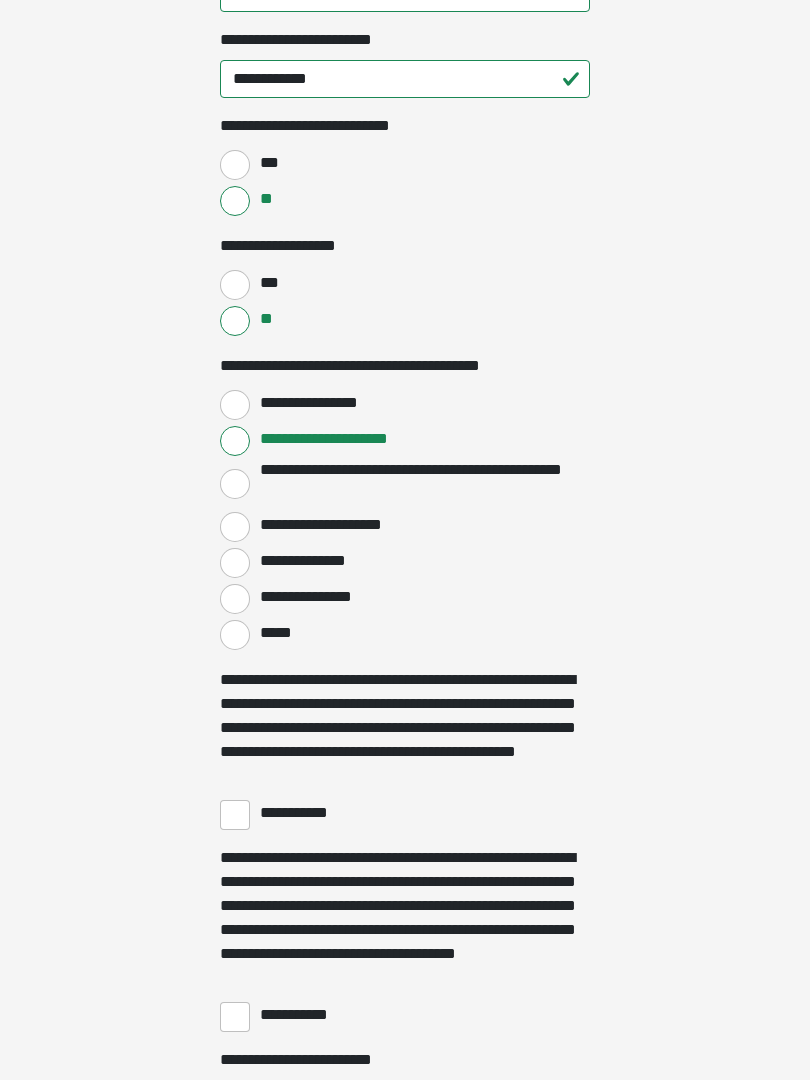 click on "**********" at bounding box center (235, 815) 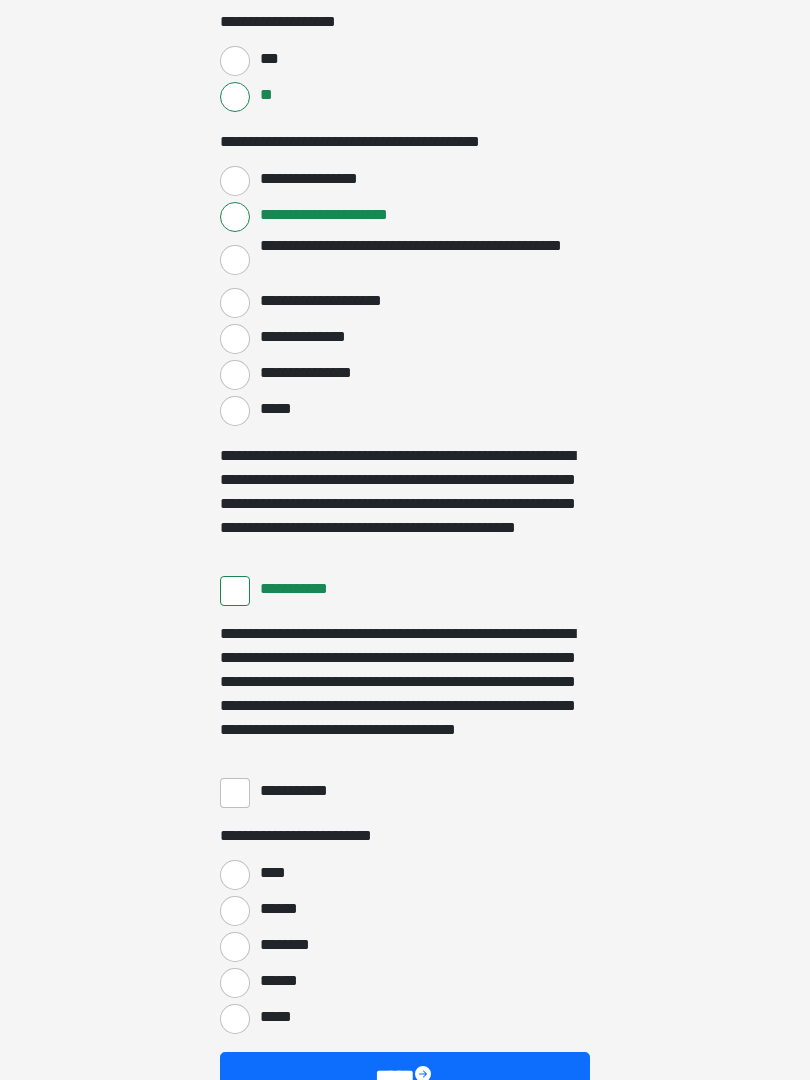 scroll, scrollTop: 3273, scrollLeft: 0, axis: vertical 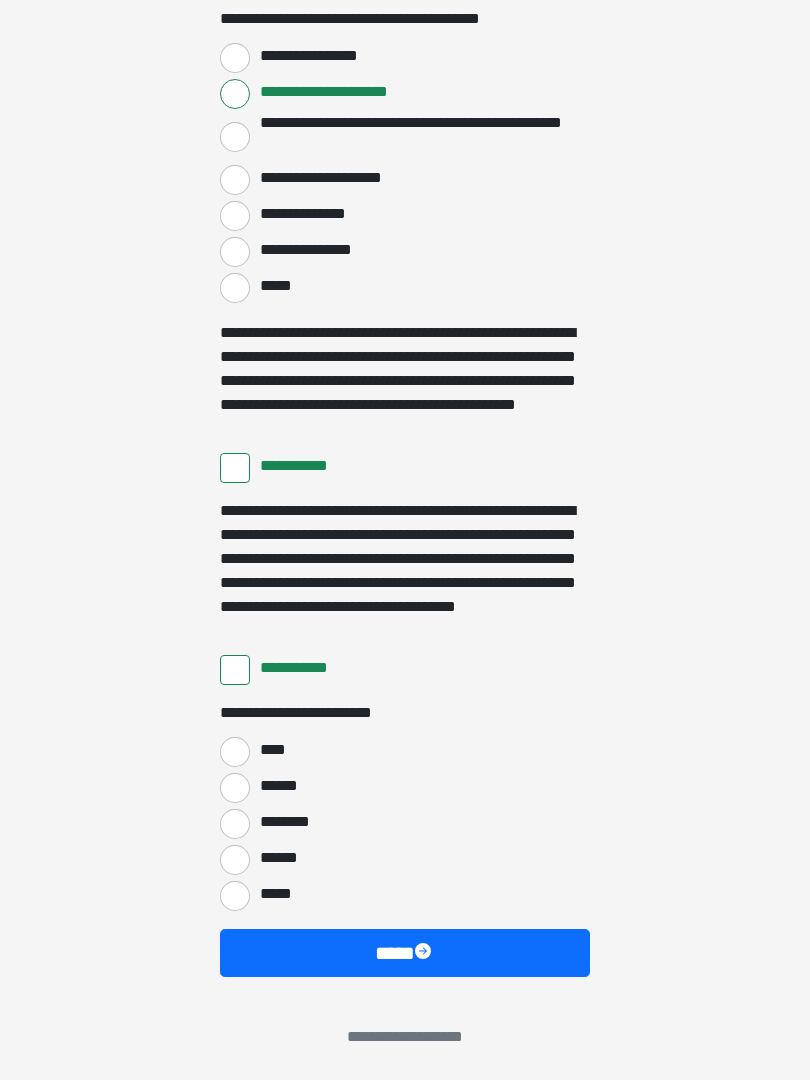 click on "****" at bounding box center [235, 752] 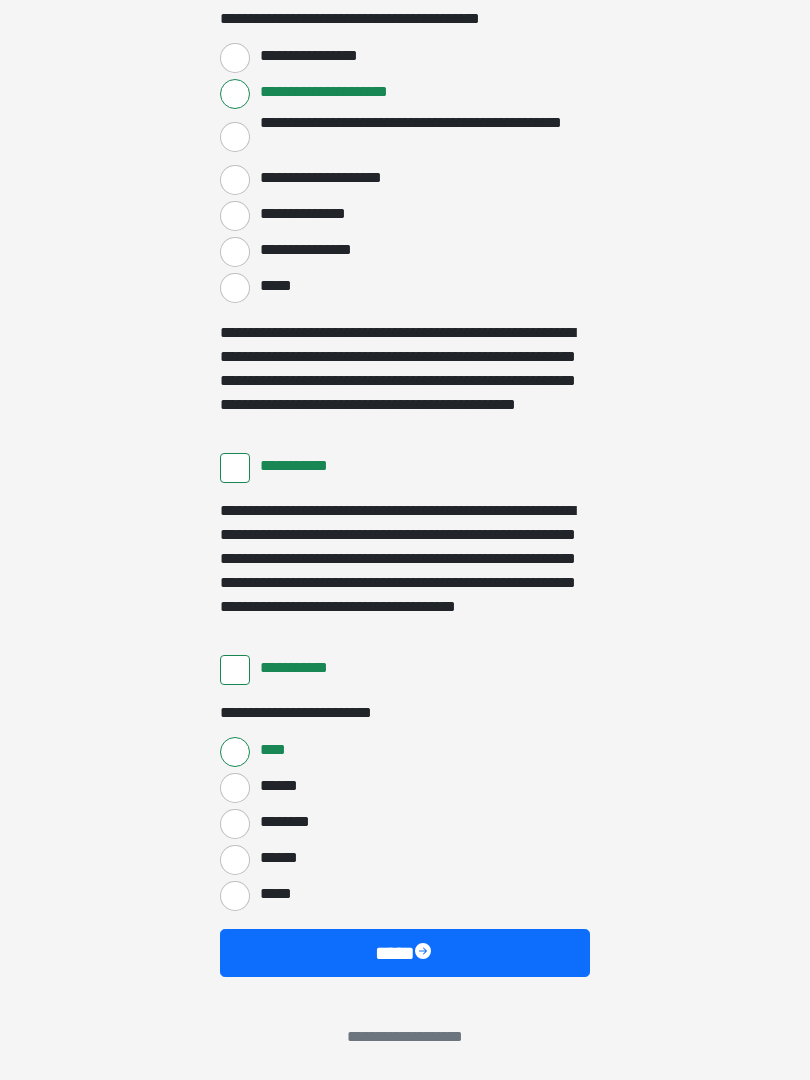 click on "****" at bounding box center (405, 953) 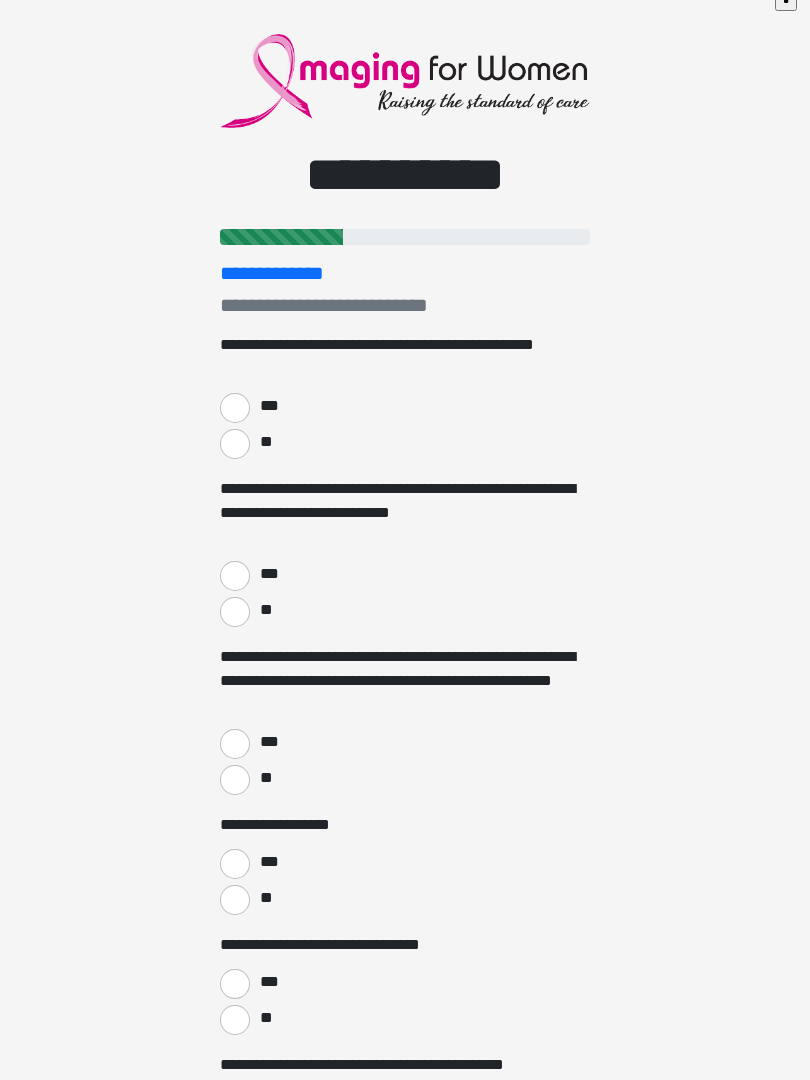 scroll, scrollTop: 0, scrollLeft: 0, axis: both 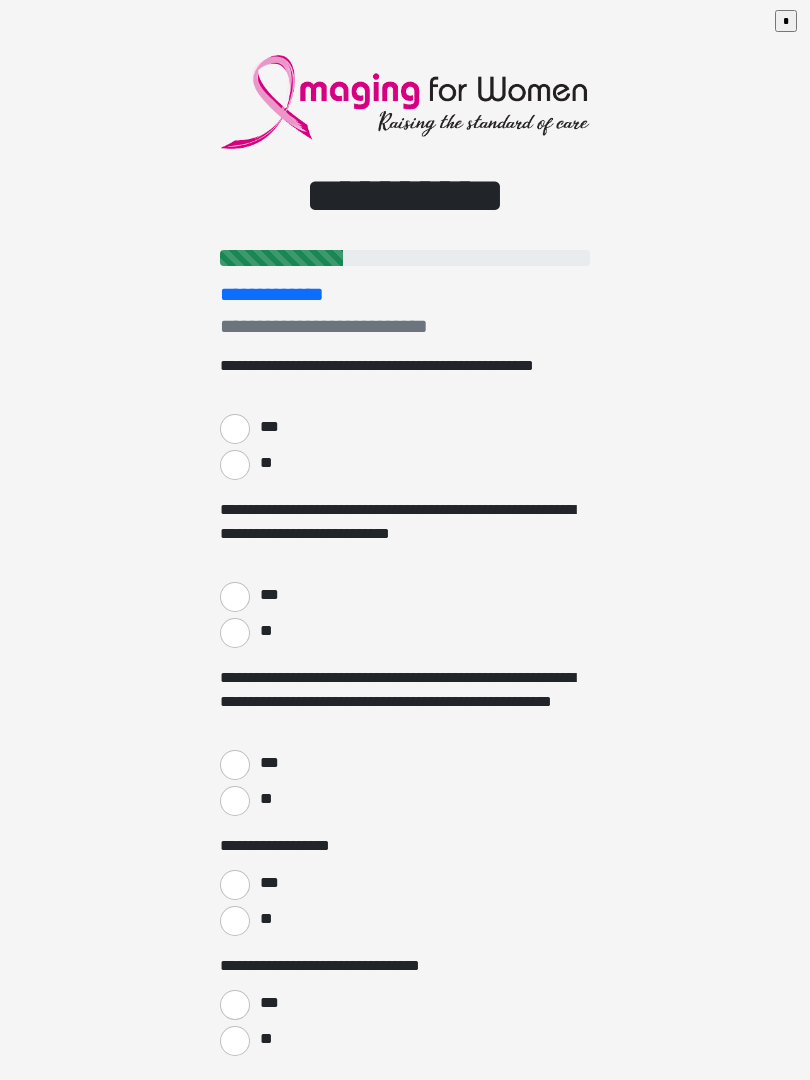 click on "**" at bounding box center [235, 465] 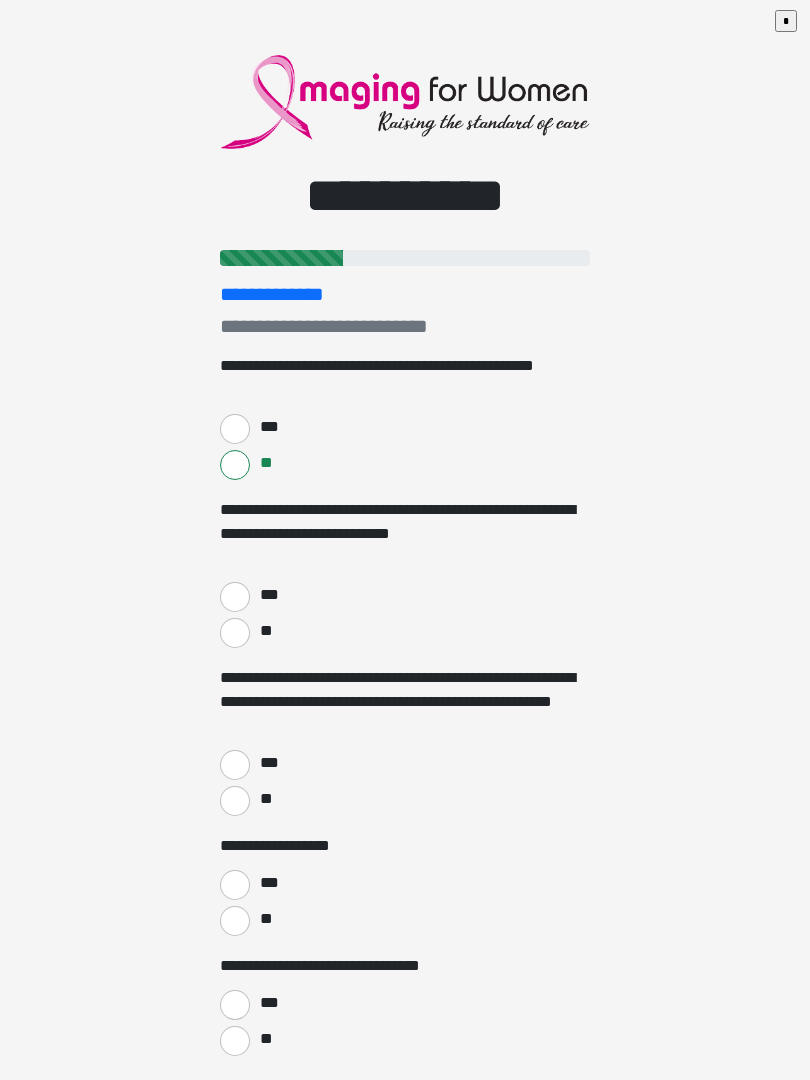click on "**" at bounding box center [235, 633] 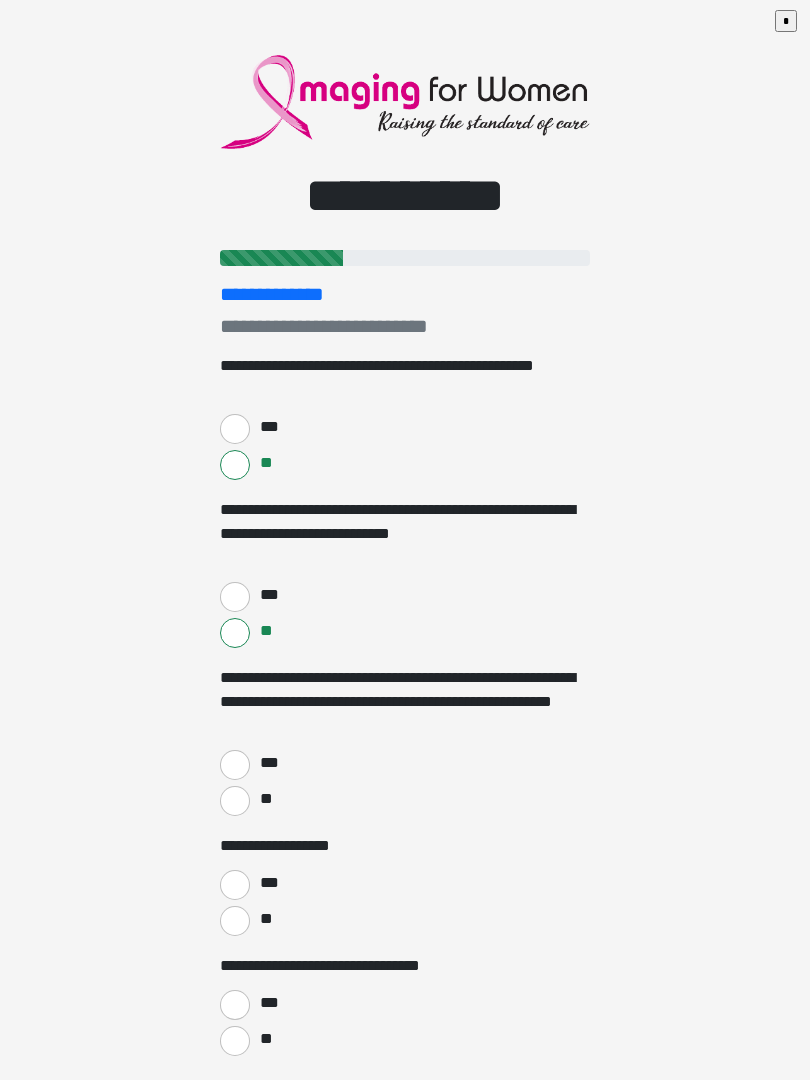 click on "**" at bounding box center [235, 801] 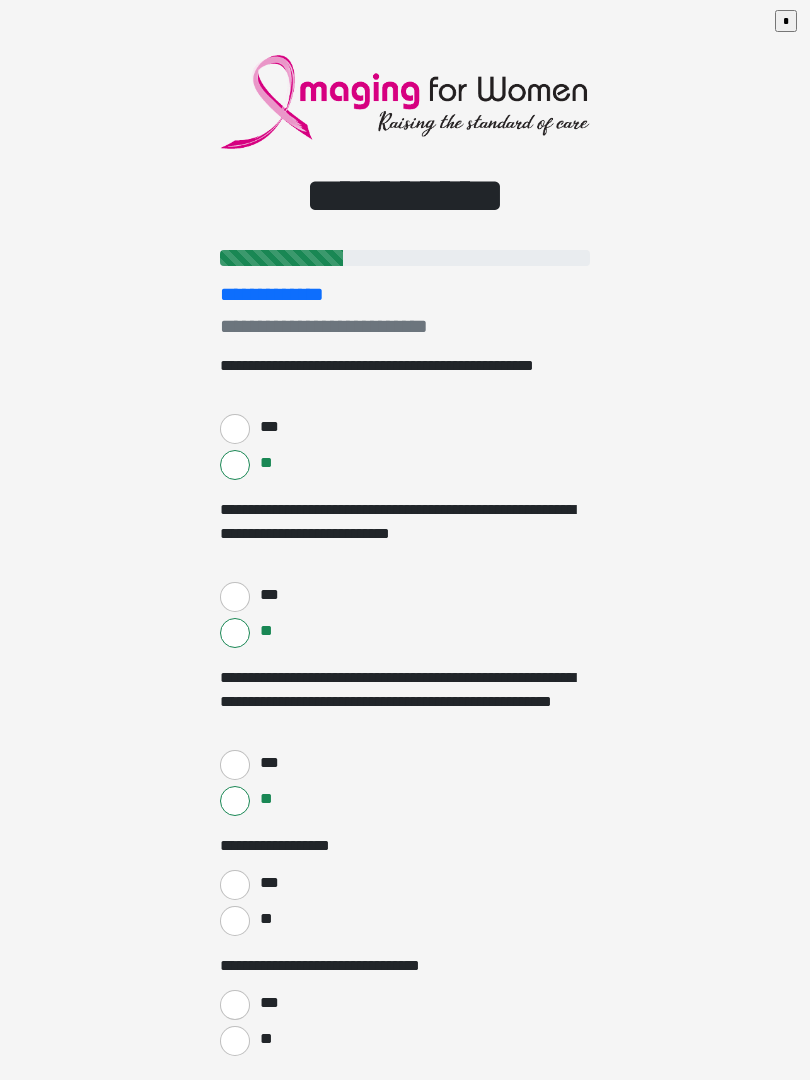 click on "***" at bounding box center (235, 885) 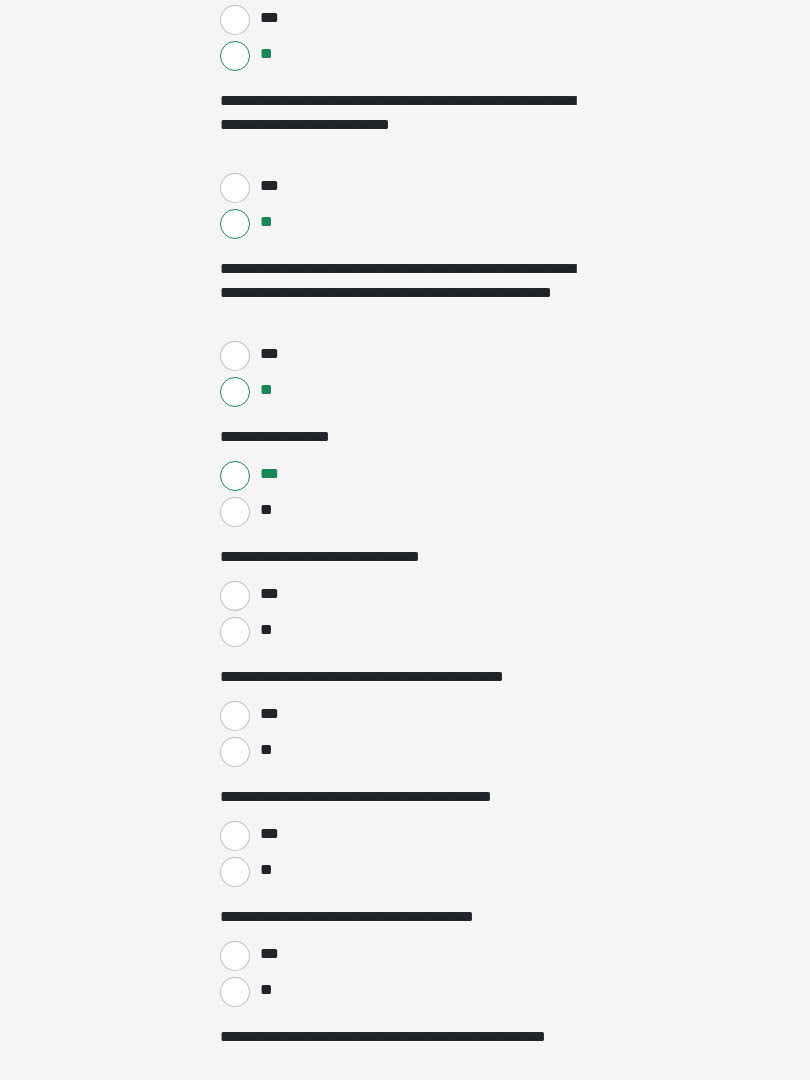 scroll, scrollTop: 411, scrollLeft: 0, axis: vertical 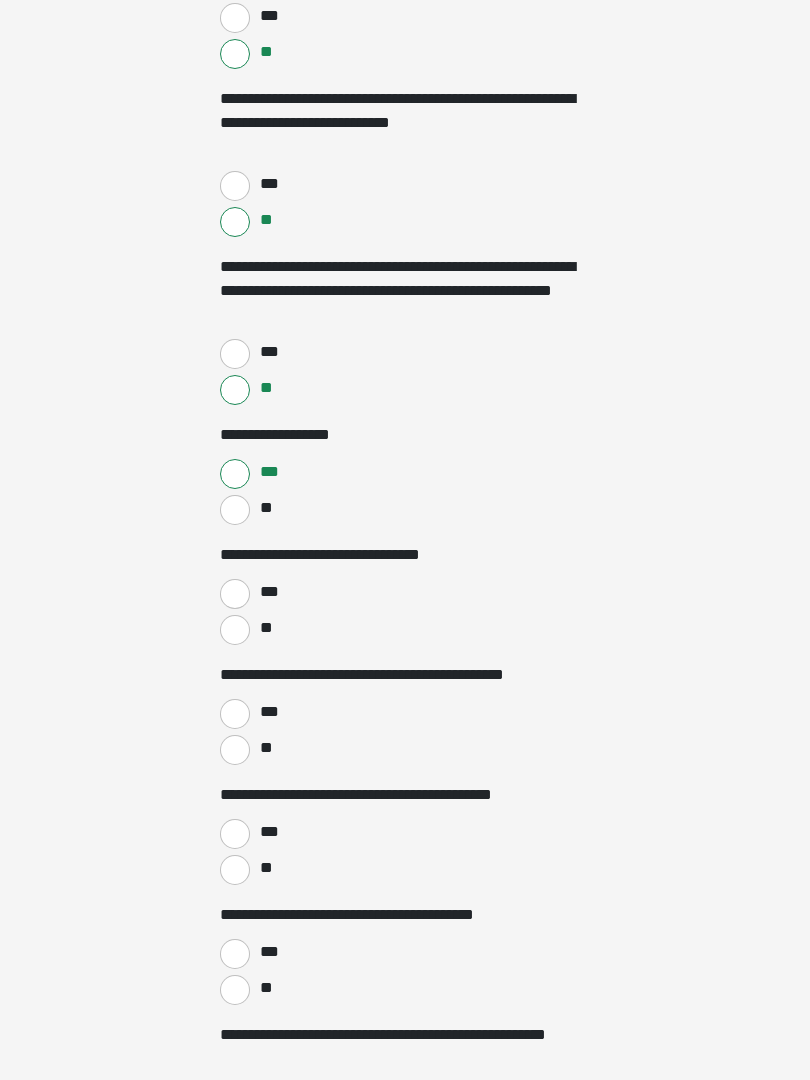 click on "**" at bounding box center [235, 630] 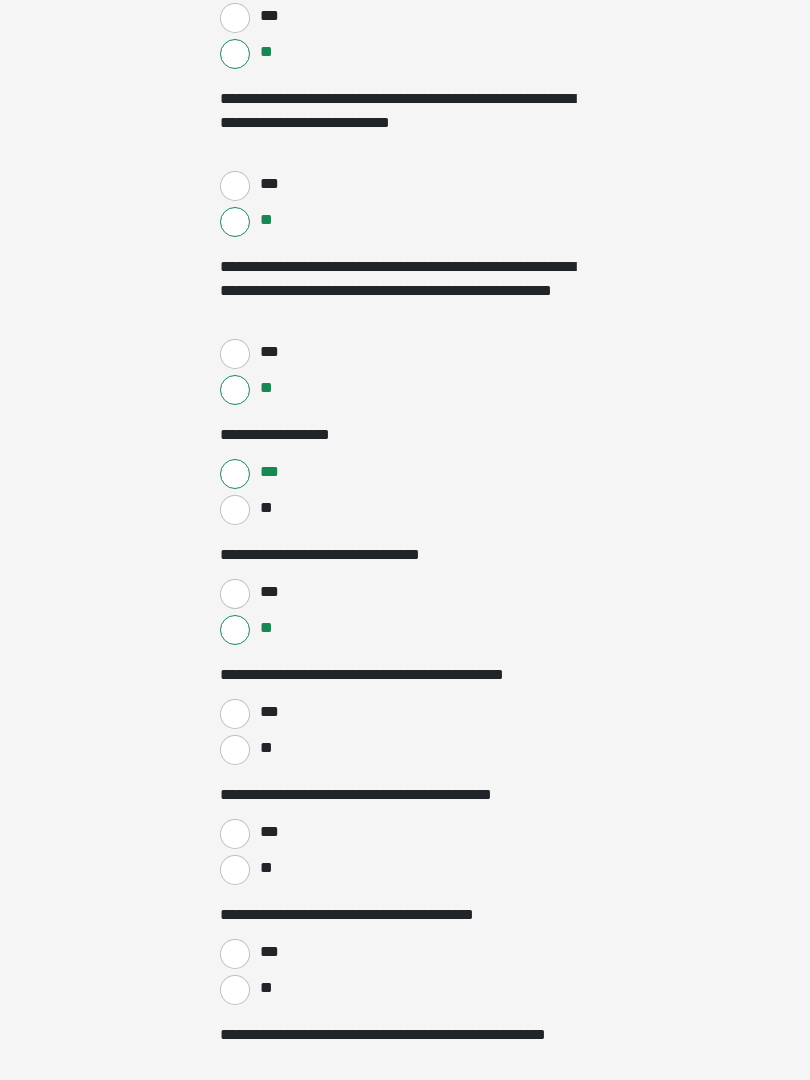 click on "**" at bounding box center [235, 750] 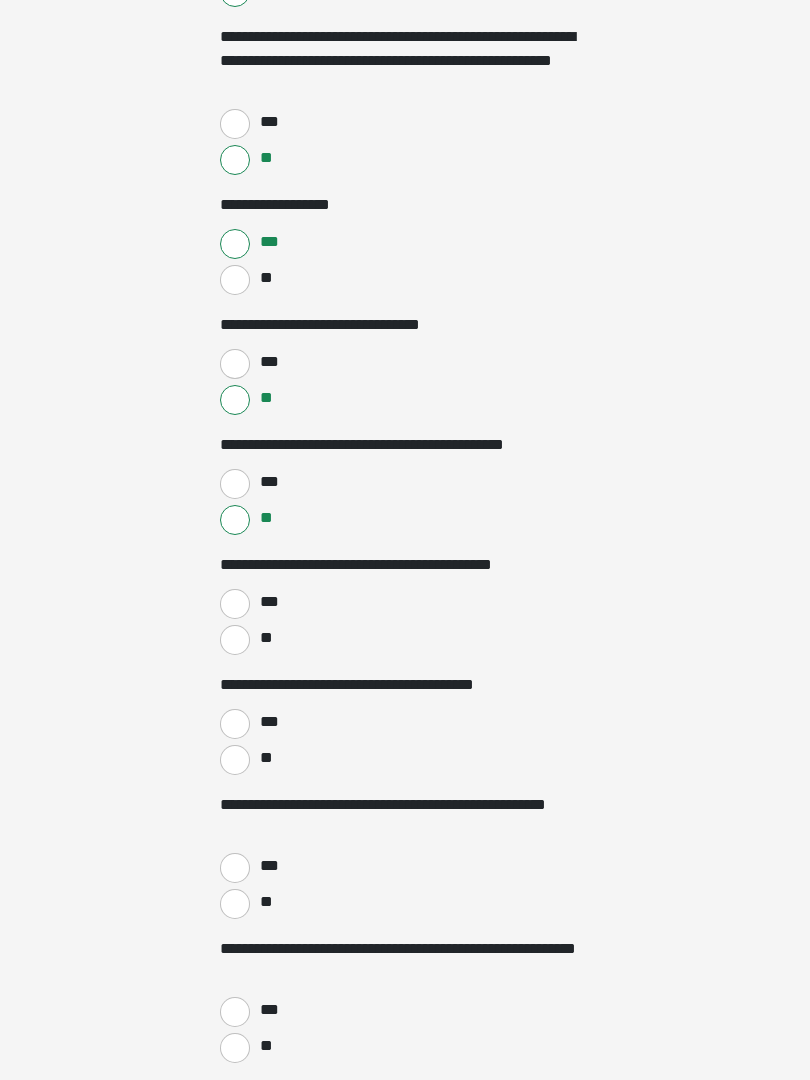 click on "***" at bounding box center [235, 605] 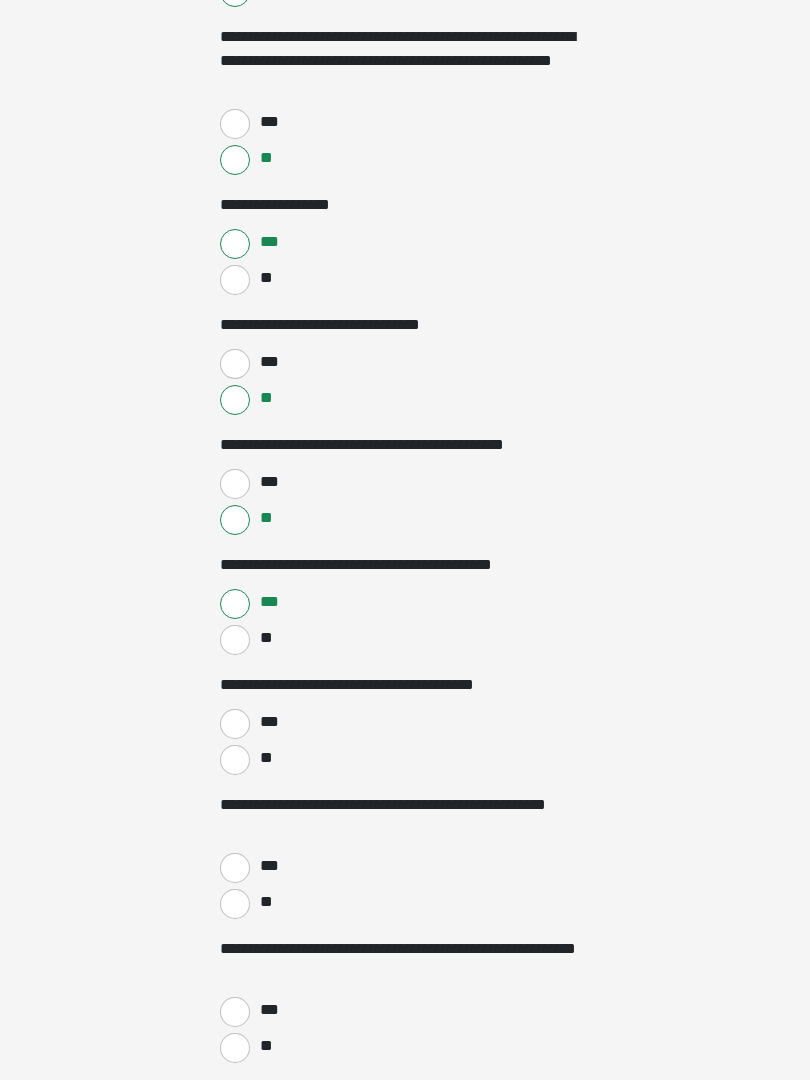 click on "**" at bounding box center (235, 760) 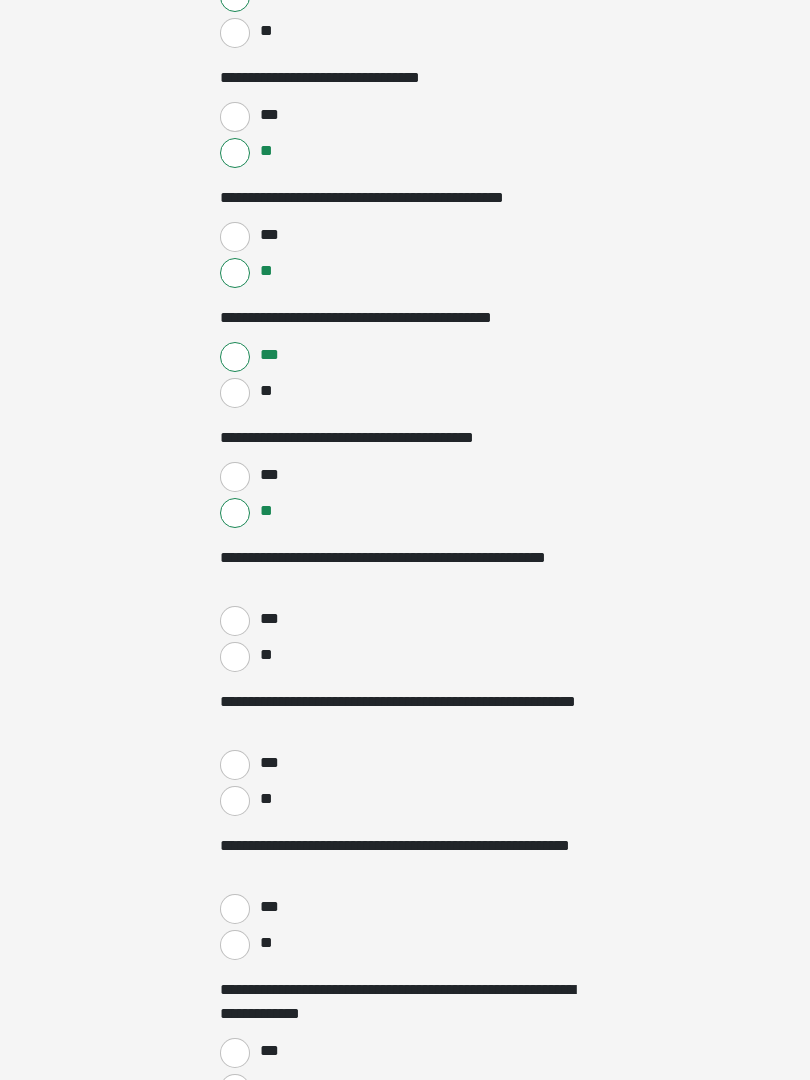 scroll, scrollTop: 899, scrollLeft: 0, axis: vertical 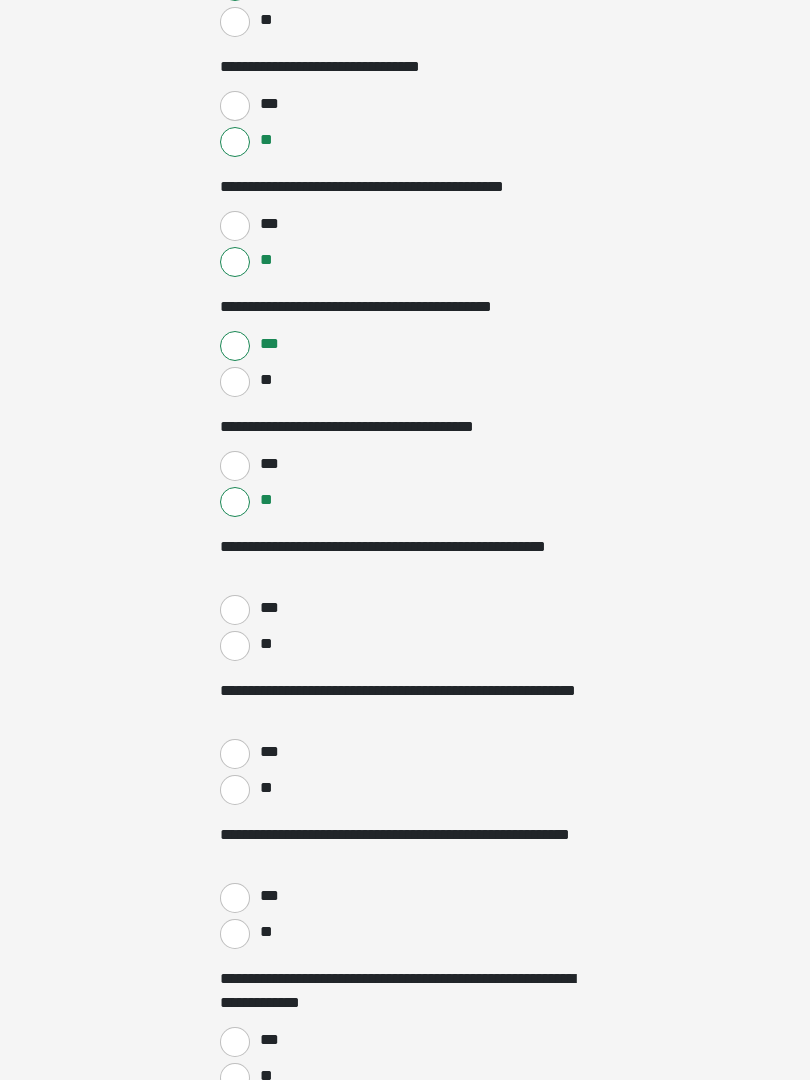 click on "**" at bounding box center (235, 646) 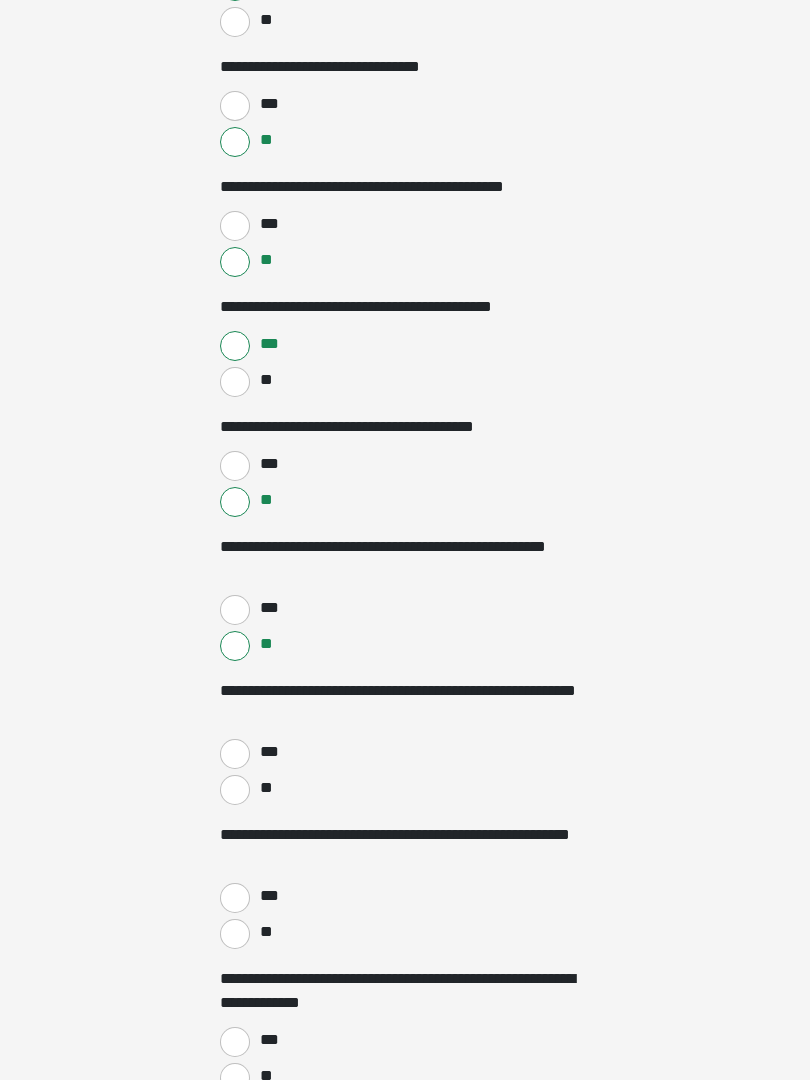 click on "**" at bounding box center [235, 790] 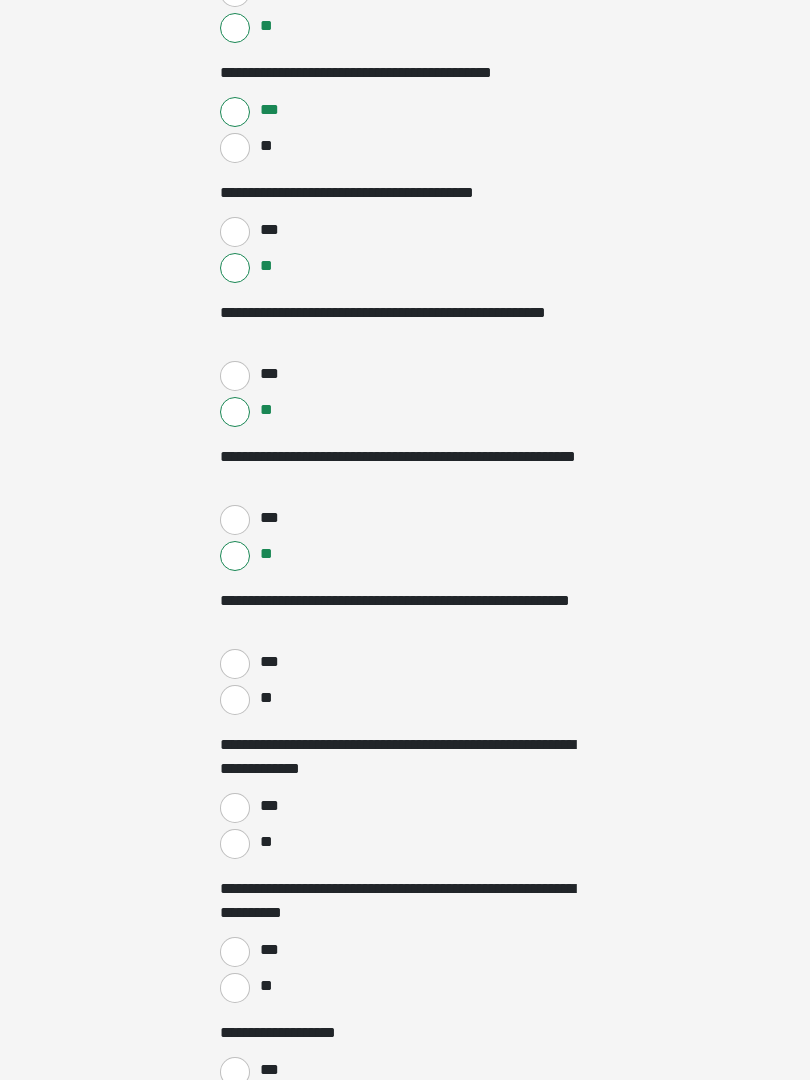 scroll, scrollTop: 1133, scrollLeft: 0, axis: vertical 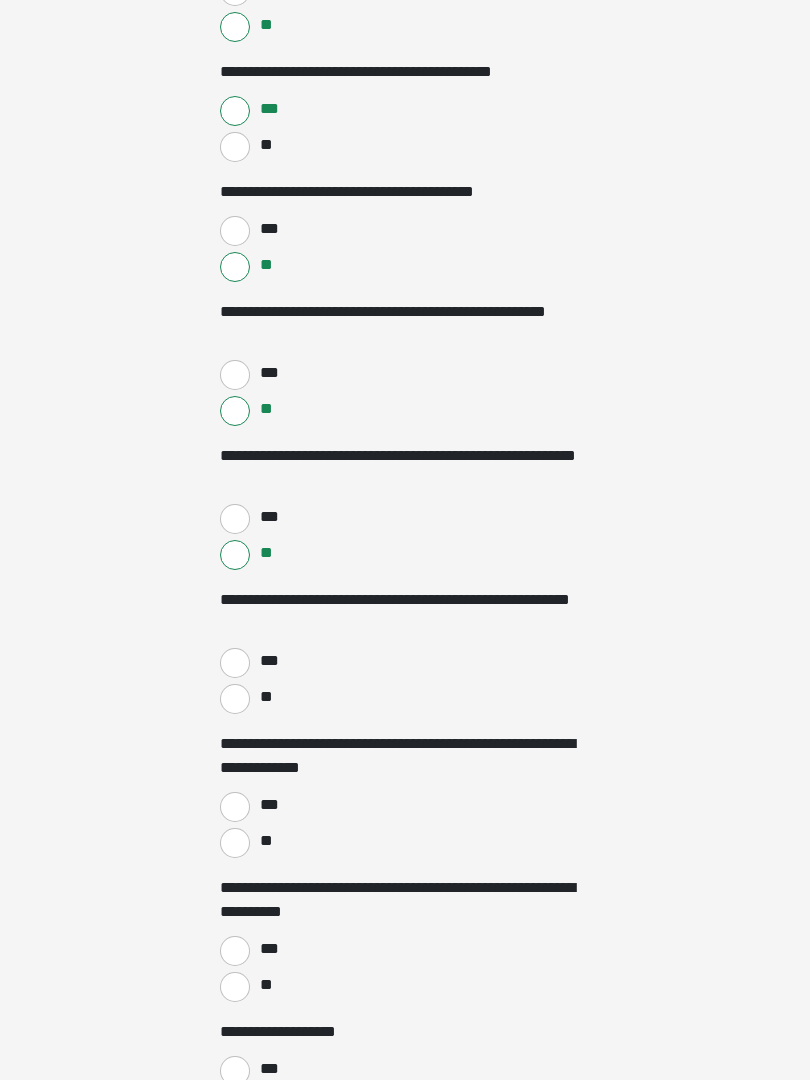 click on "***" at bounding box center (235, 664) 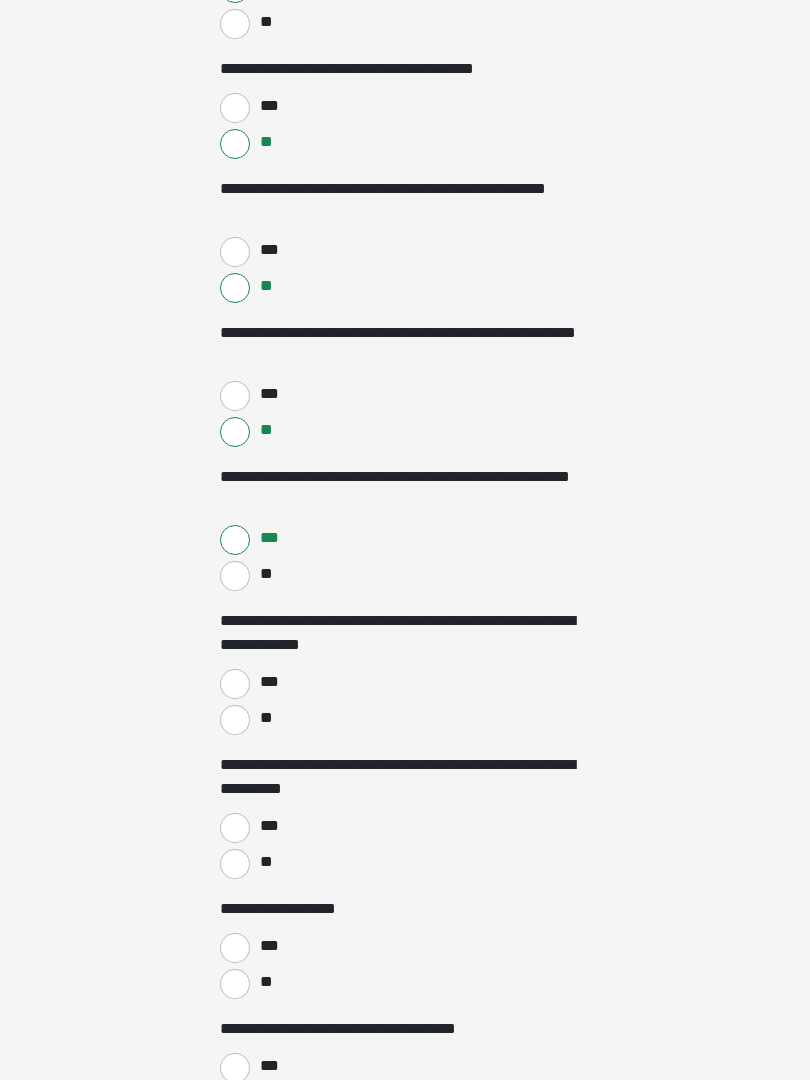 scroll, scrollTop: 1258, scrollLeft: 0, axis: vertical 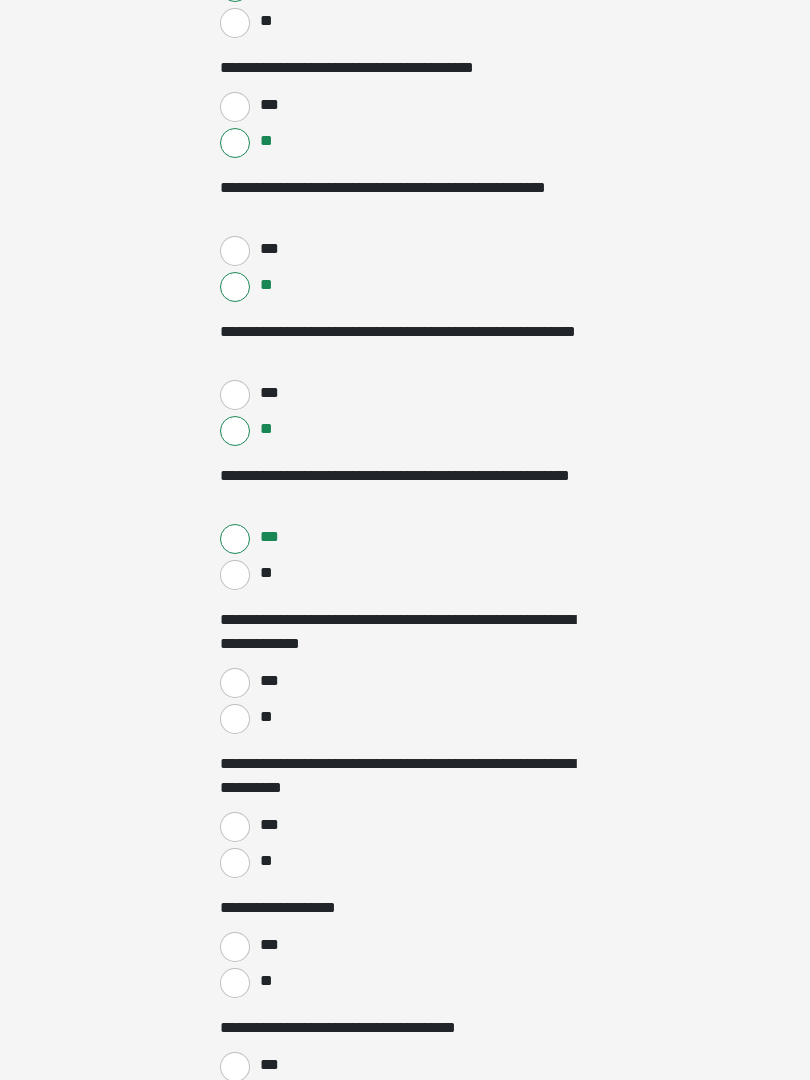 click on "**" at bounding box center (235, 719) 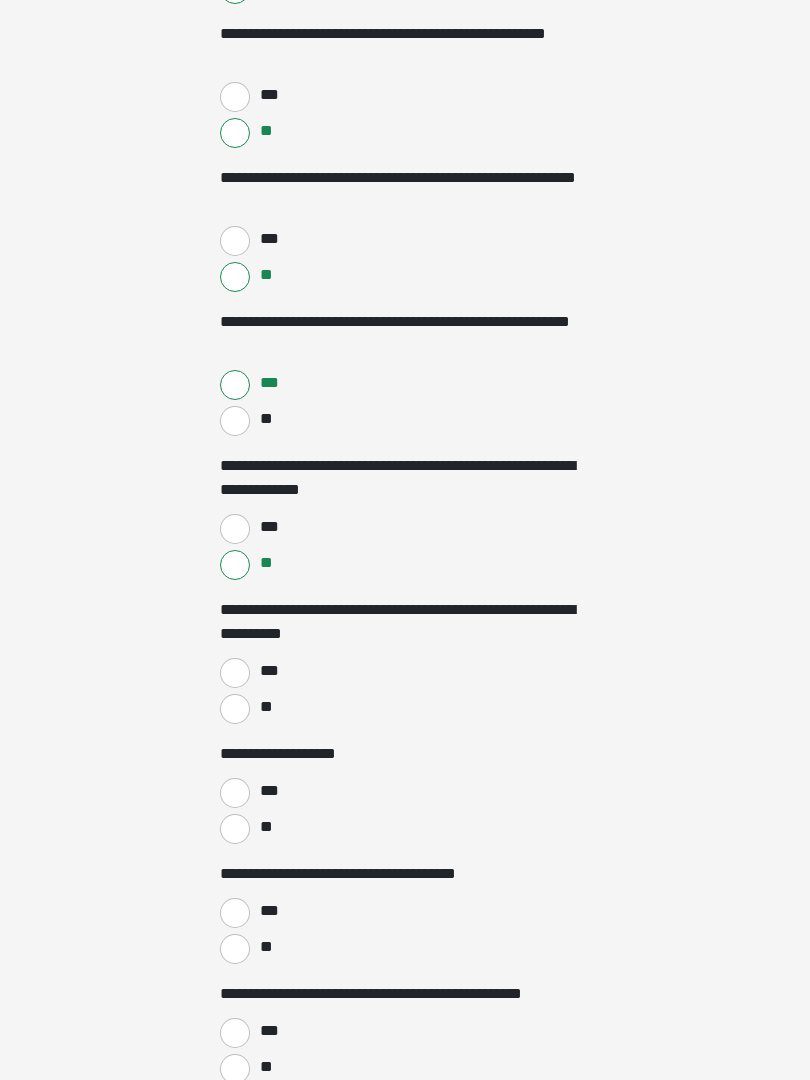 scroll, scrollTop: 1412, scrollLeft: 0, axis: vertical 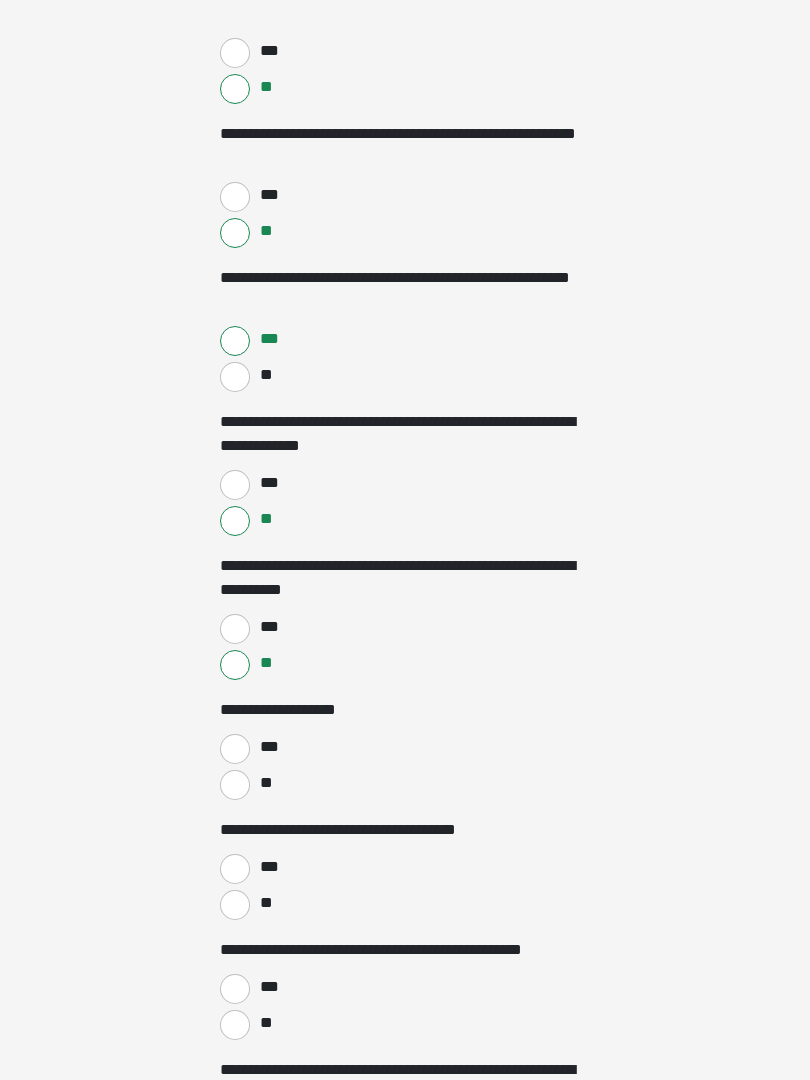 click on "**" at bounding box center [235, 786] 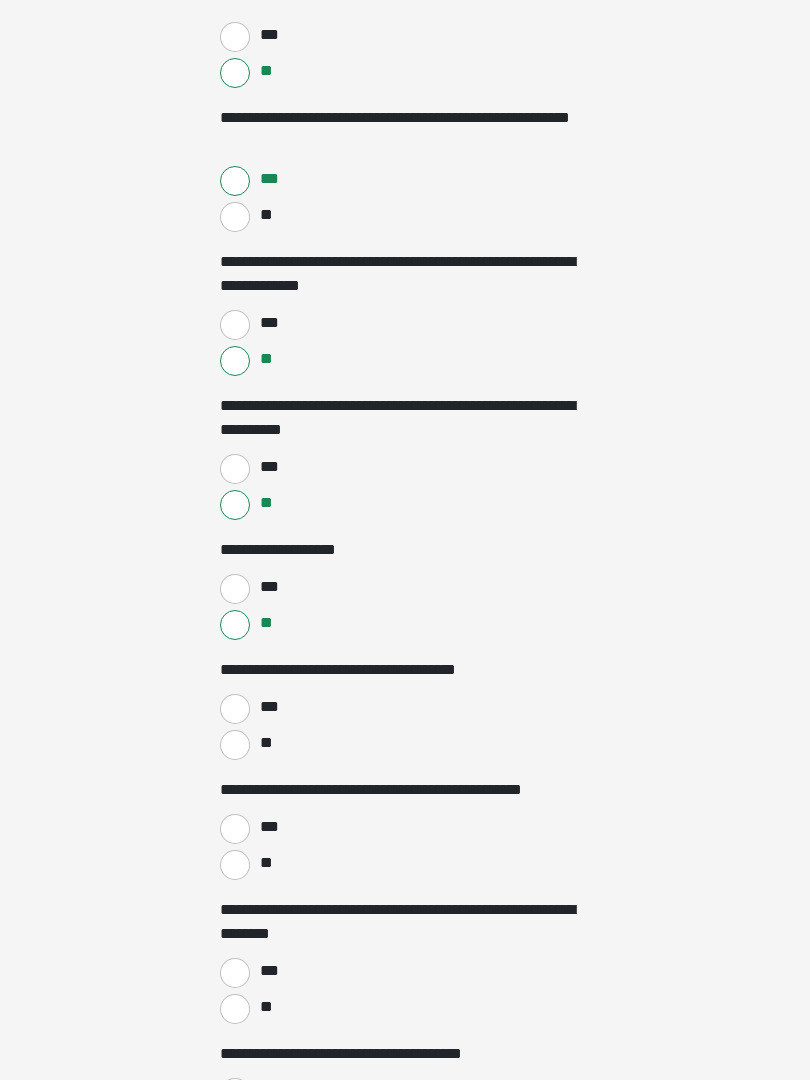 scroll, scrollTop: 1619, scrollLeft: 0, axis: vertical 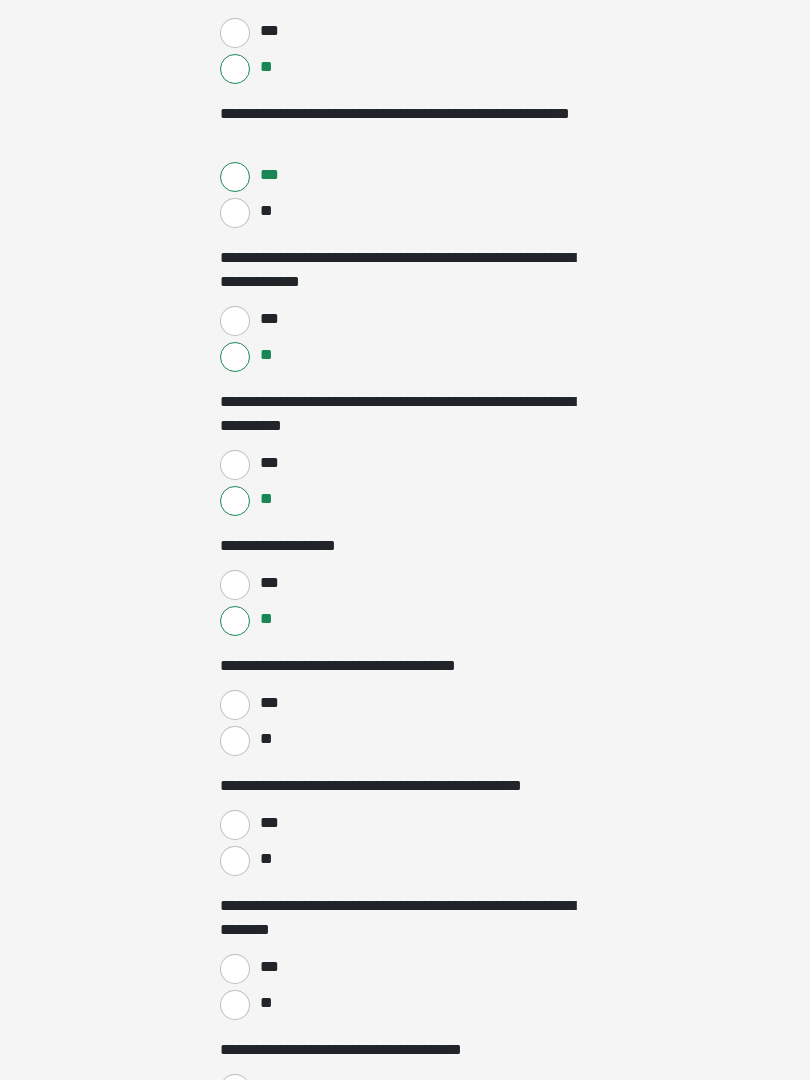 click on "**" at bounding box center [235, 741] 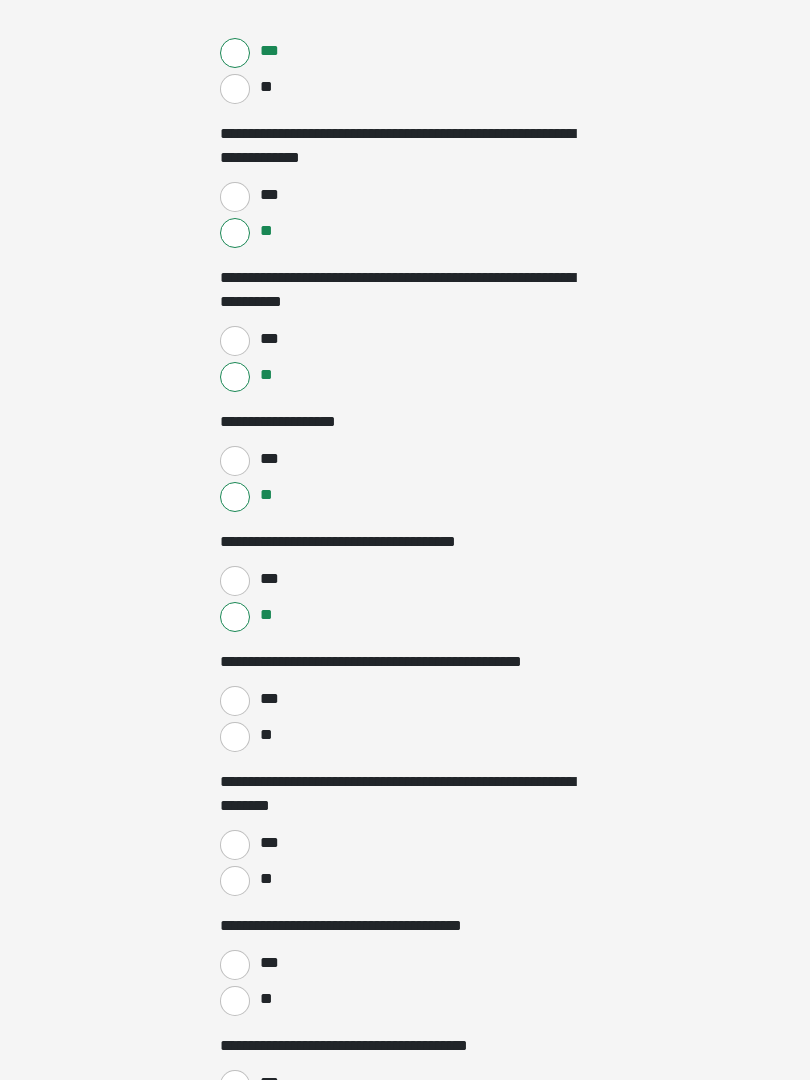 click on "**" at bounding box center (235, 738) 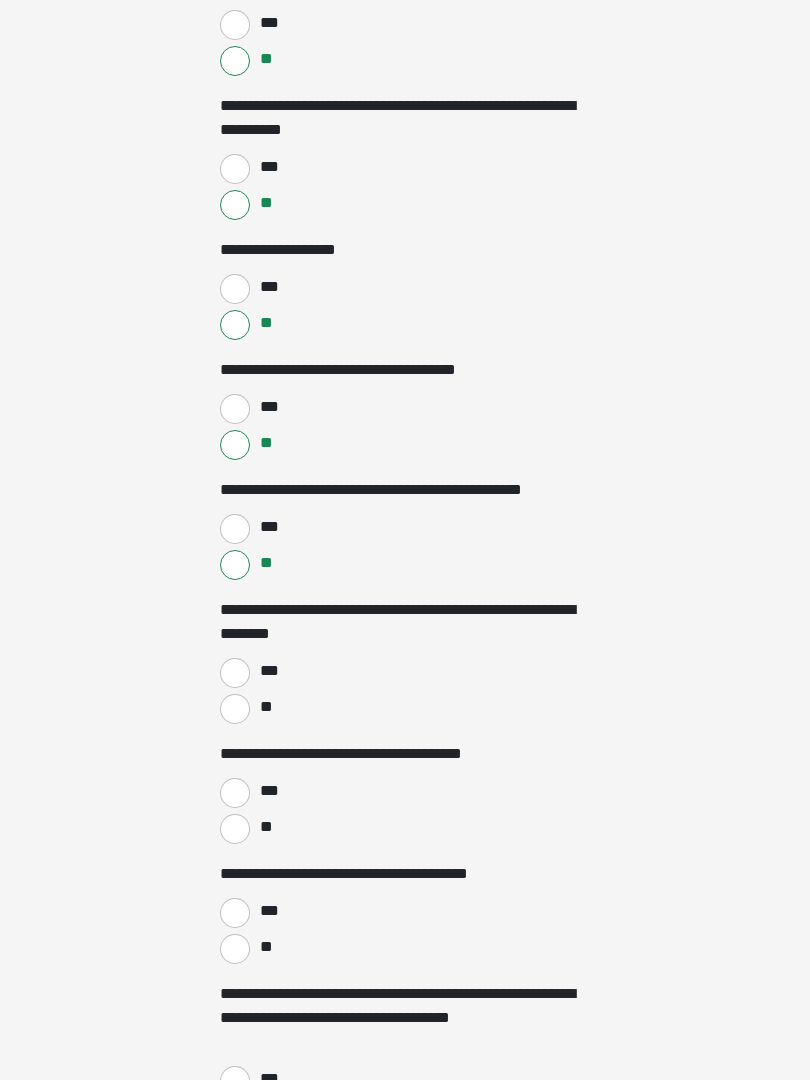 scroll, scrollTop: 1916, scrollLeft: 0, axis: vertical 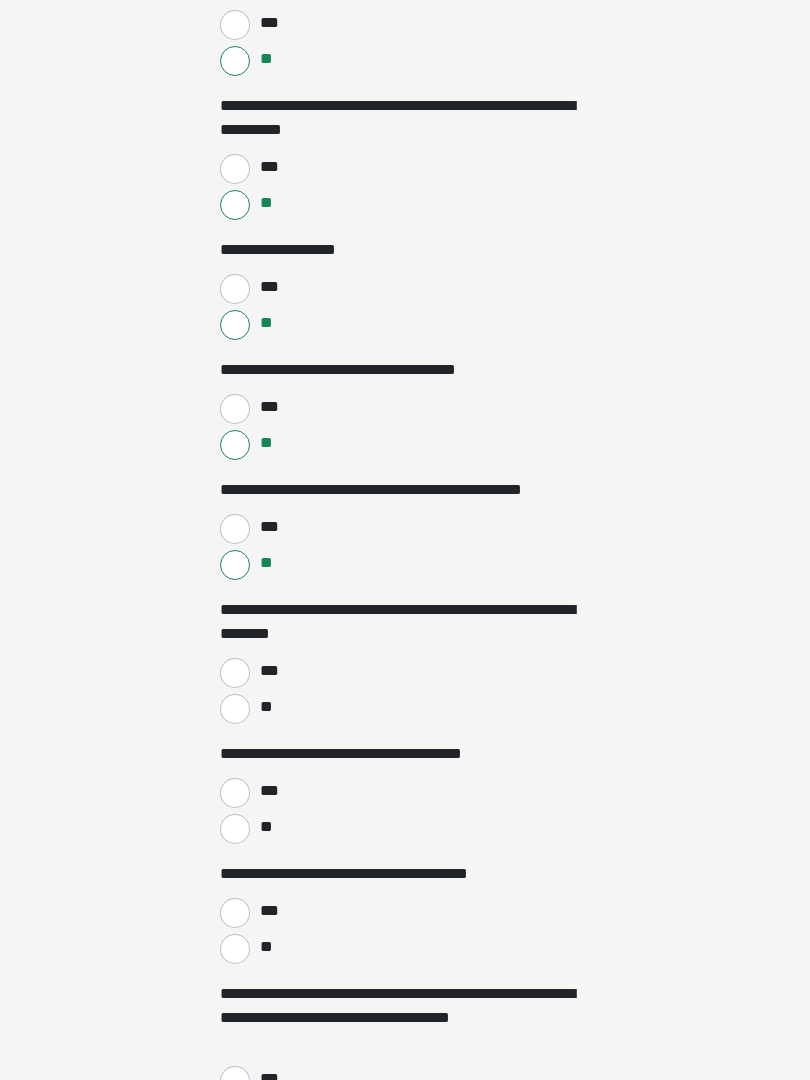 click on "***" at bounding box center (235, 673) 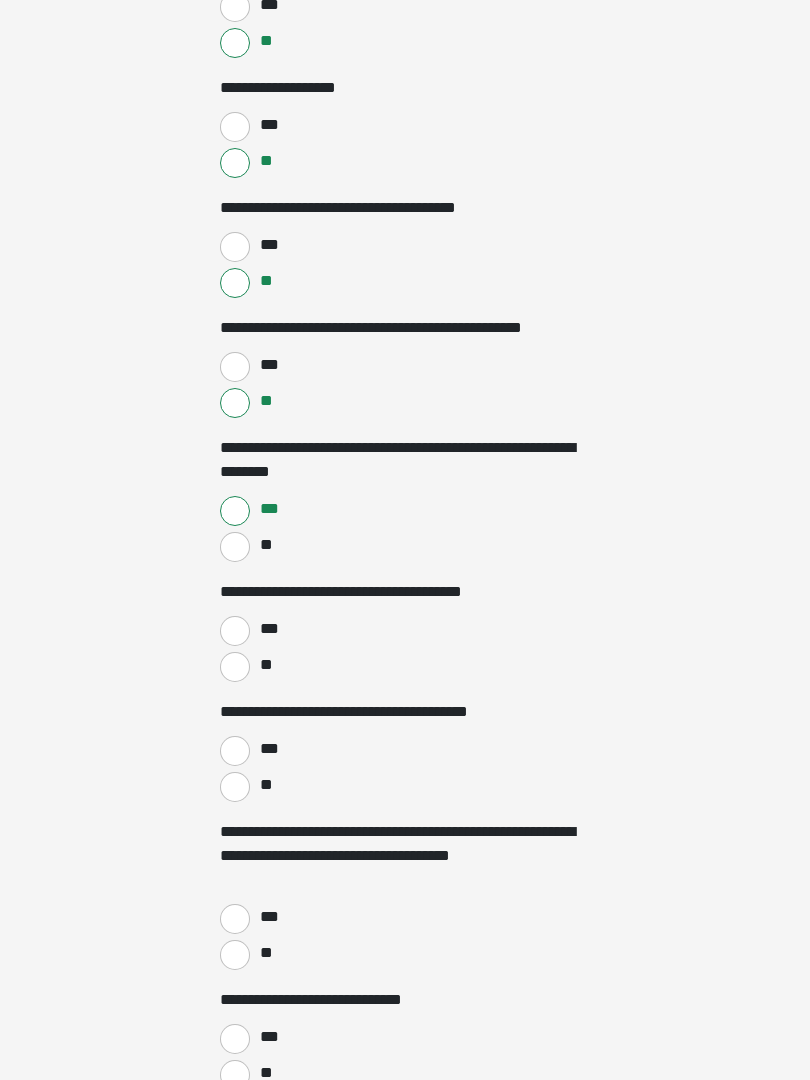 click on "***" at bounding box center (235, 631) 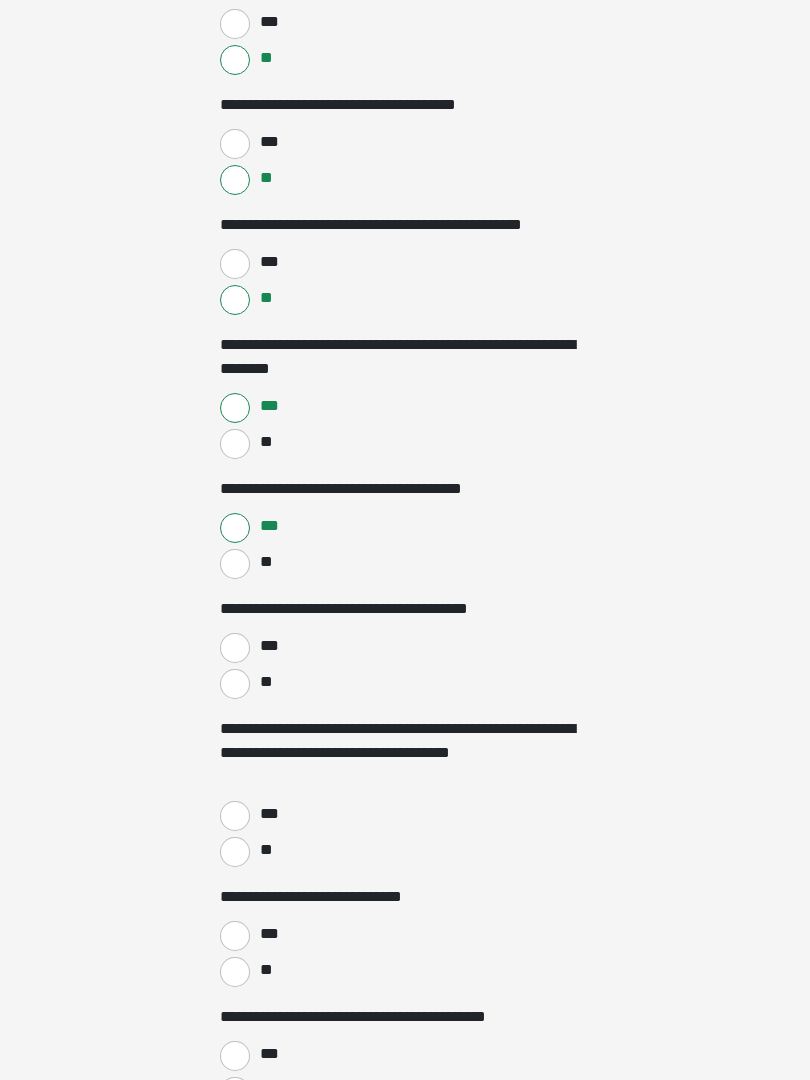 scroll, scrollTop: 2185, scrollLeft: 0, axis: vertical 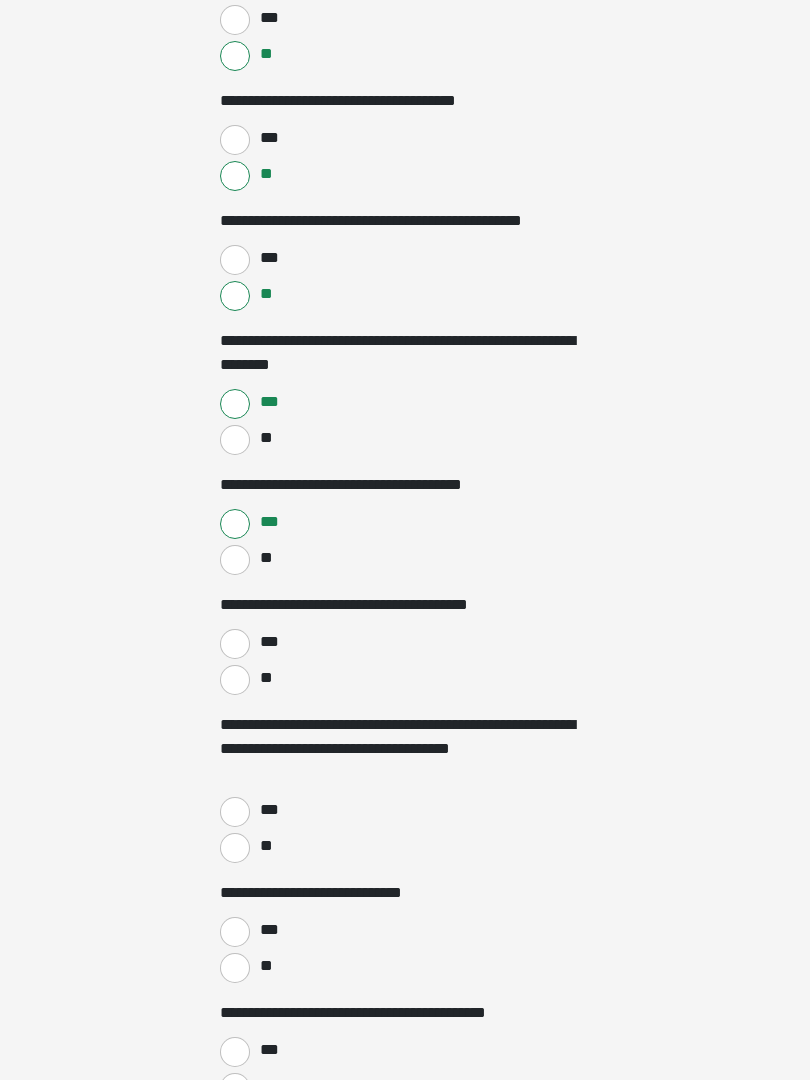 click on "**" at bounding box center [235, 680] 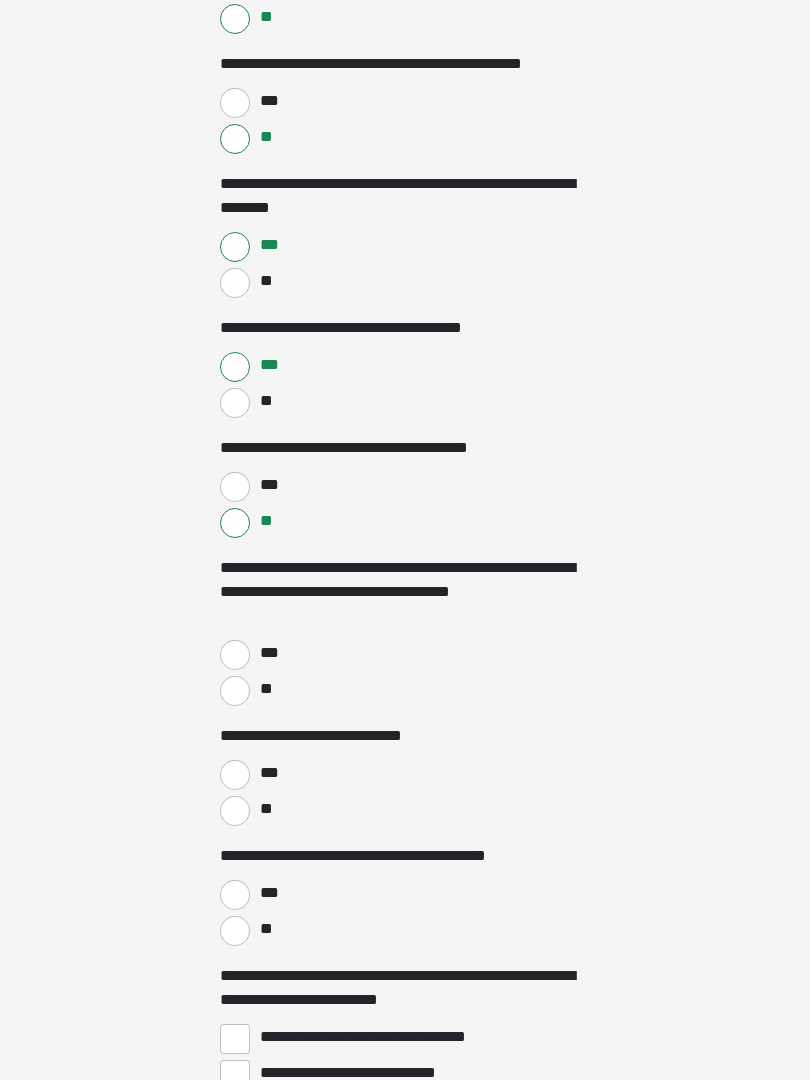 scroll, scrollTop: 2344, scrollLeft: 0, axis: vertical 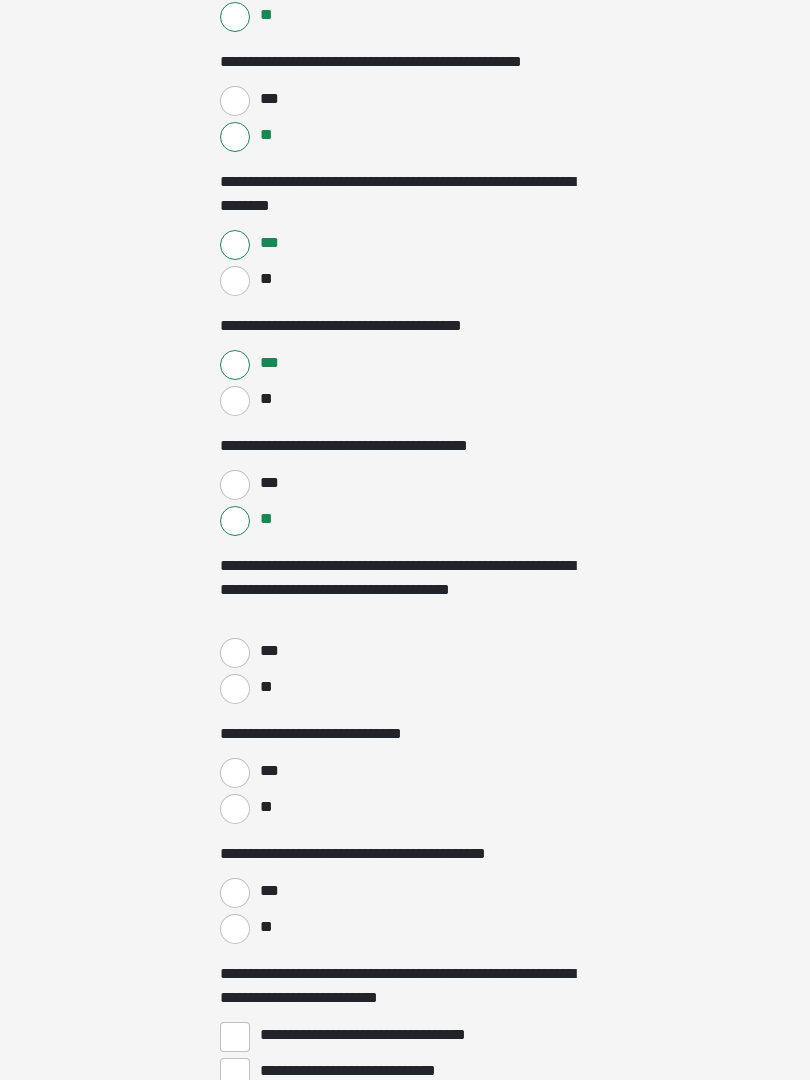 click on "**" at bounding box center (235, 689) 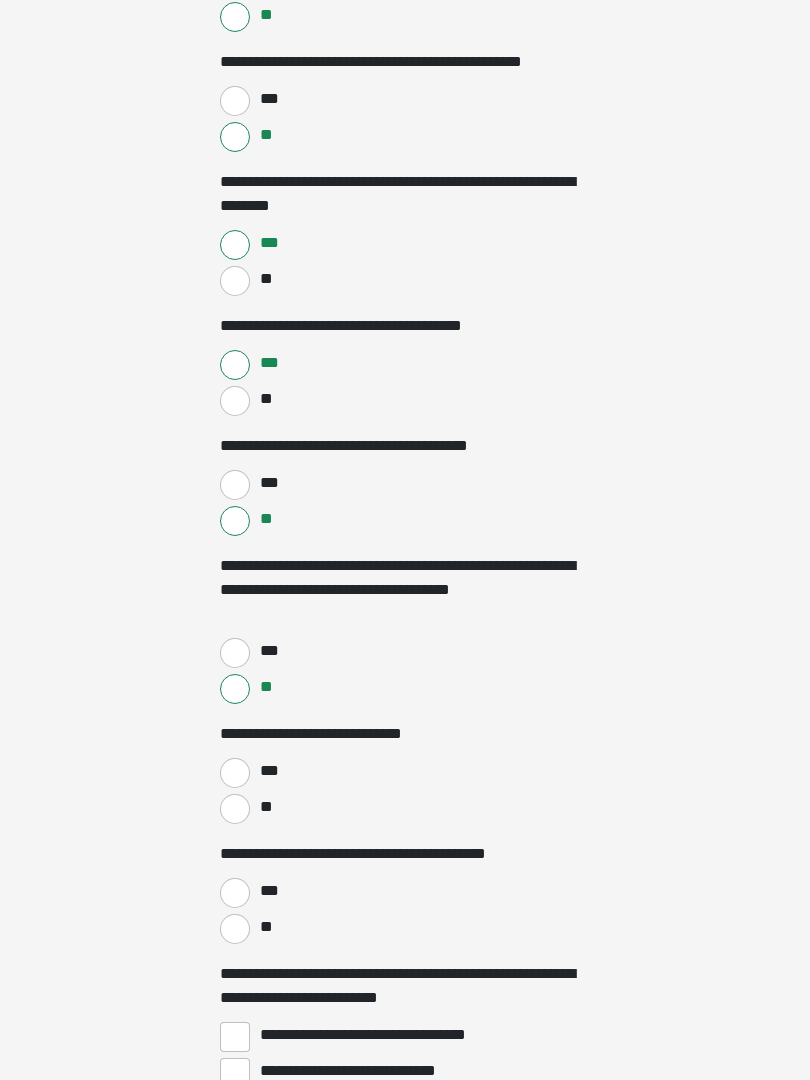click on "***" at bounding box center (235, 773) 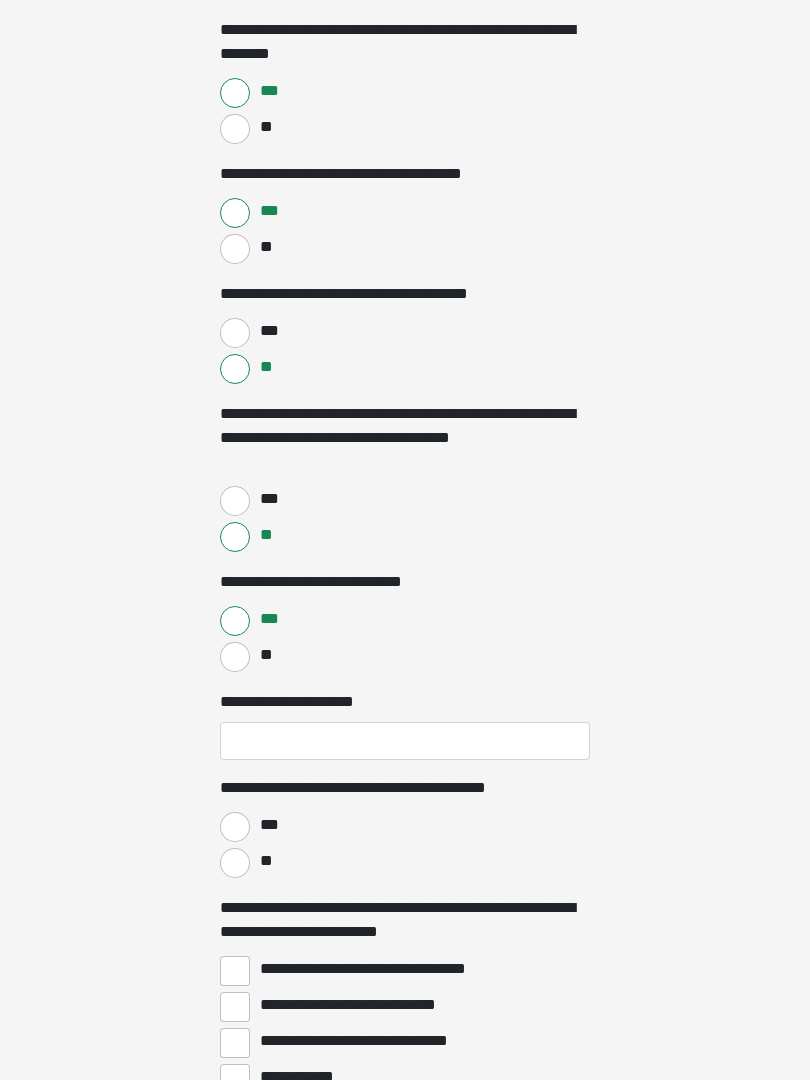 scroll, scrollTop: 2502, scrollLeft: 0, axis: vertical 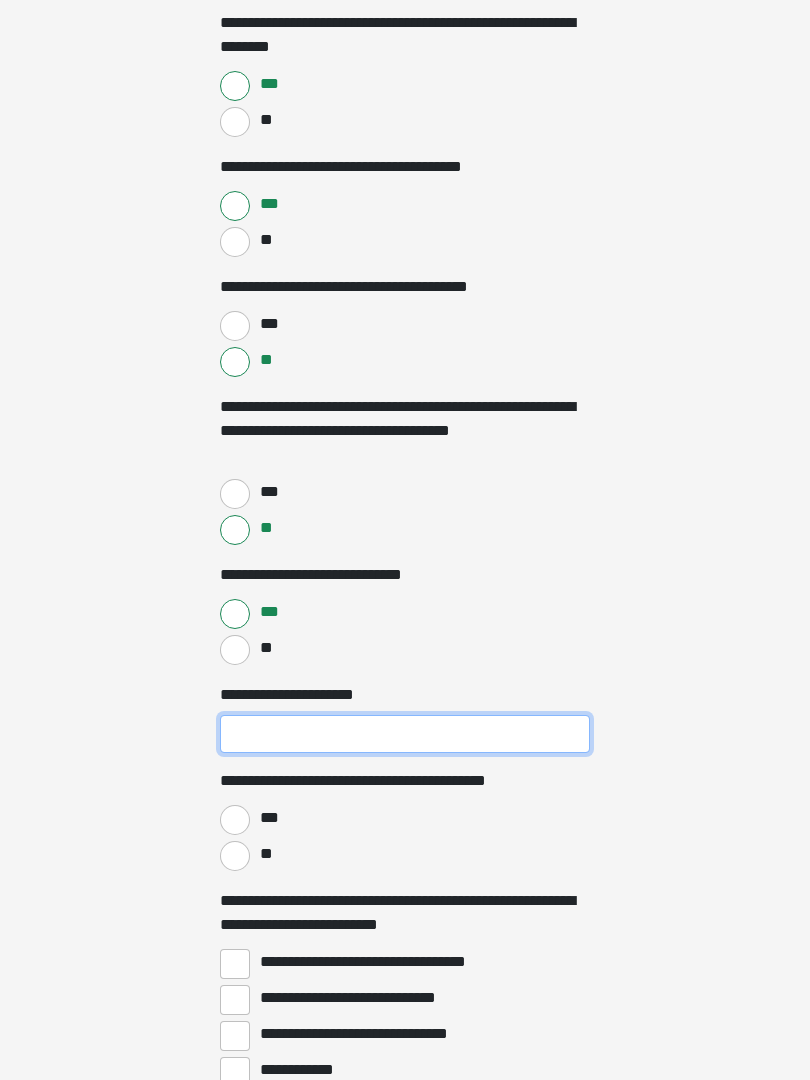 click on "**********" at bounding box center [405, 735] 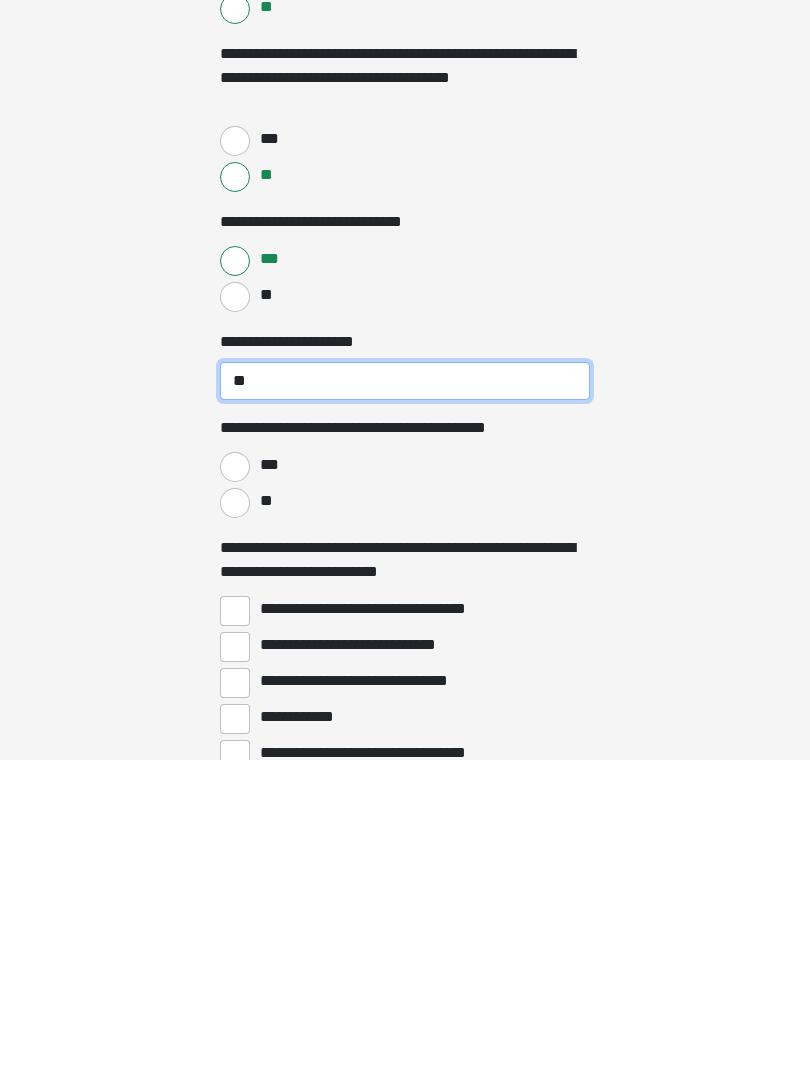type on "**" 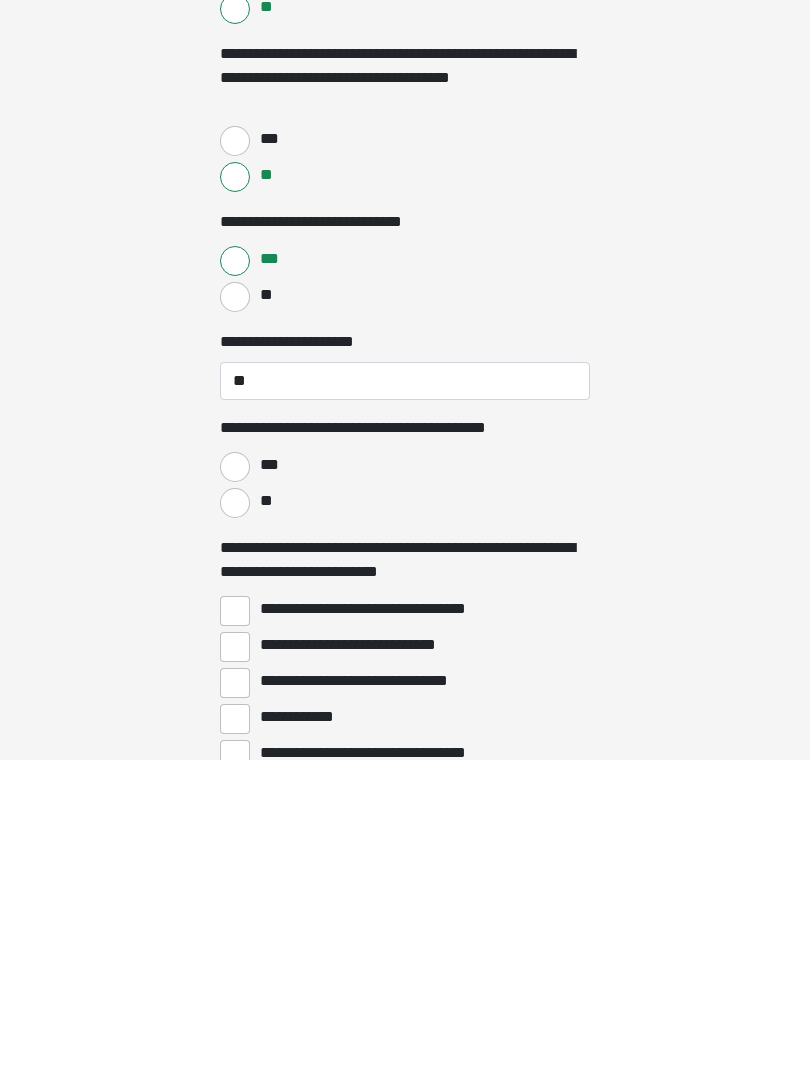 click on "***" at bounding box center (235, 787) 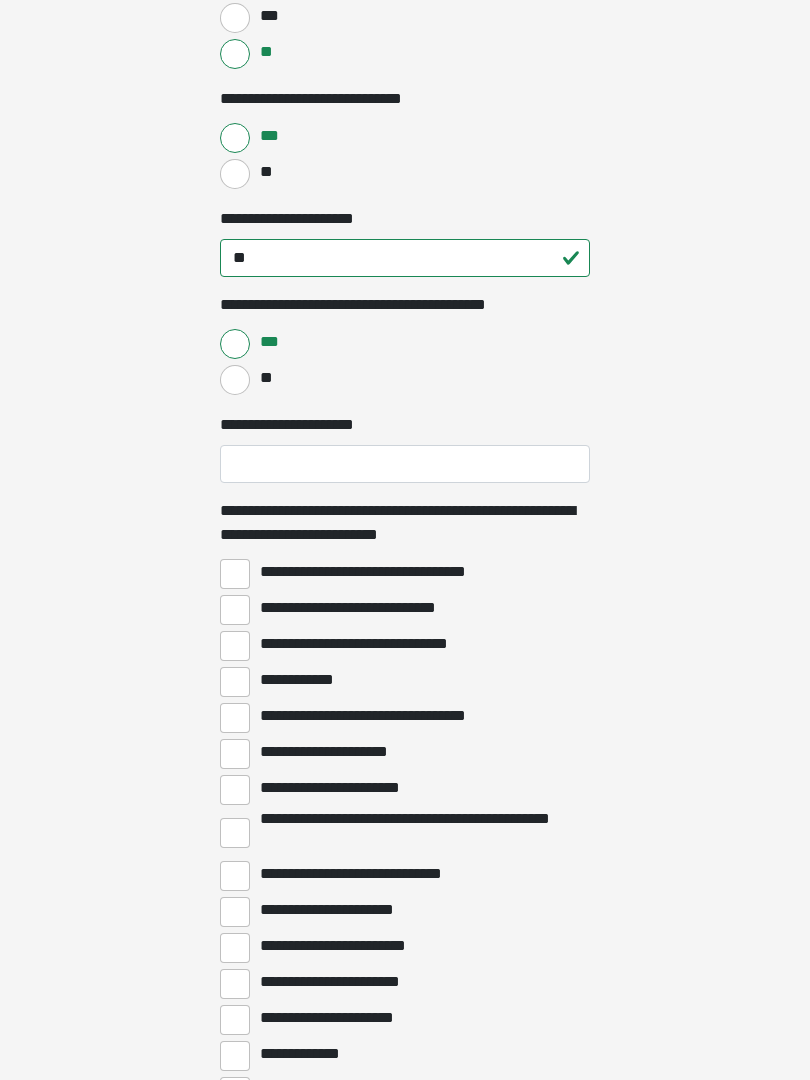 scroll, scrollTop: 2982, scrollLeft: 0, axis: vertical 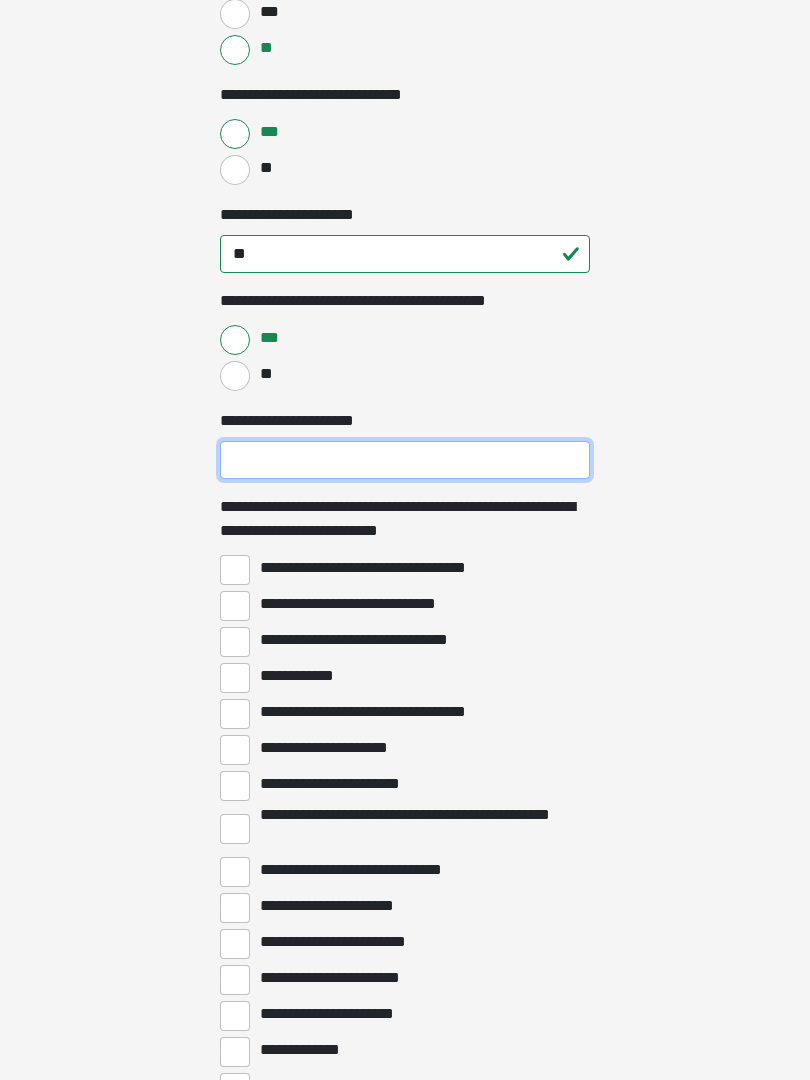 click on "**********" at bounding box center (405, 461) 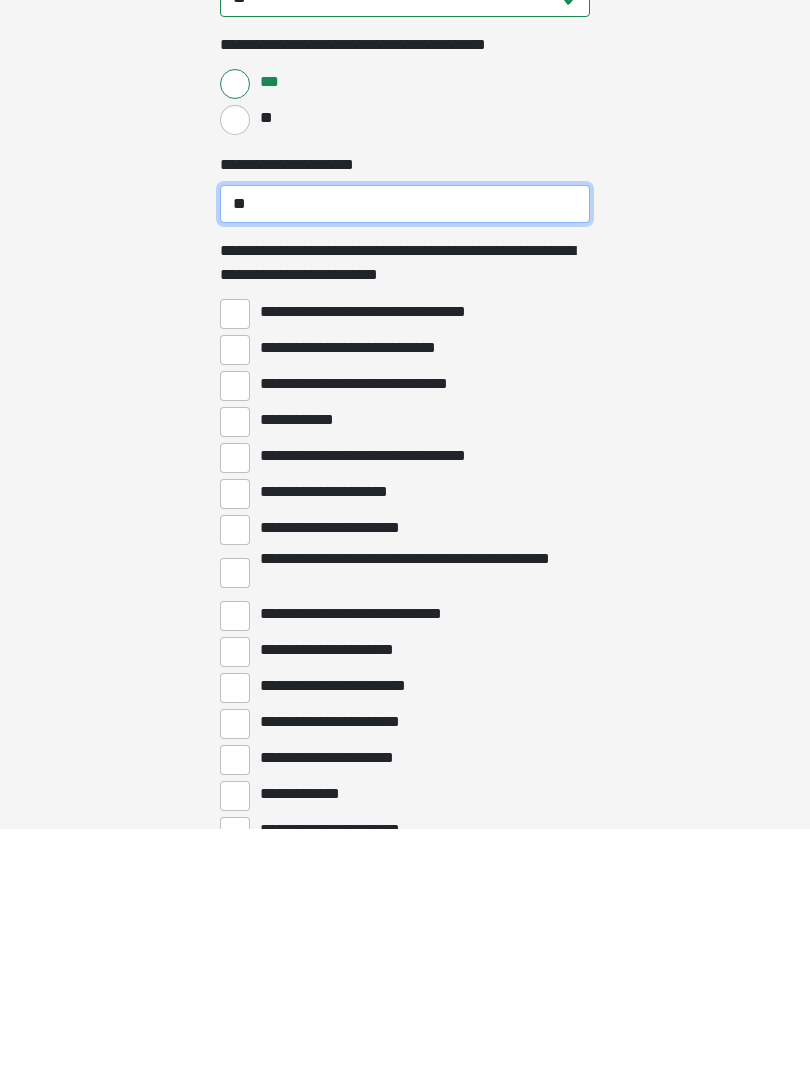 scroll, scrollTop: 2989, scrollLeft: 0, axis: vertical 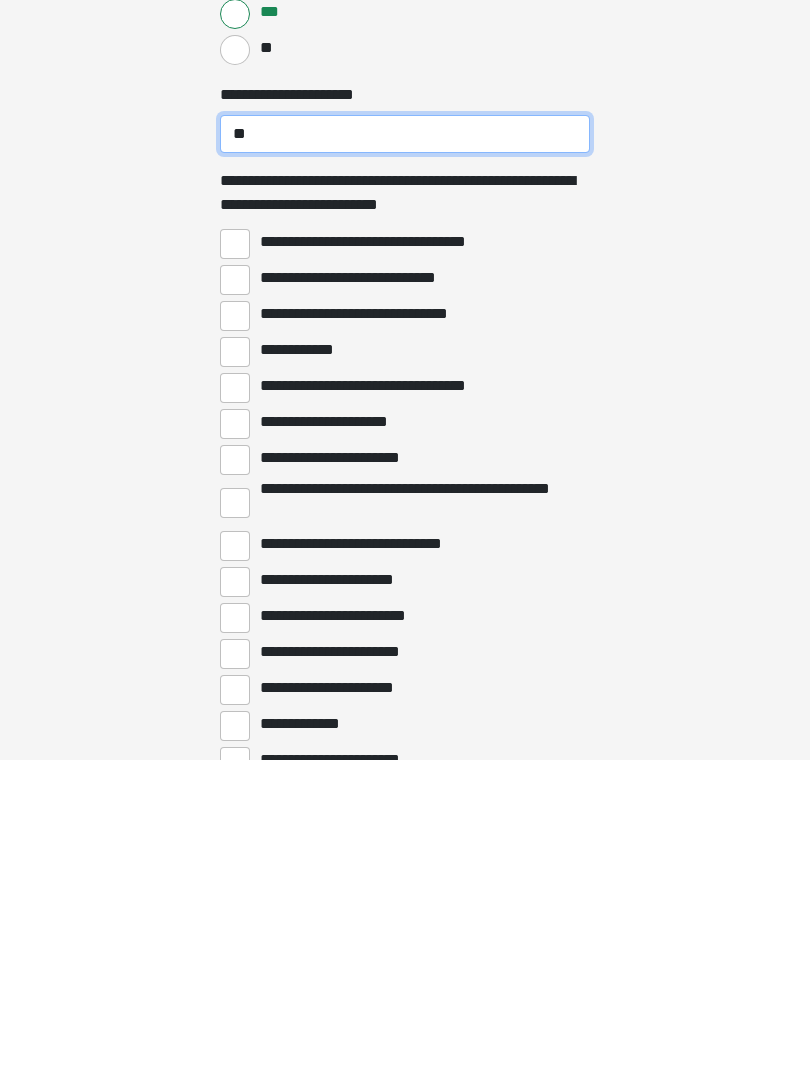 type on "**" 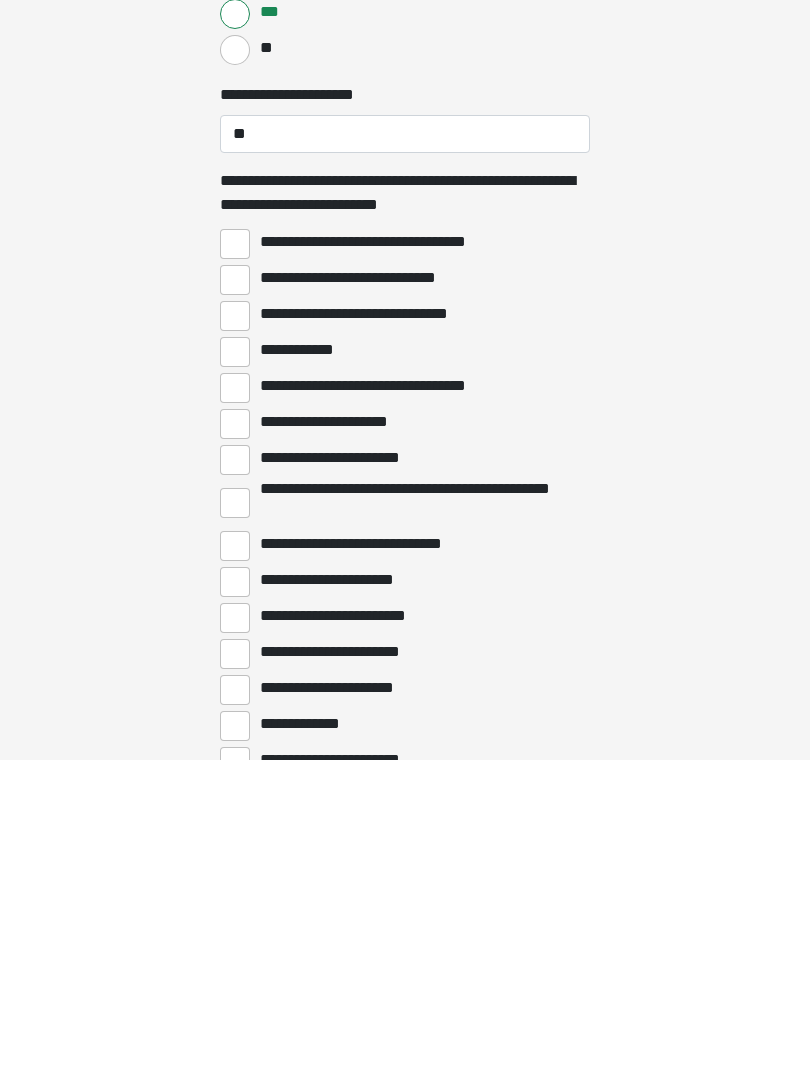 click on "**********" at bounding box center [235, 866] 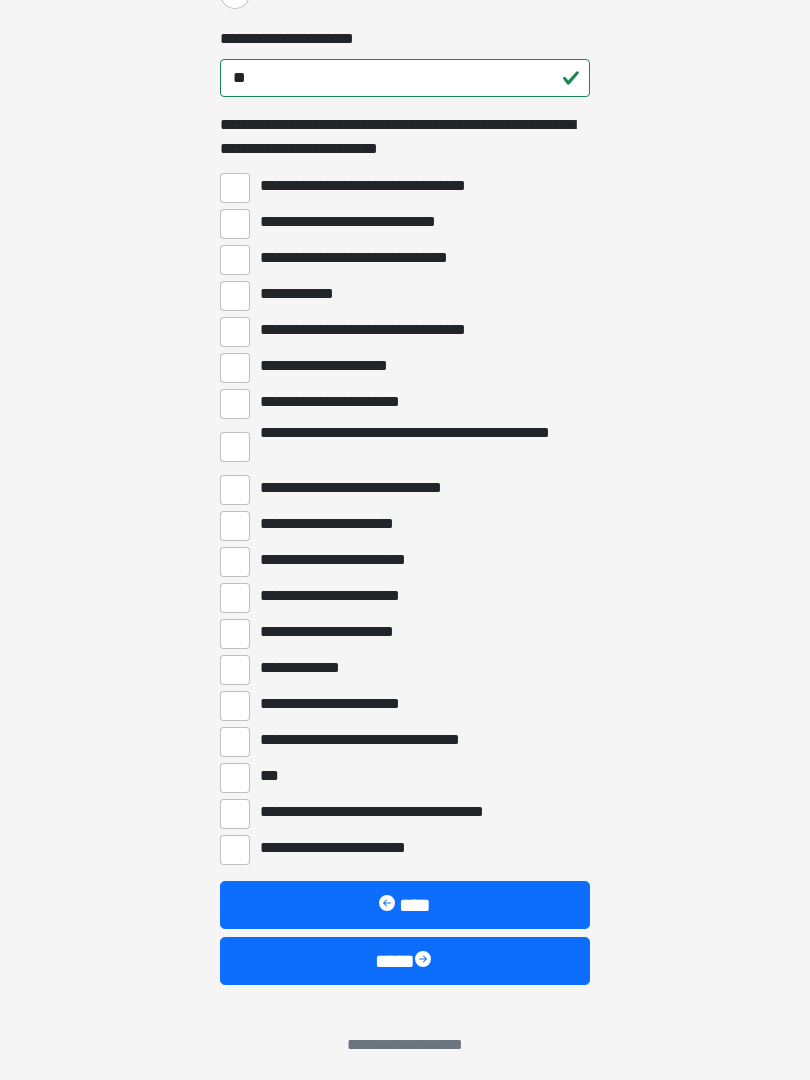 scroll, scrollTop: 3373, scrollLeft: 0, axis: vertical 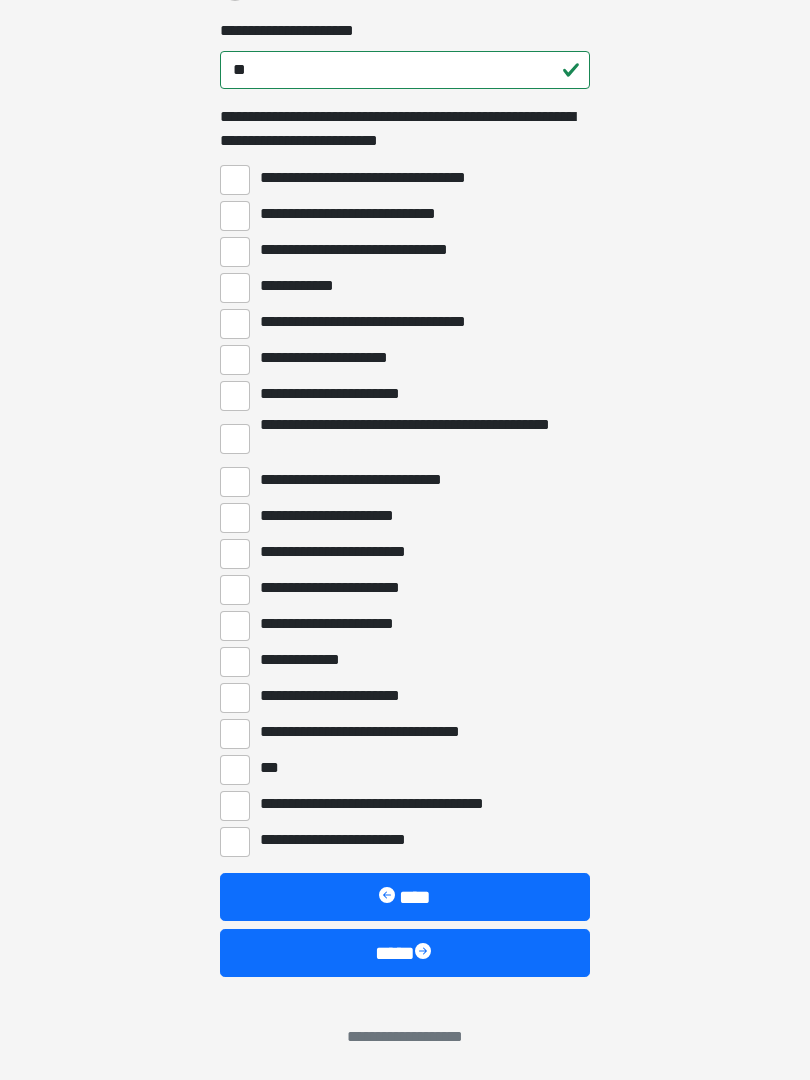 click on "****" at bounding box center [405, 953] 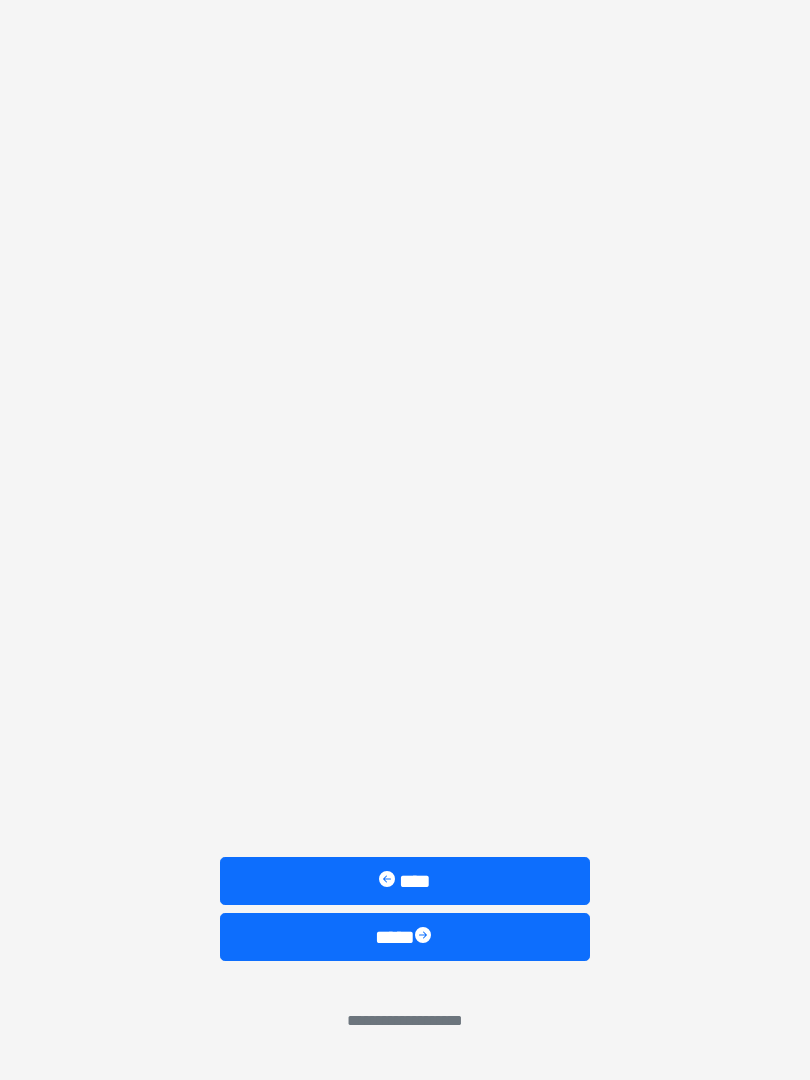 scroll, scrollTop: 0, scrollLeft: 0, axis: both 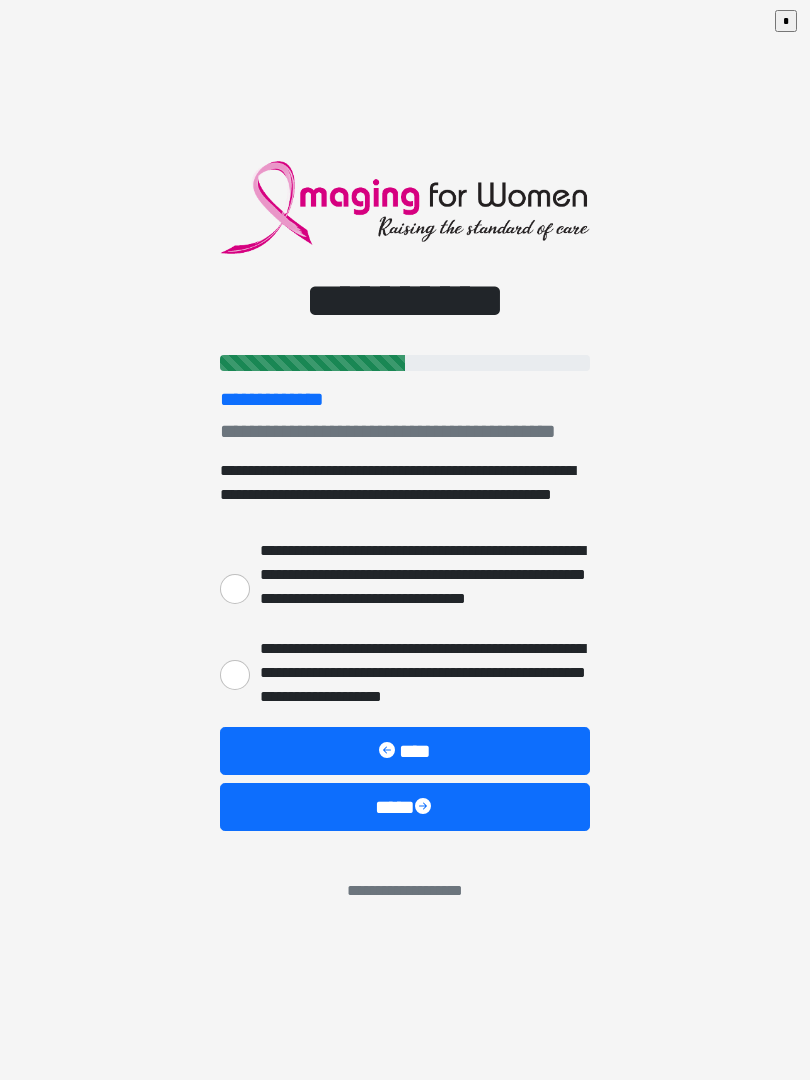 click on "**********" at bounding box center [235, 675] 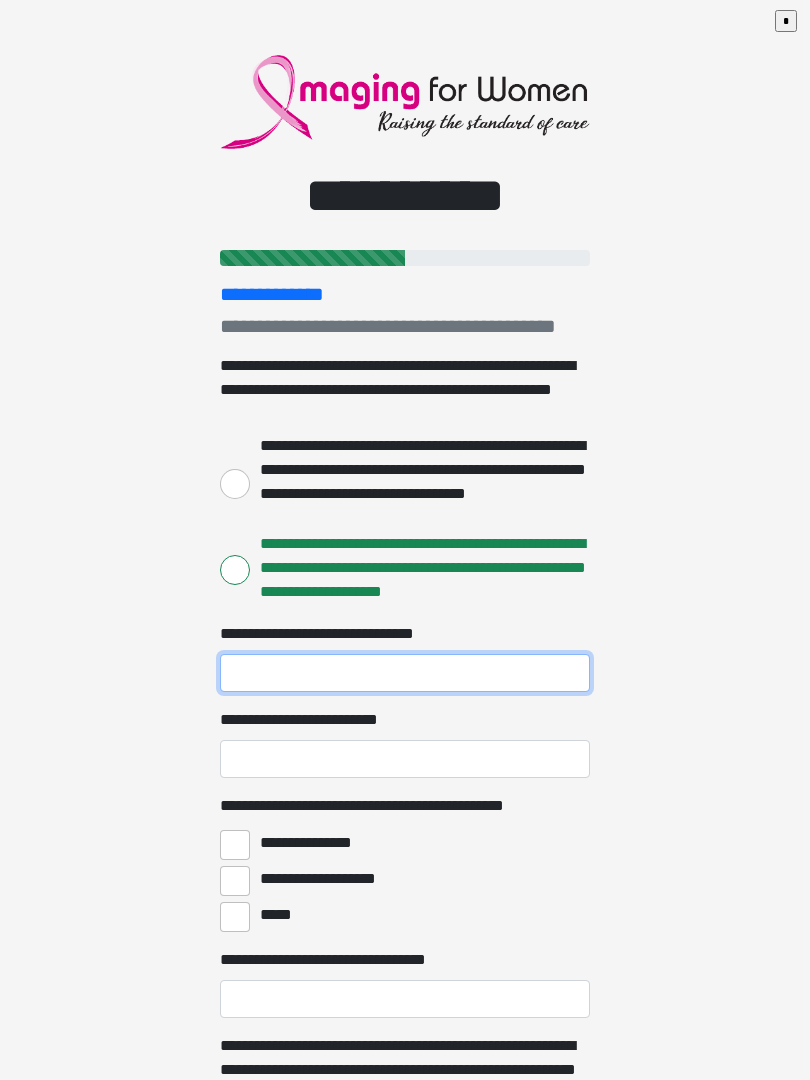 click on "**********" at bounding box center (405, 673) 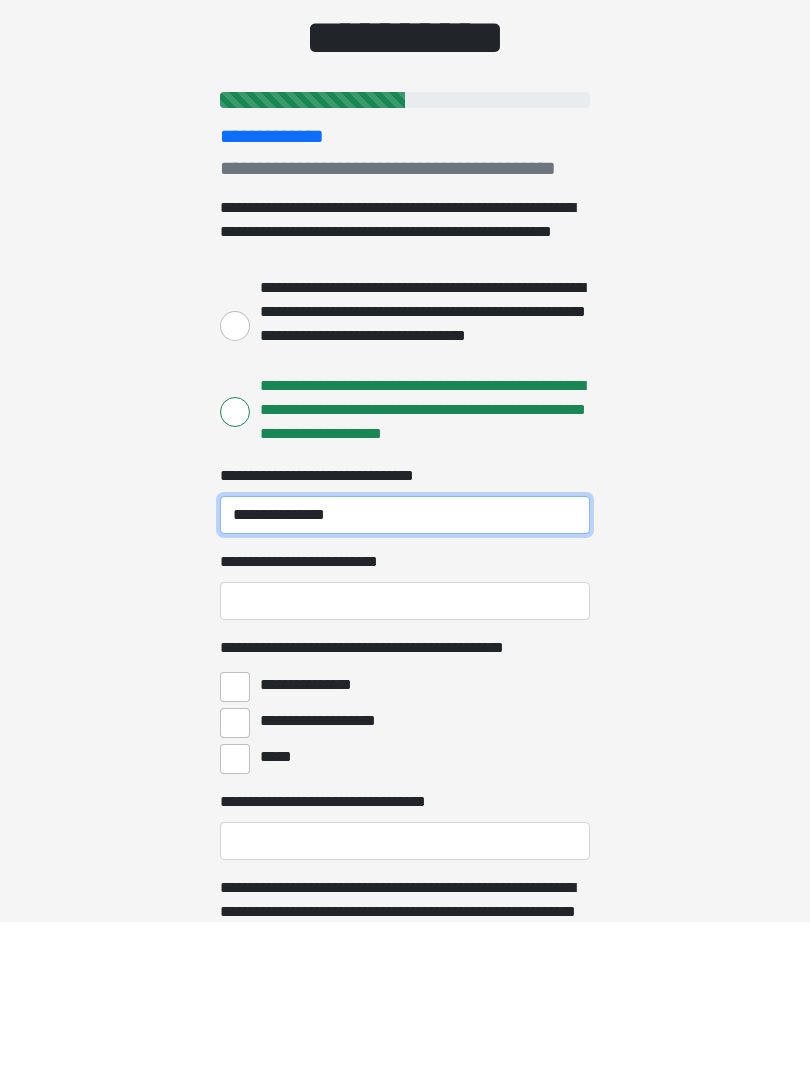 type on "**********" 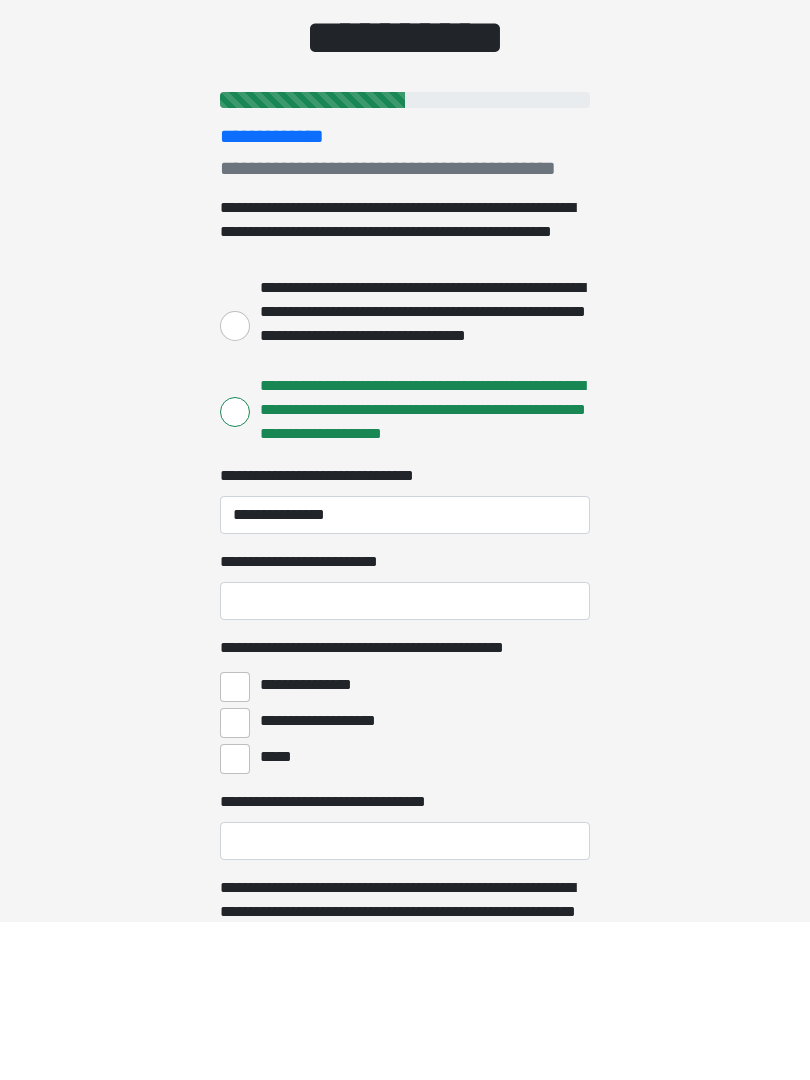 click on "**********" at bounding box center (405, 759) 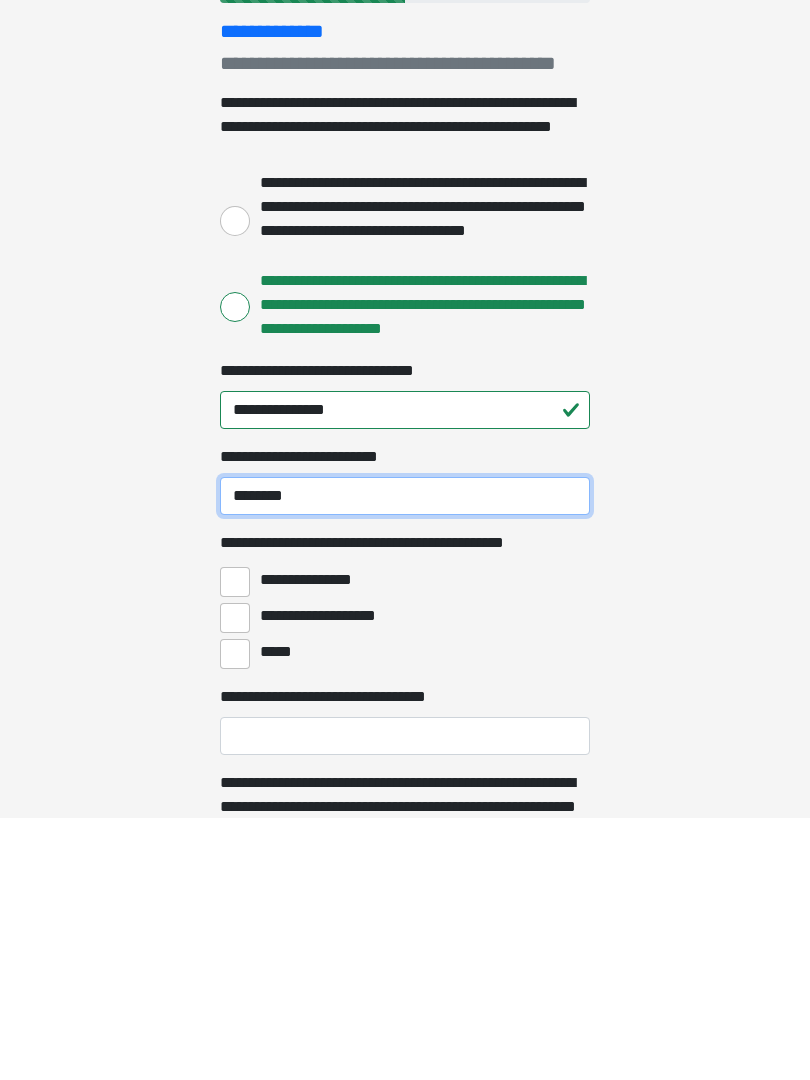 type on "********" 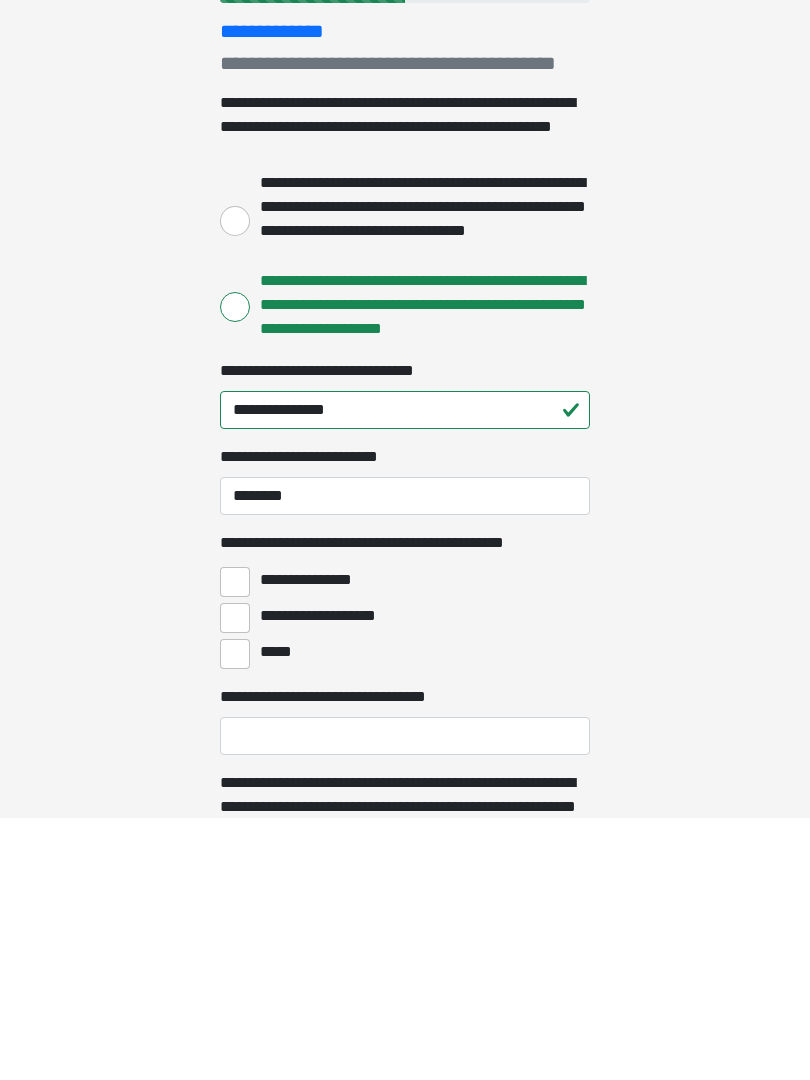 click on "**********" at bounding box center [235, 845] 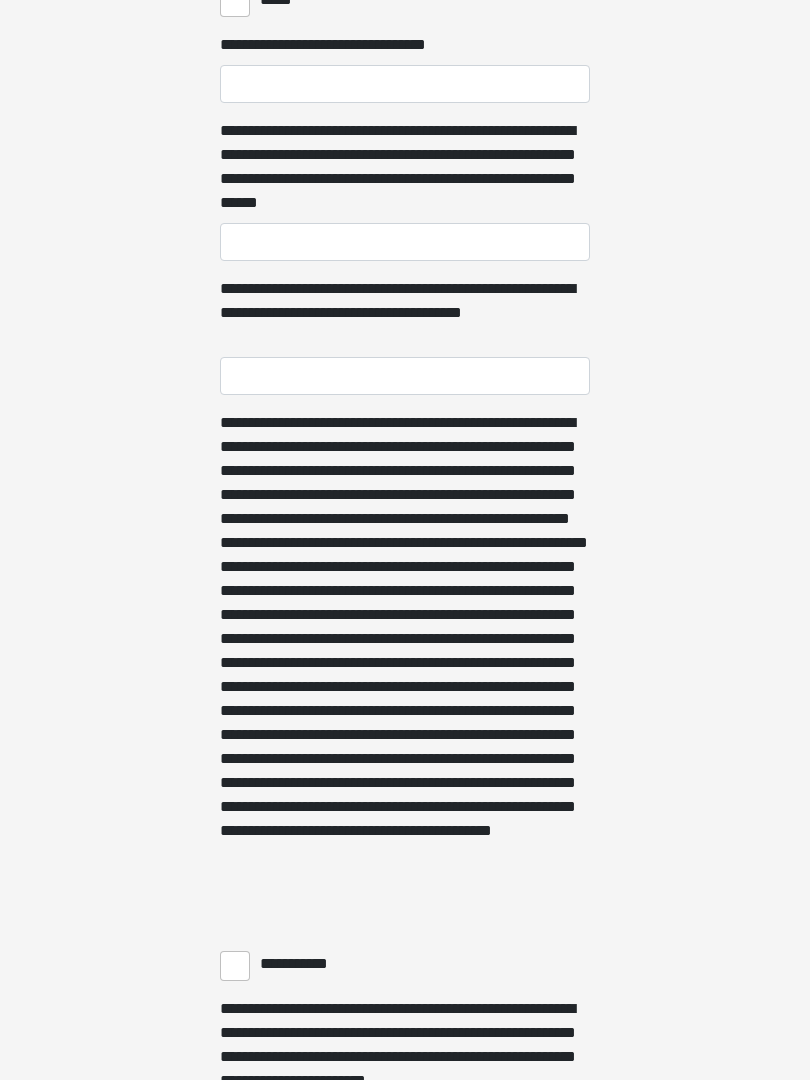 scroll, scrollTop: 994, scrollLeft: 0, axis: vertical 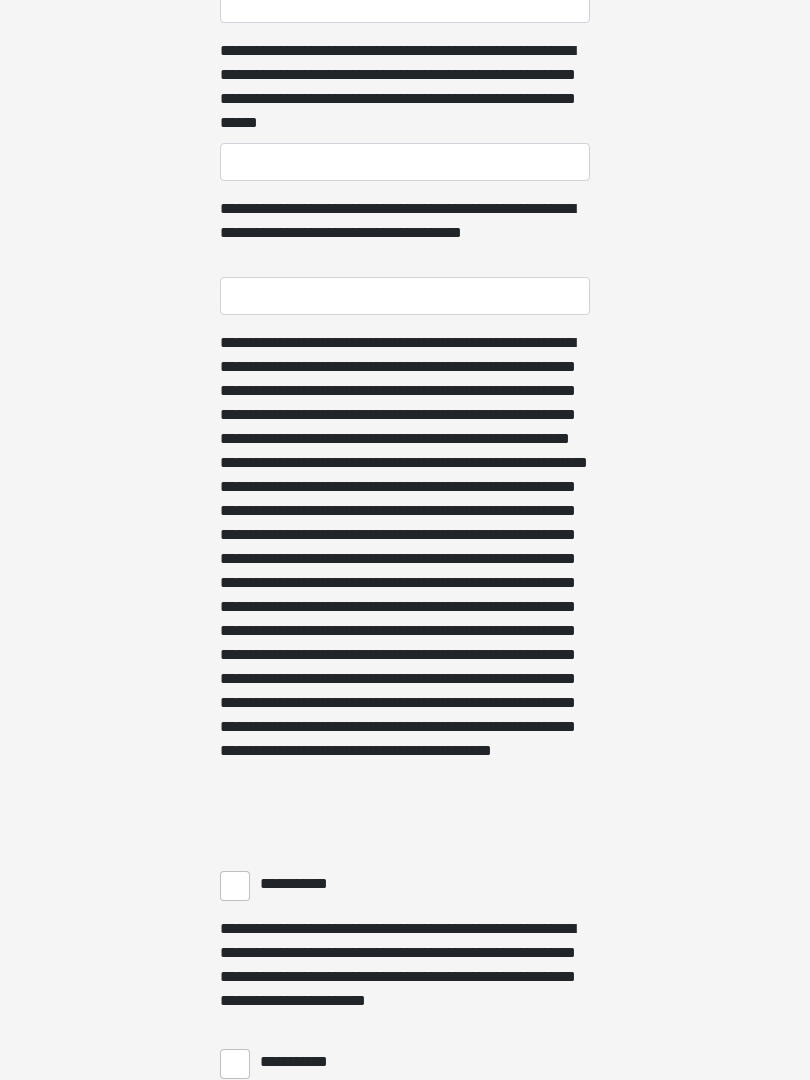 click on "**********" at bounding box center [235, 887] 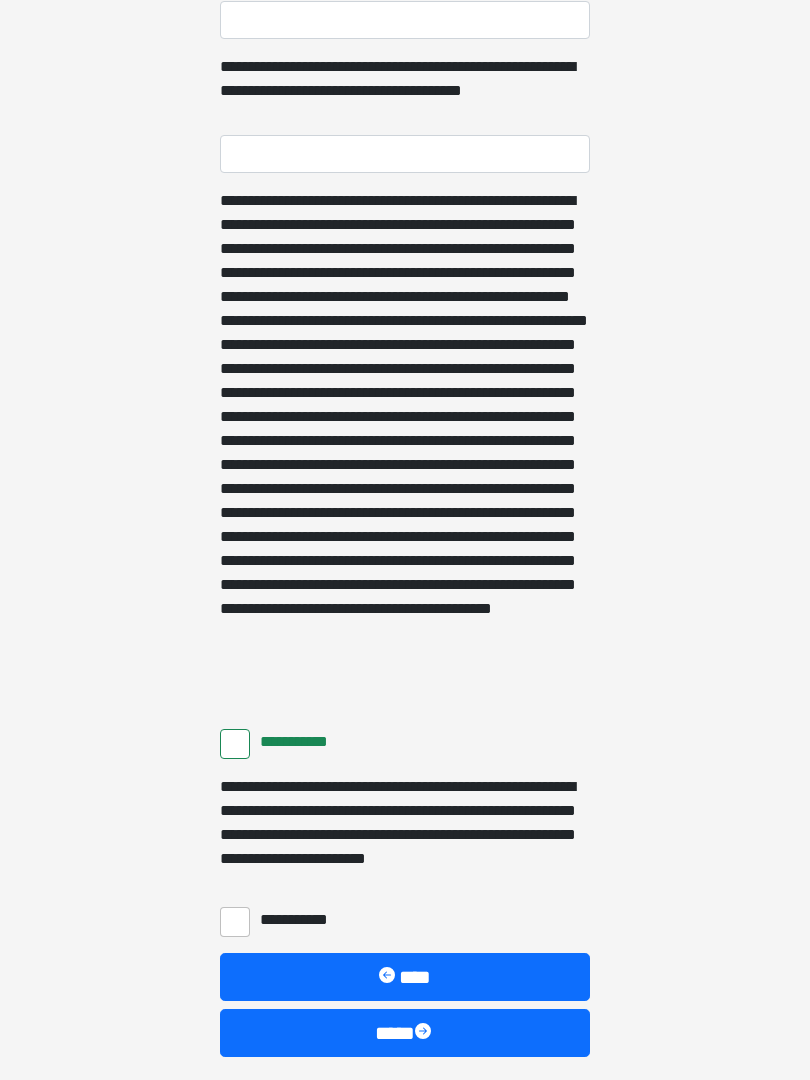 scroll, scrollTop: 1149, scrollLeft: 0, axis: vertical 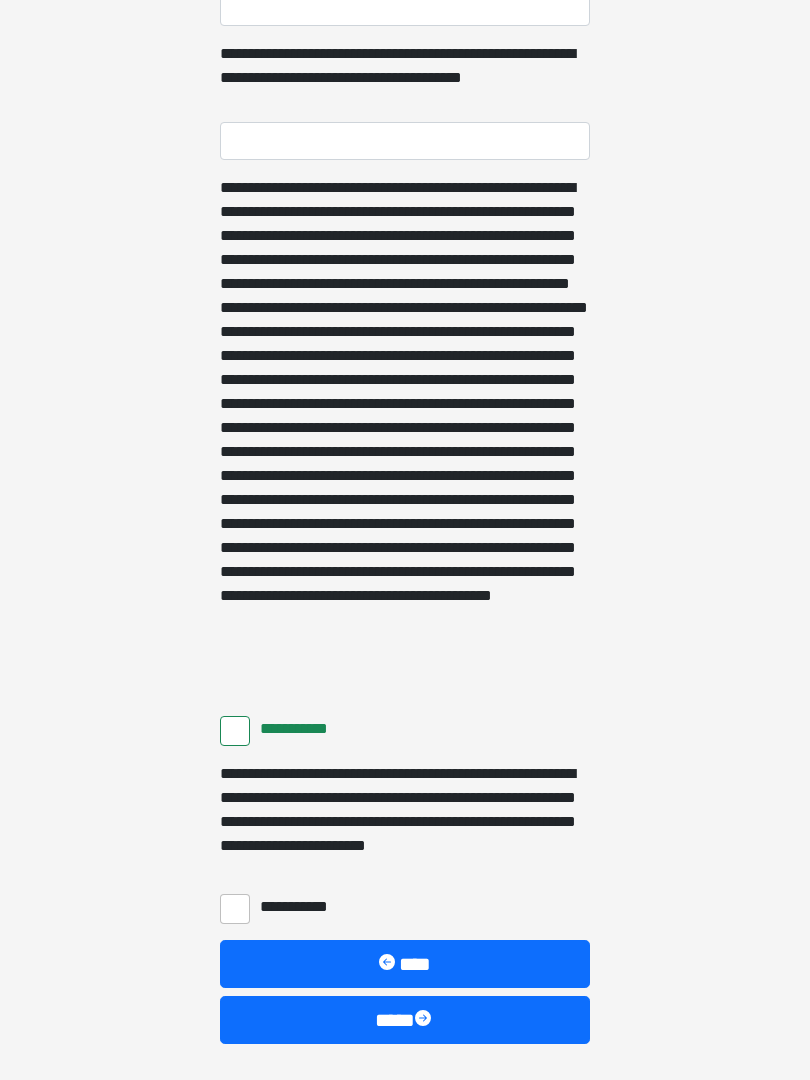 click on "**********" at bounding box center [235, 910] 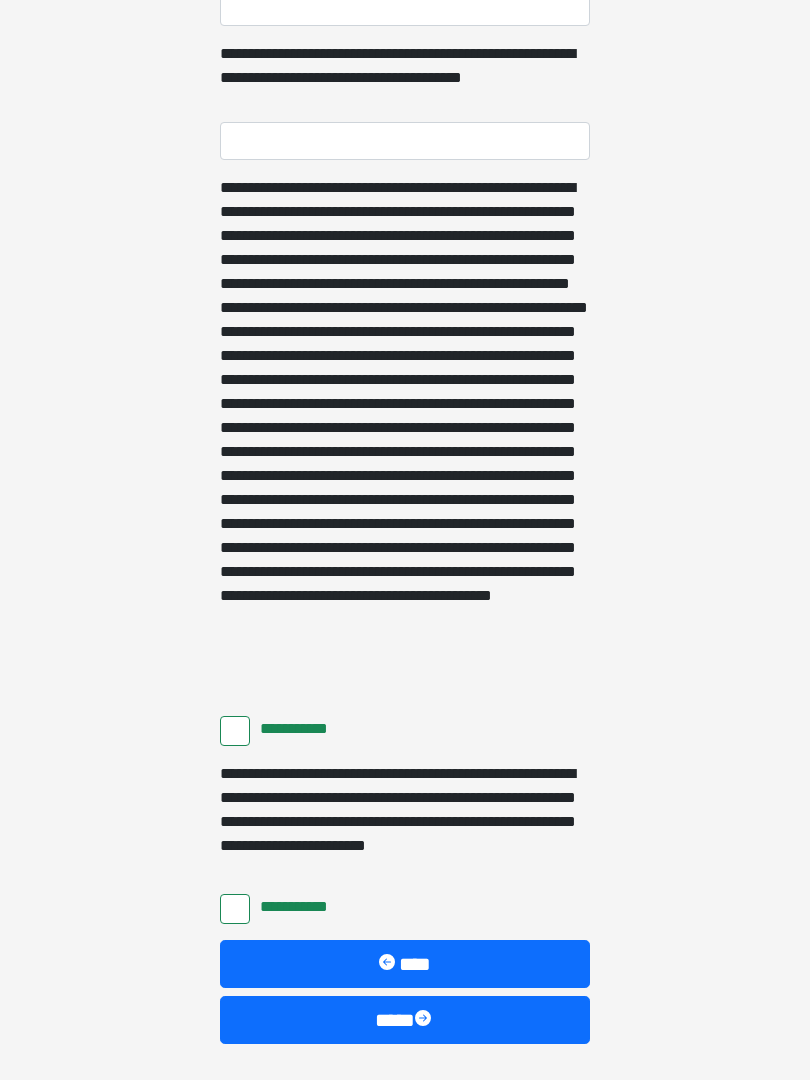 click on "****" at bounding box center [405, 1020] 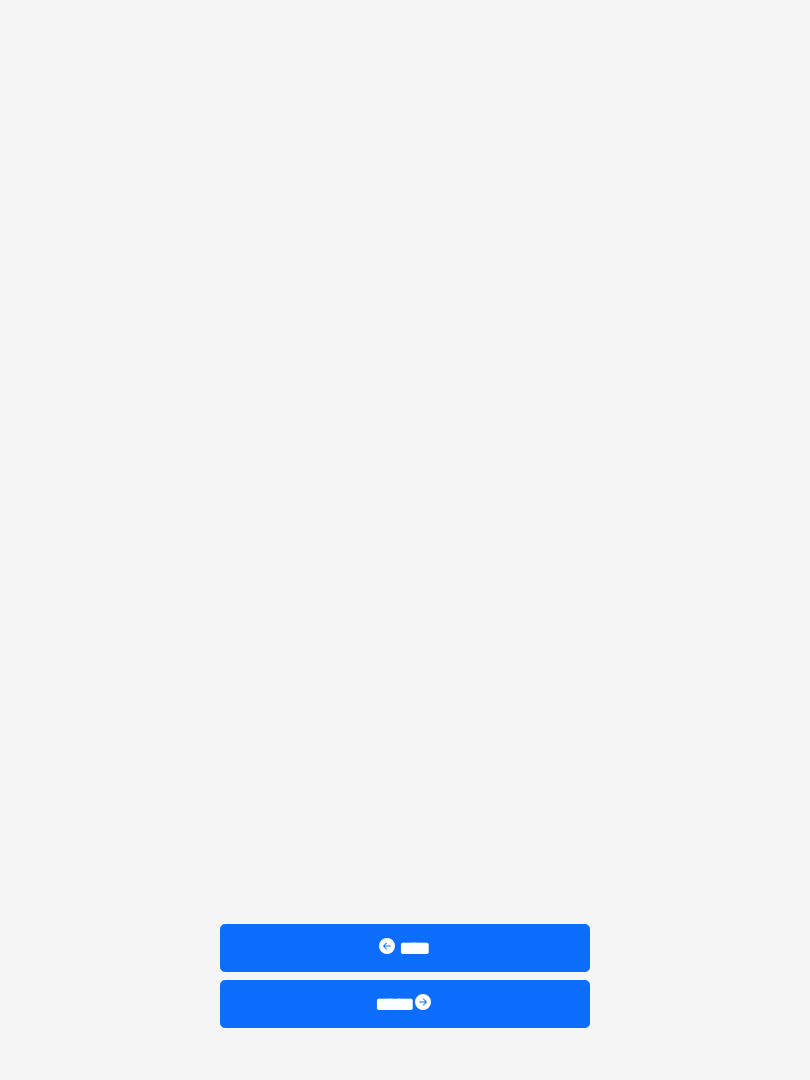 scroll, scrollTop: 19, scrollLeft: 0, axis: vertical 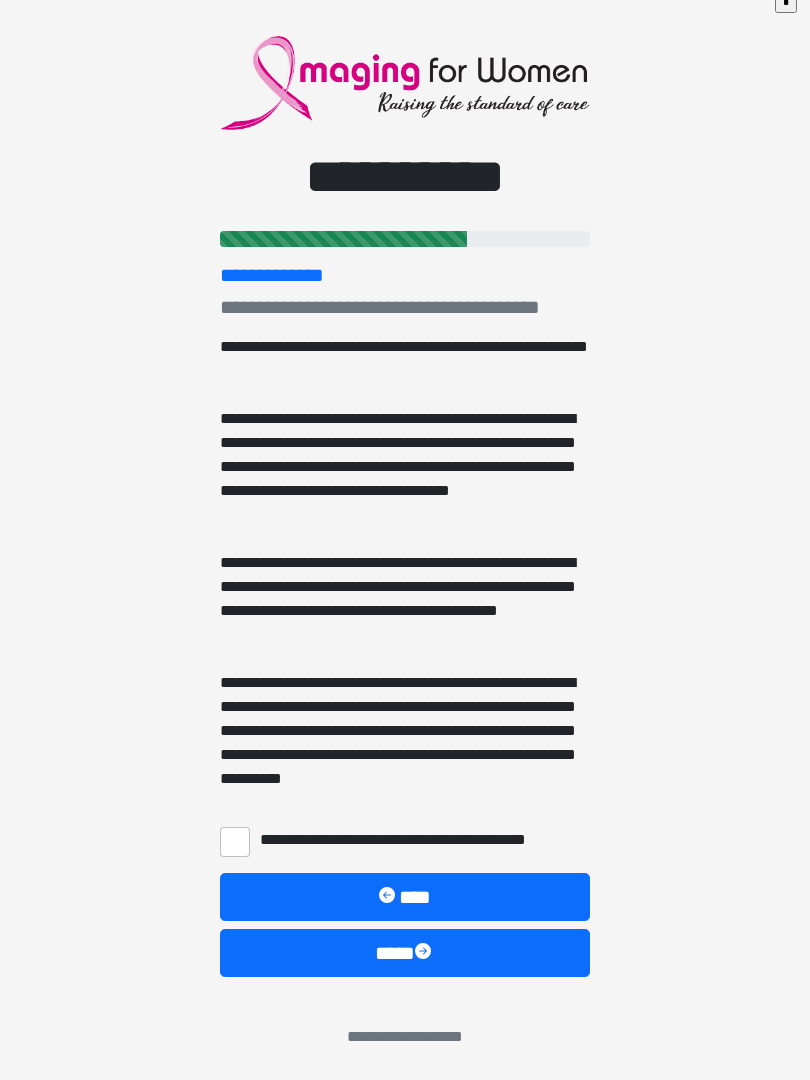 click on "**********" at bounding box center [235, 842] 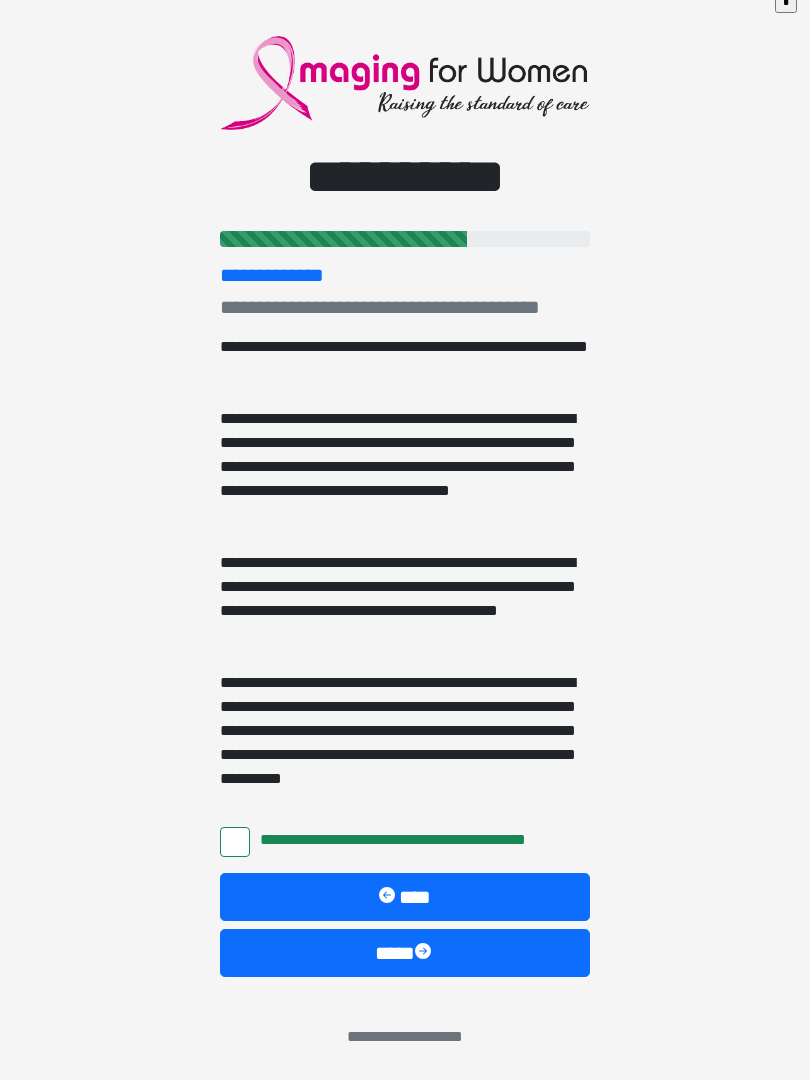 click on "****" at bounding box center (405, 953) 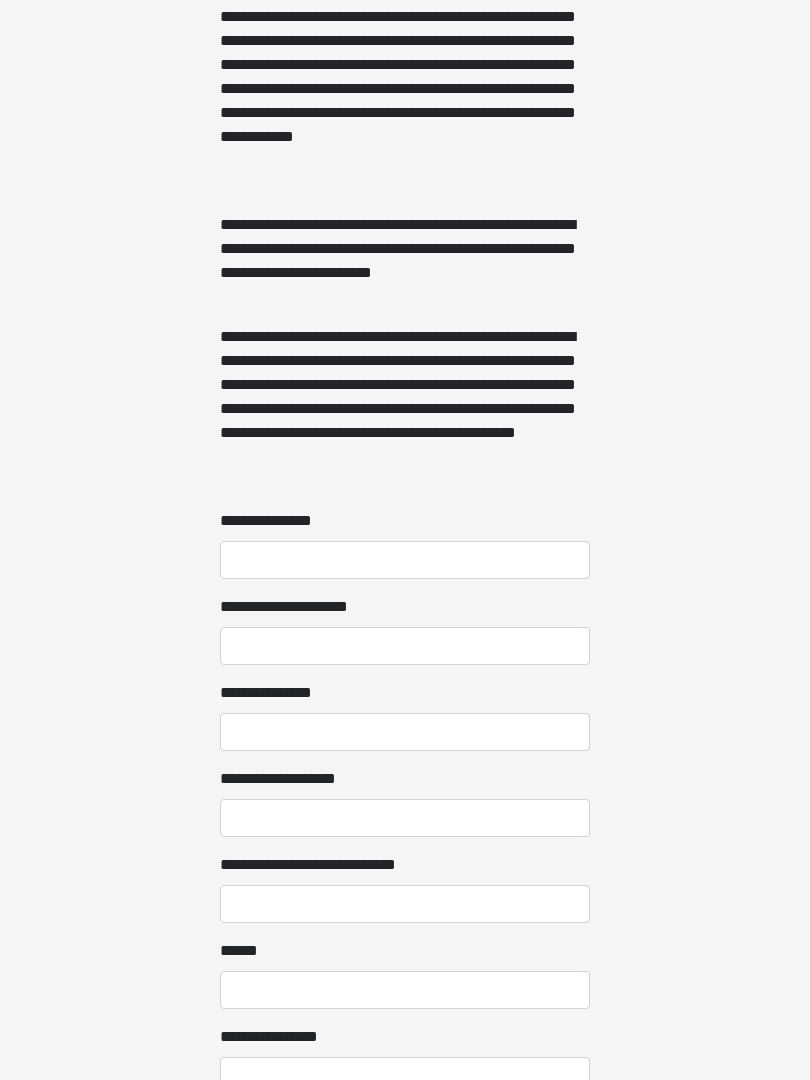 scroll, scrollTop: 1230, scrollLeft: 0, axis: vertical 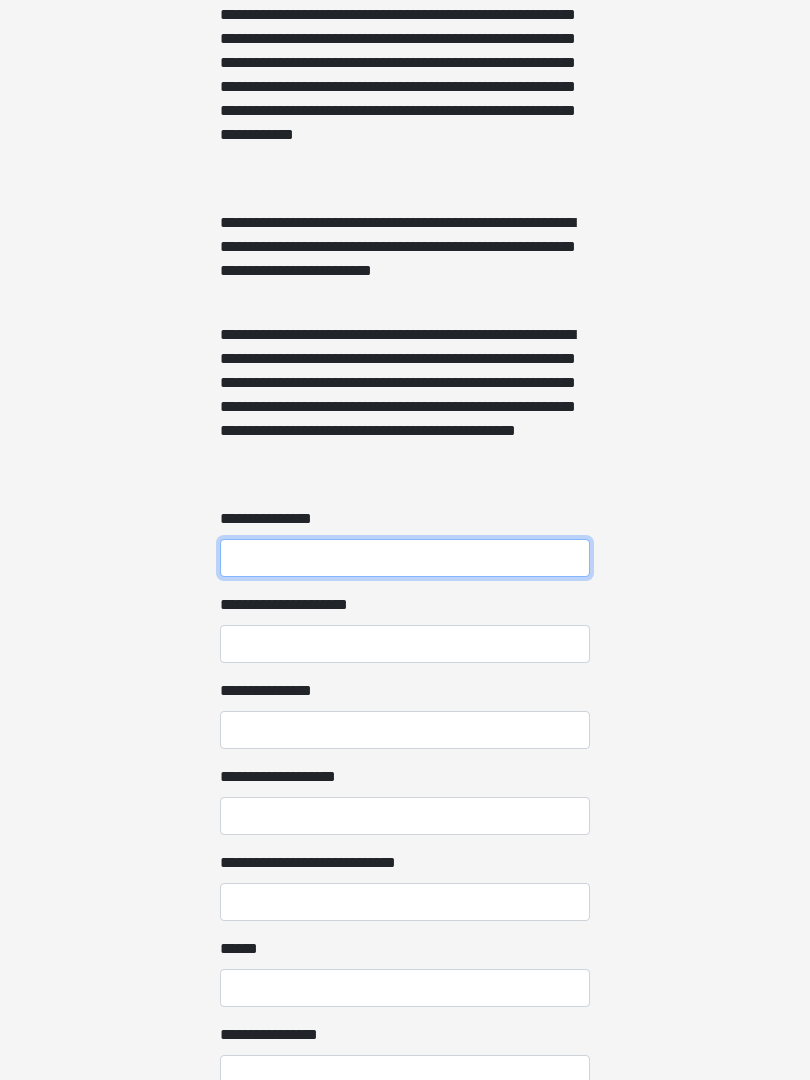 click on "**********" at bounding box center [405, 559] 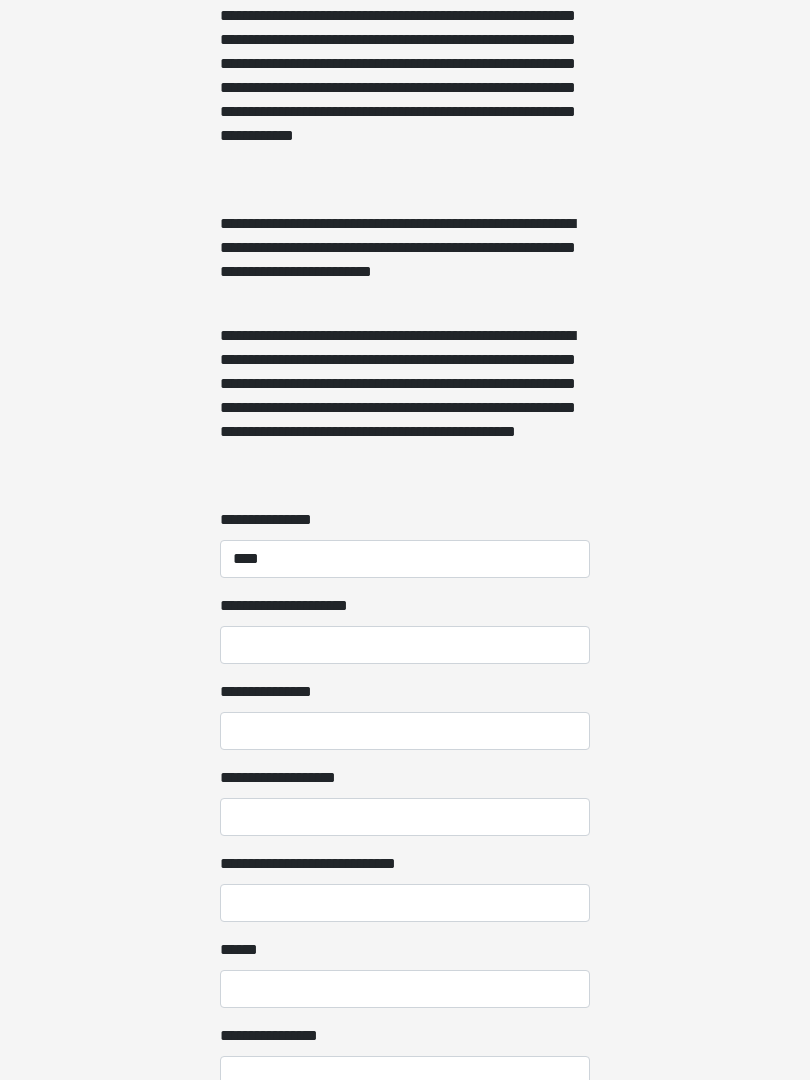 click on "**********" at bounding box center (405, 645) 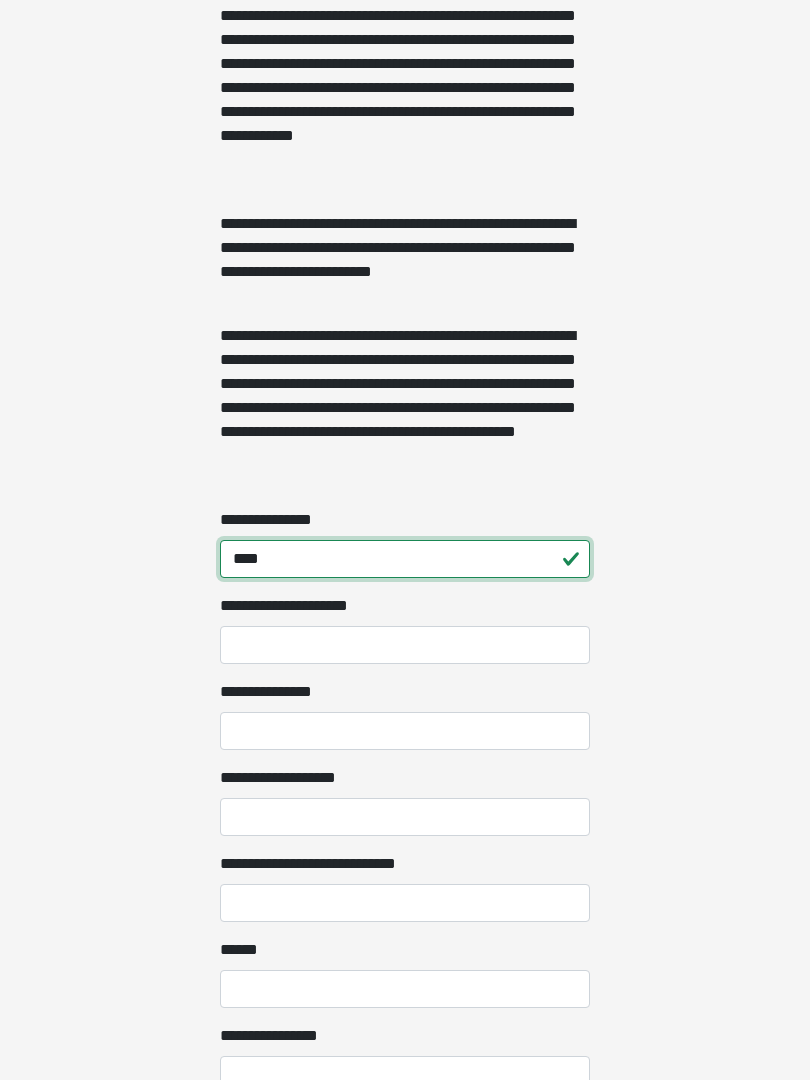 click on "****" at bounding box center [405, 559] 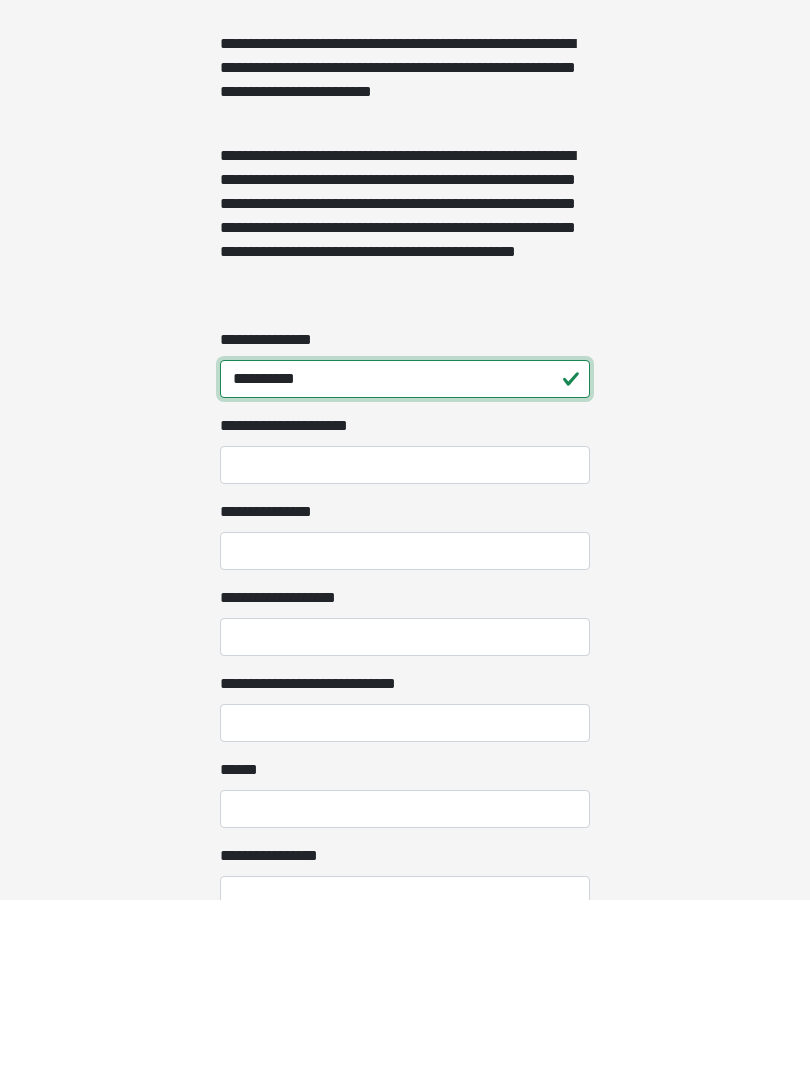 type on "**********" 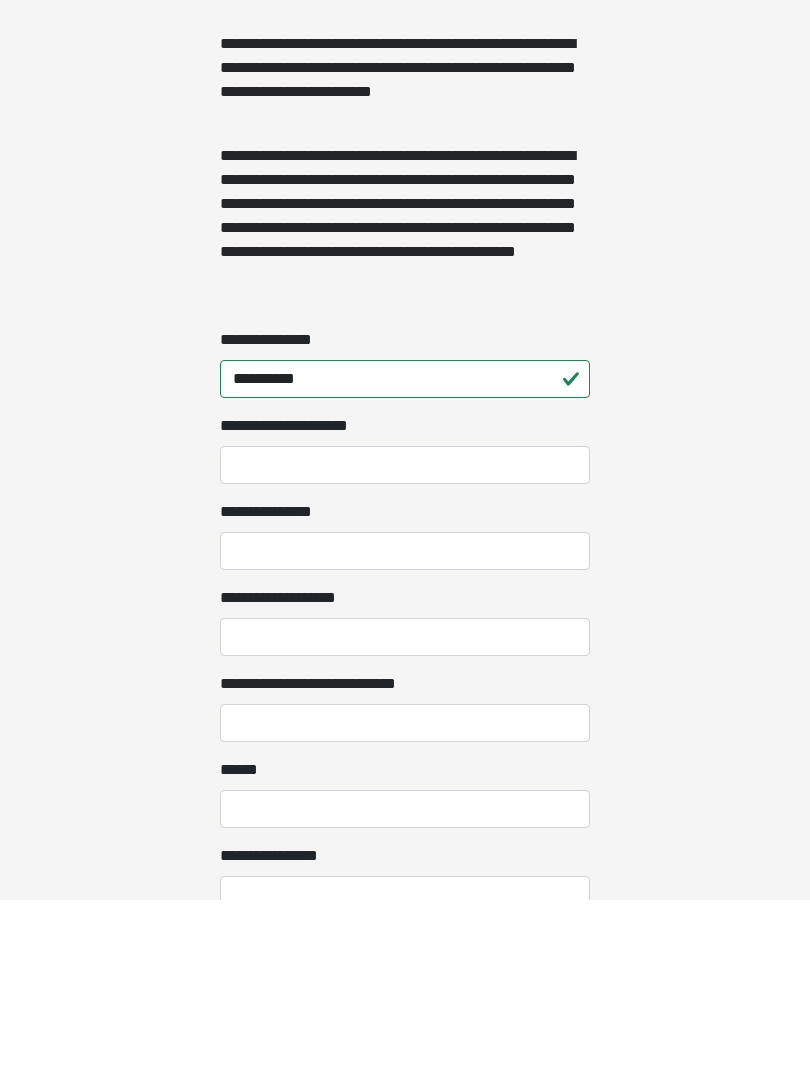click on "**********" at bounding box center (405, 731) 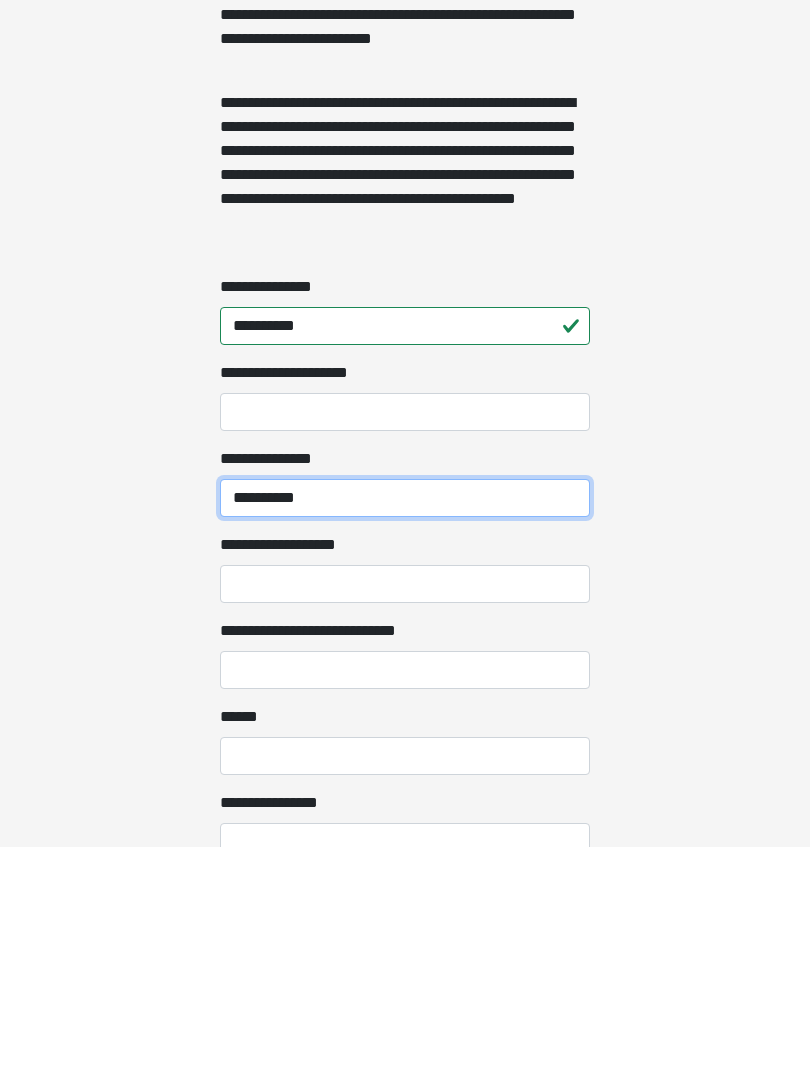 type on "**********" 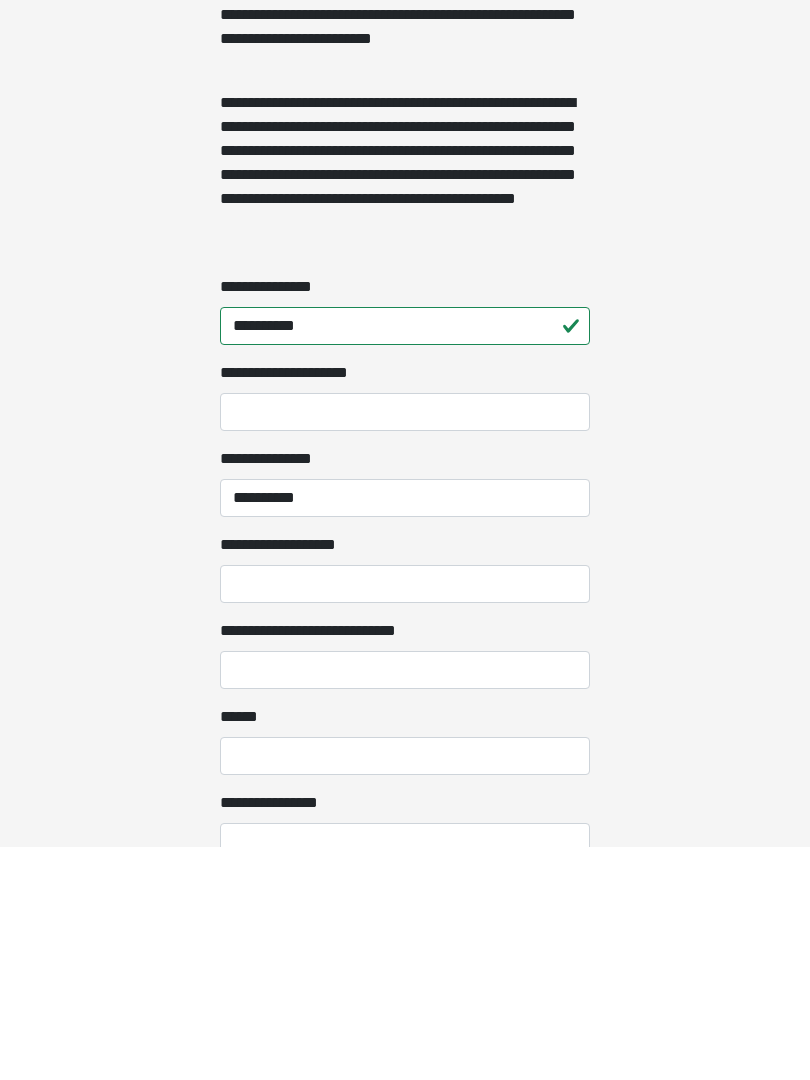click on "**********" at bounding box center (405, 817) 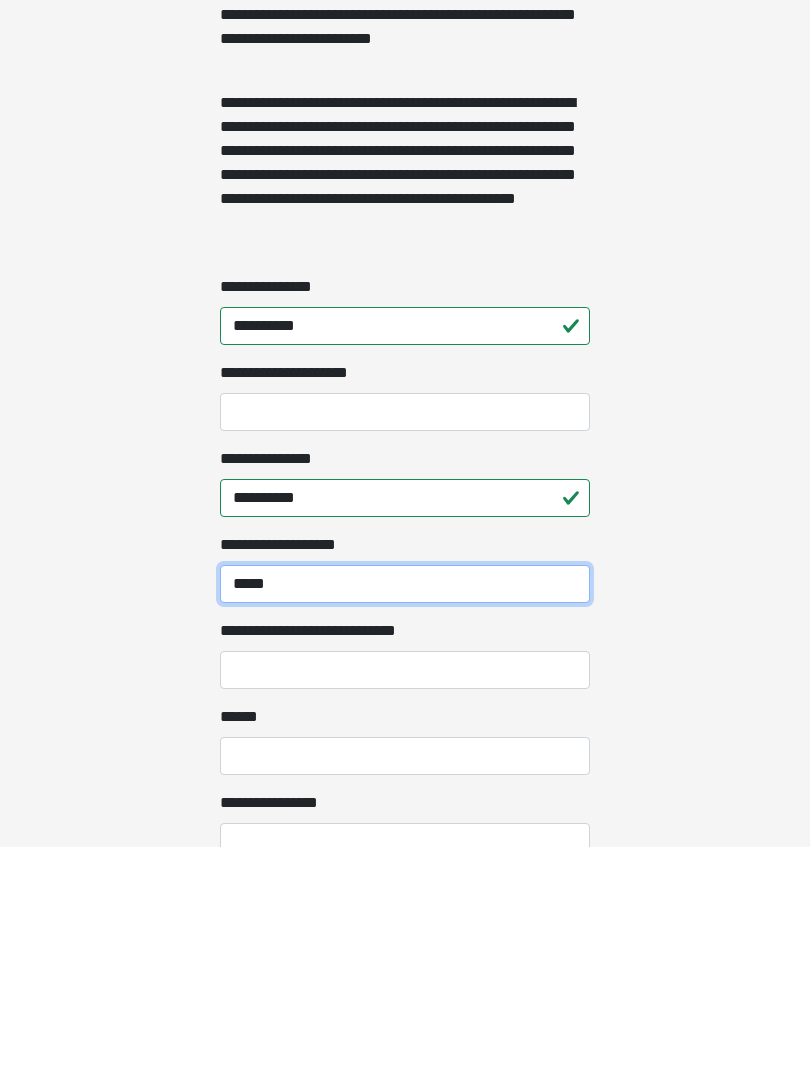 type on "*****" 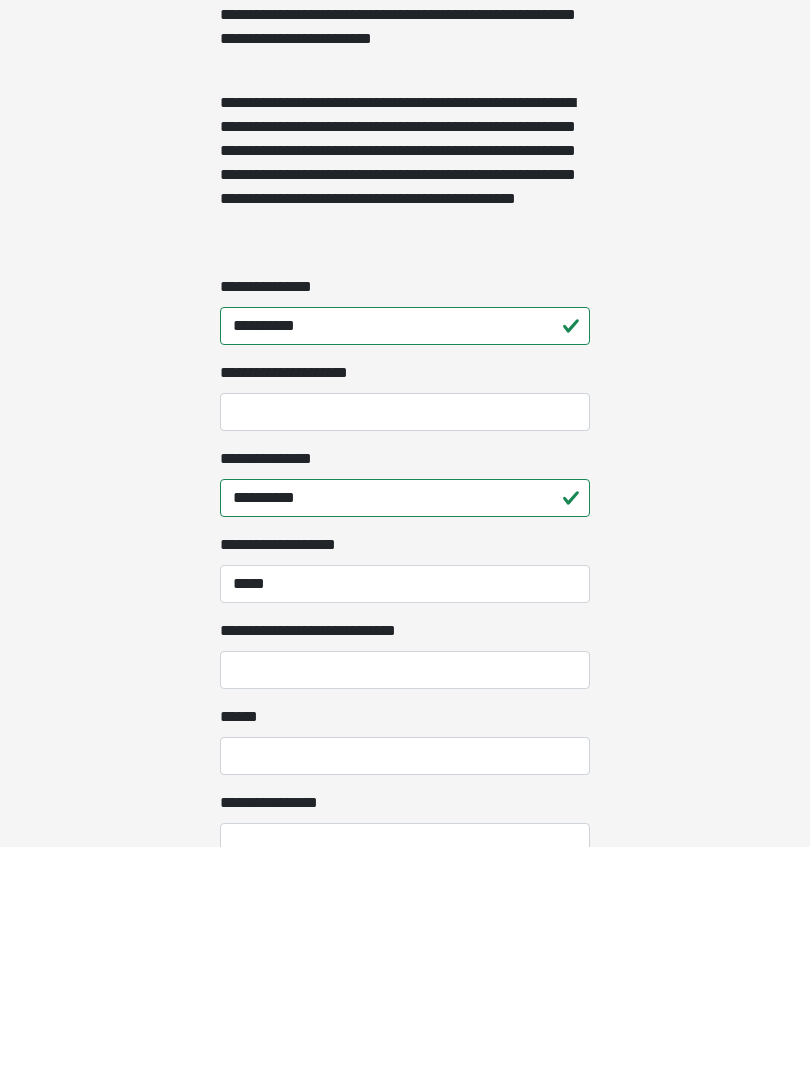 click on "**********" at bounding box center (405, 903) 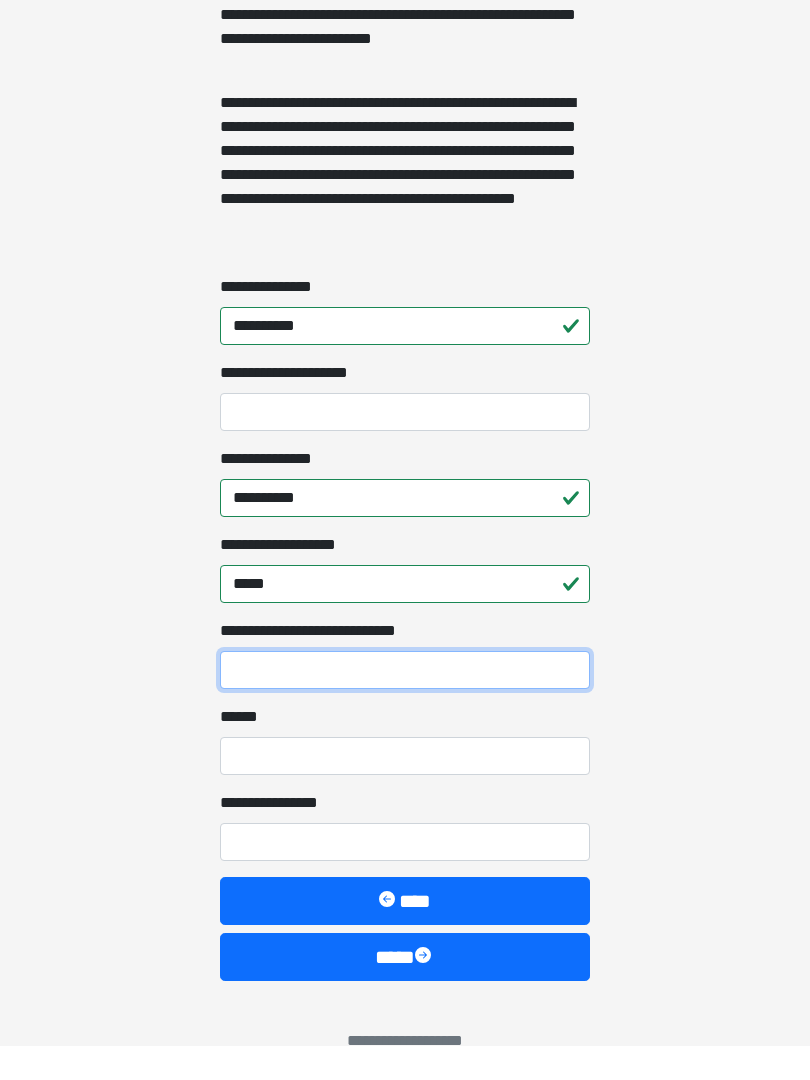scroll, scrollTop: 1431, scrollLeft: 0, axis: vertical 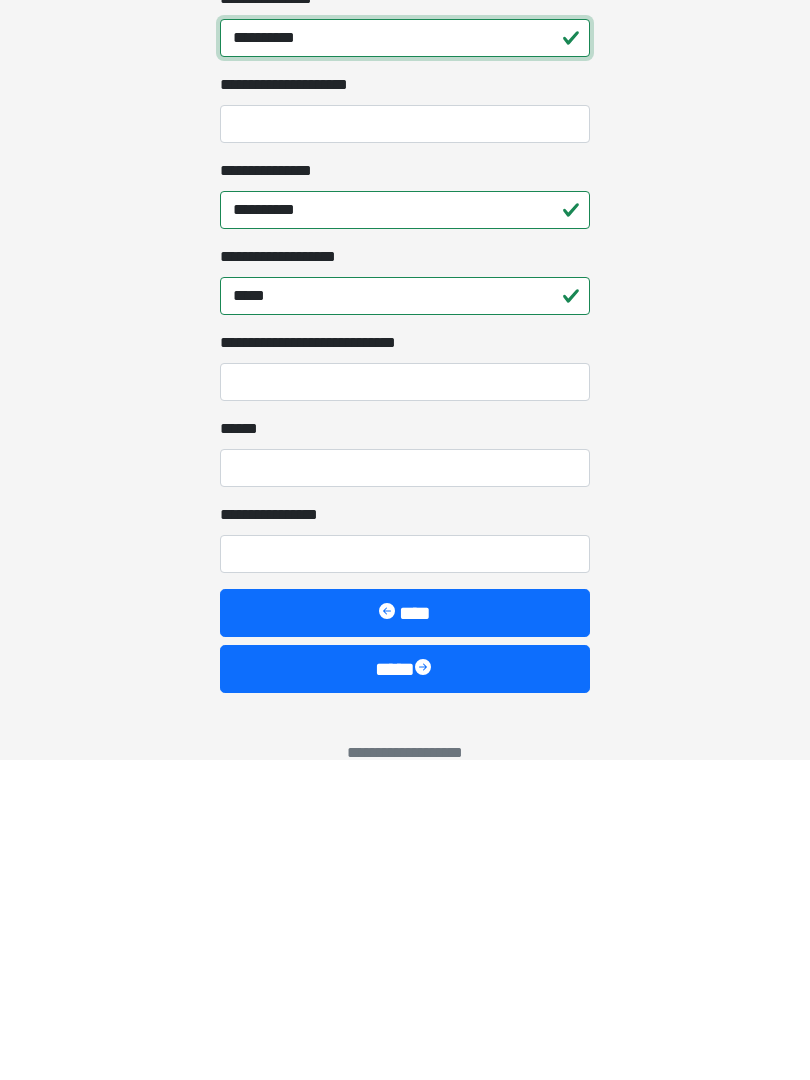 click on "**********" at bounding box center [405, 358] 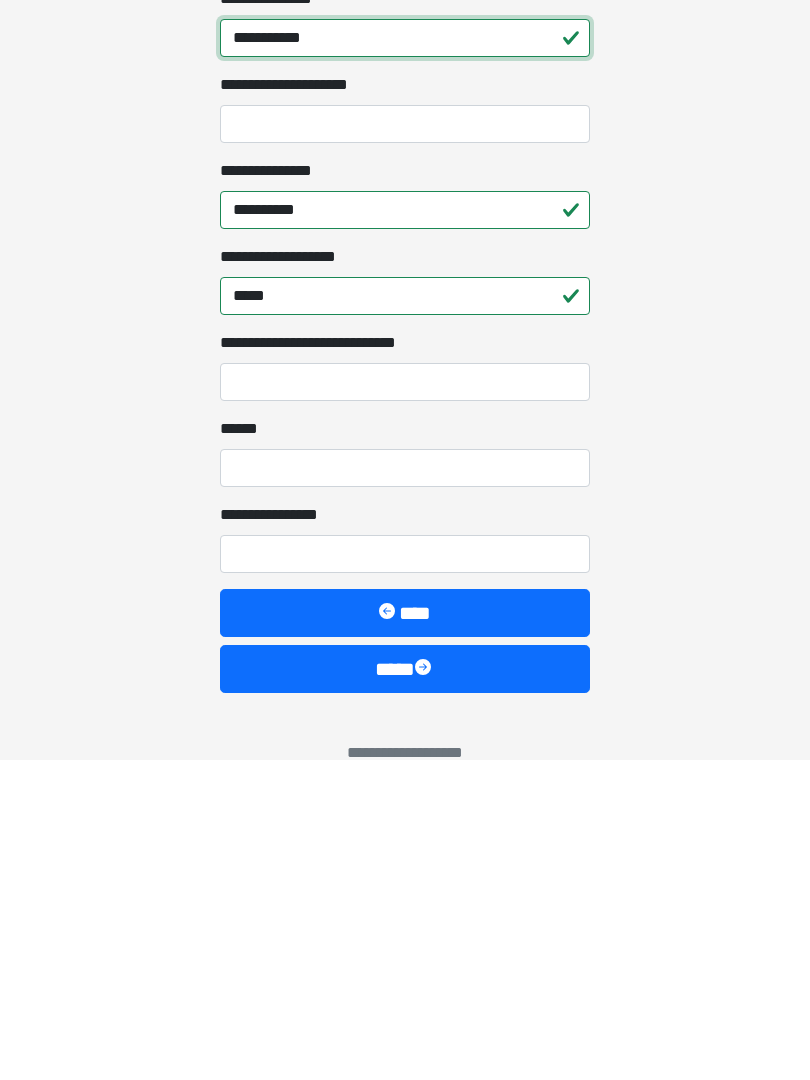 type on "**********" 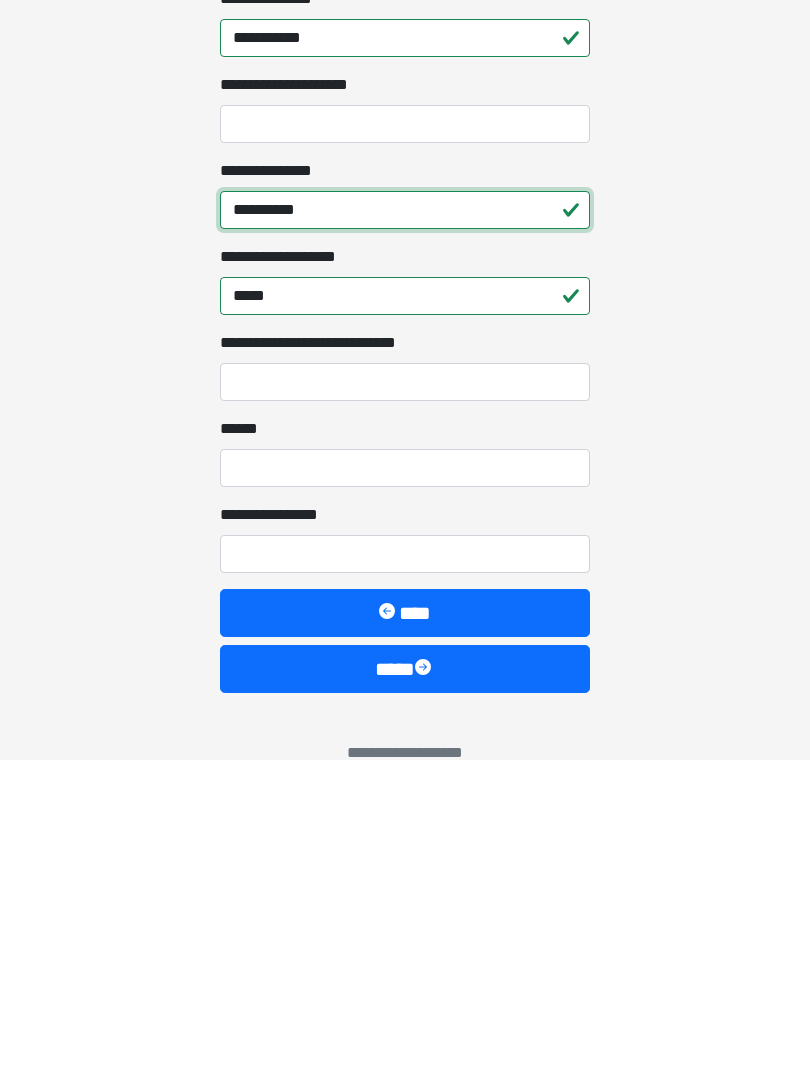 click on "**********" at bounding box center [405, 530] 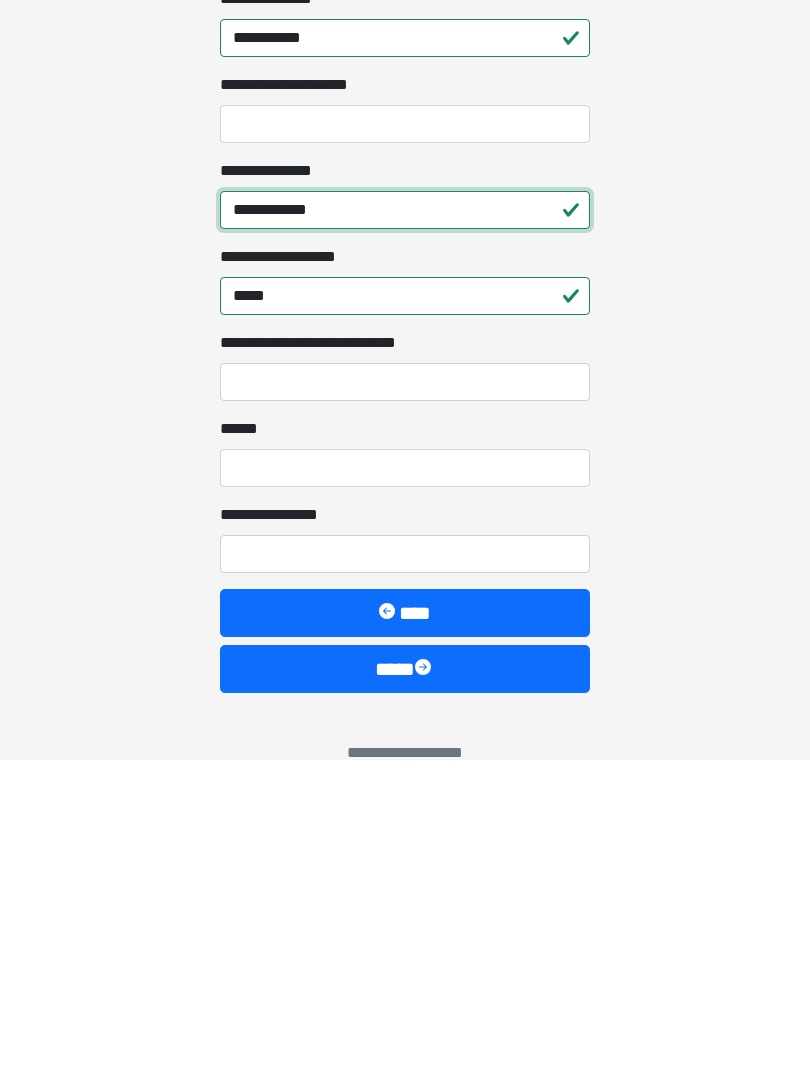 type on "**********" 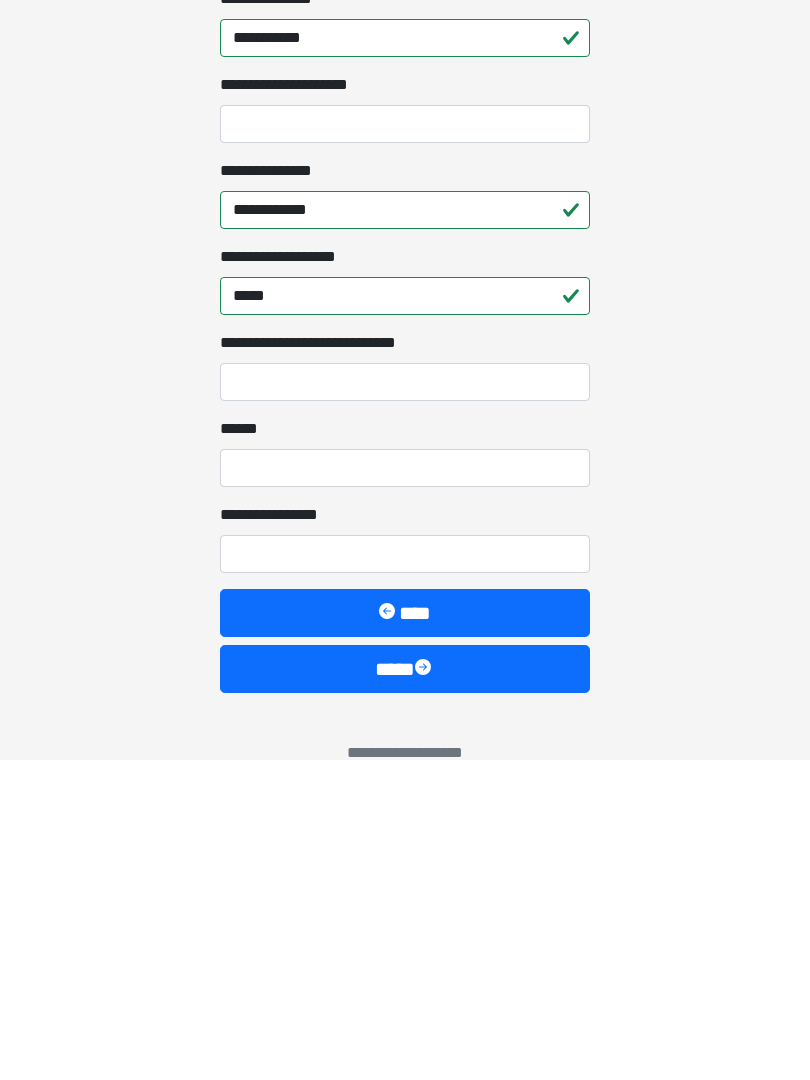 click on "**********" at bounding box center (405, 702) 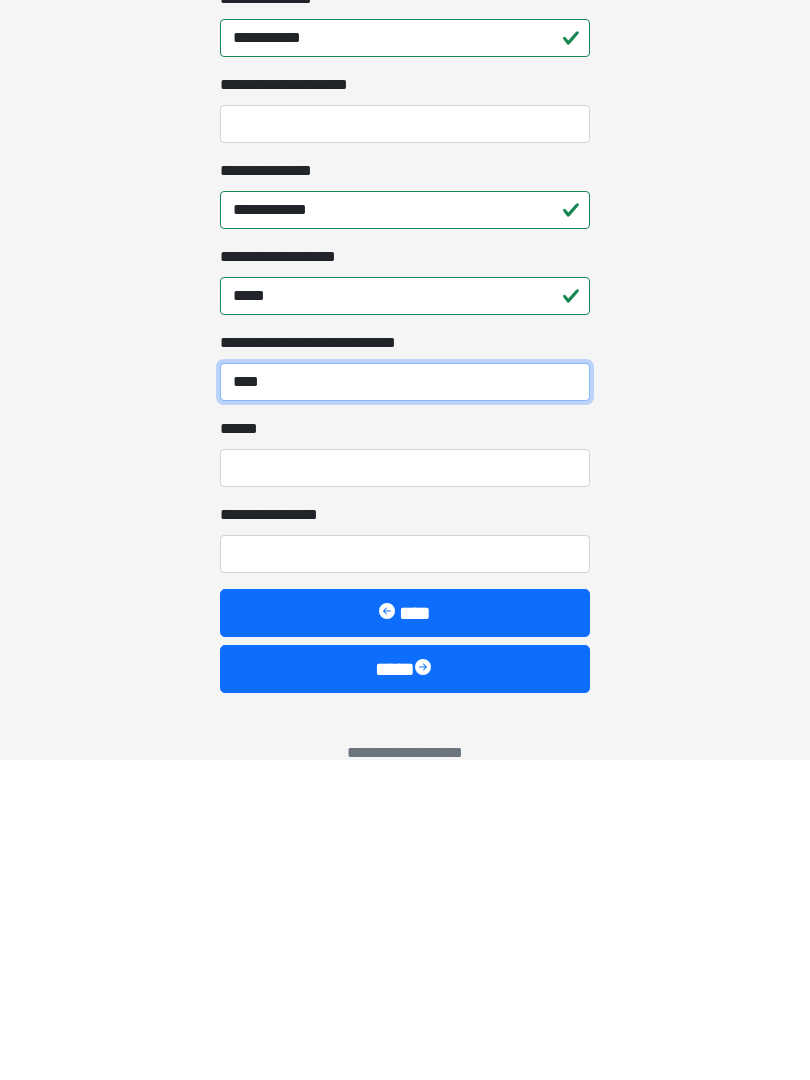 type on "****" 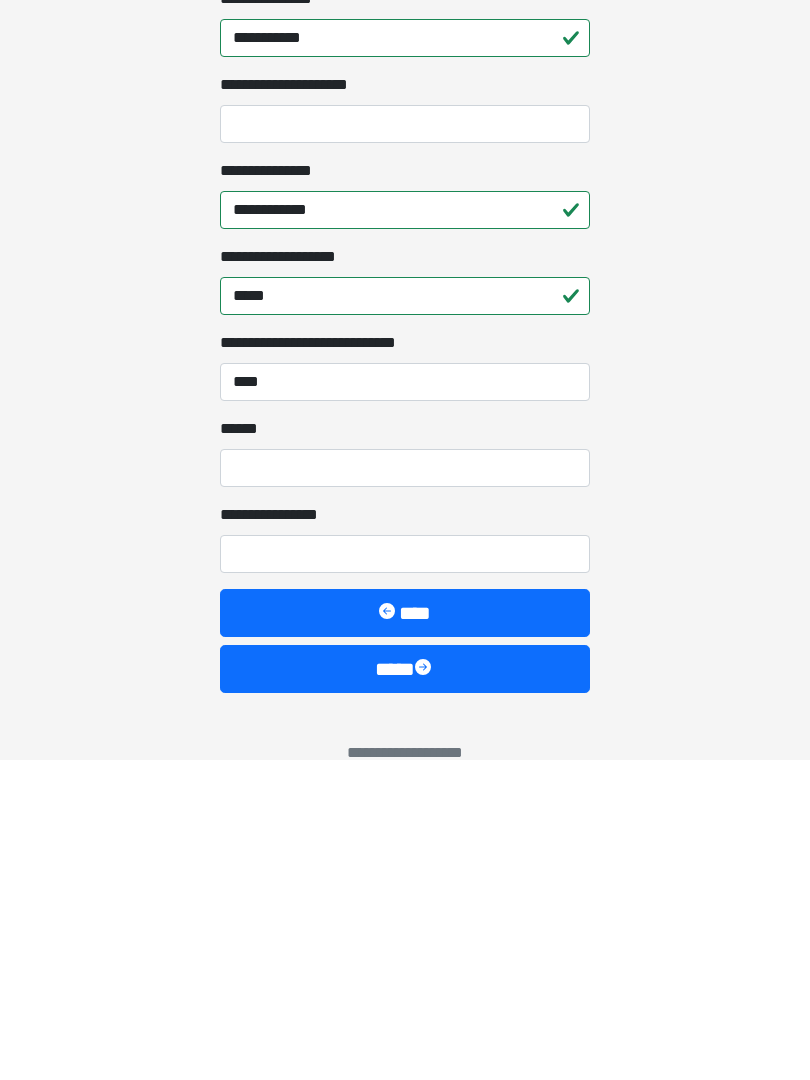 click on "**** *" at bounding box center (405, 788) 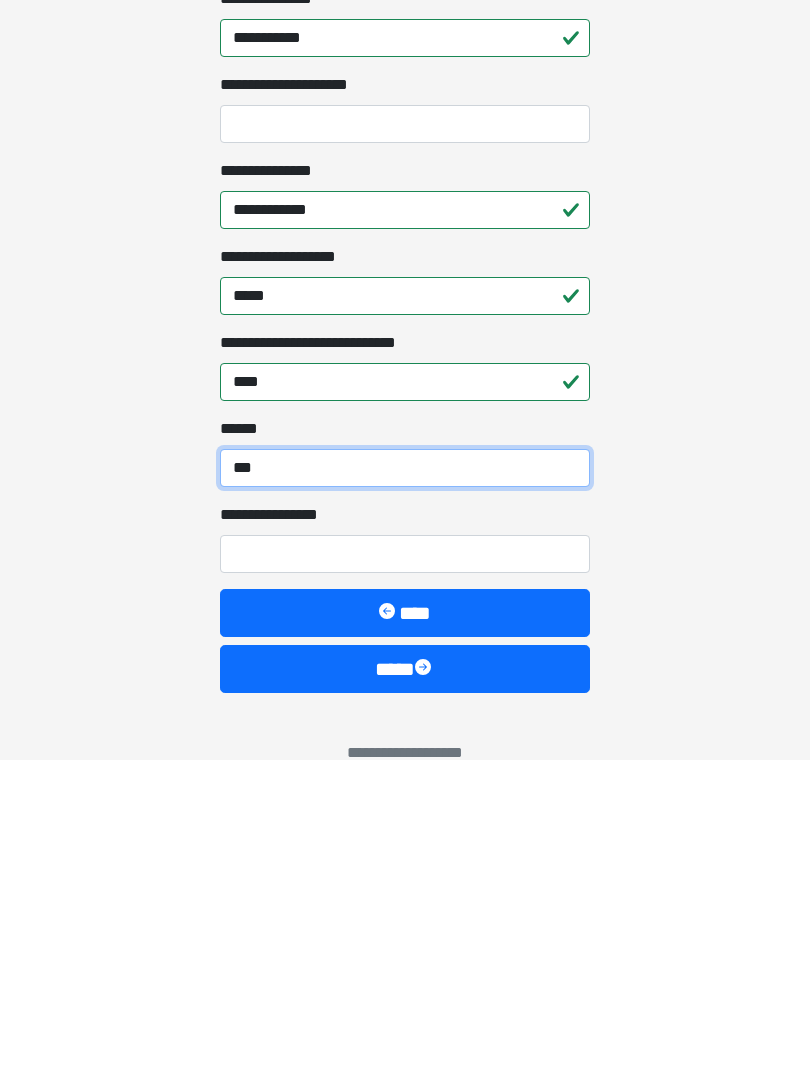 type on "***" 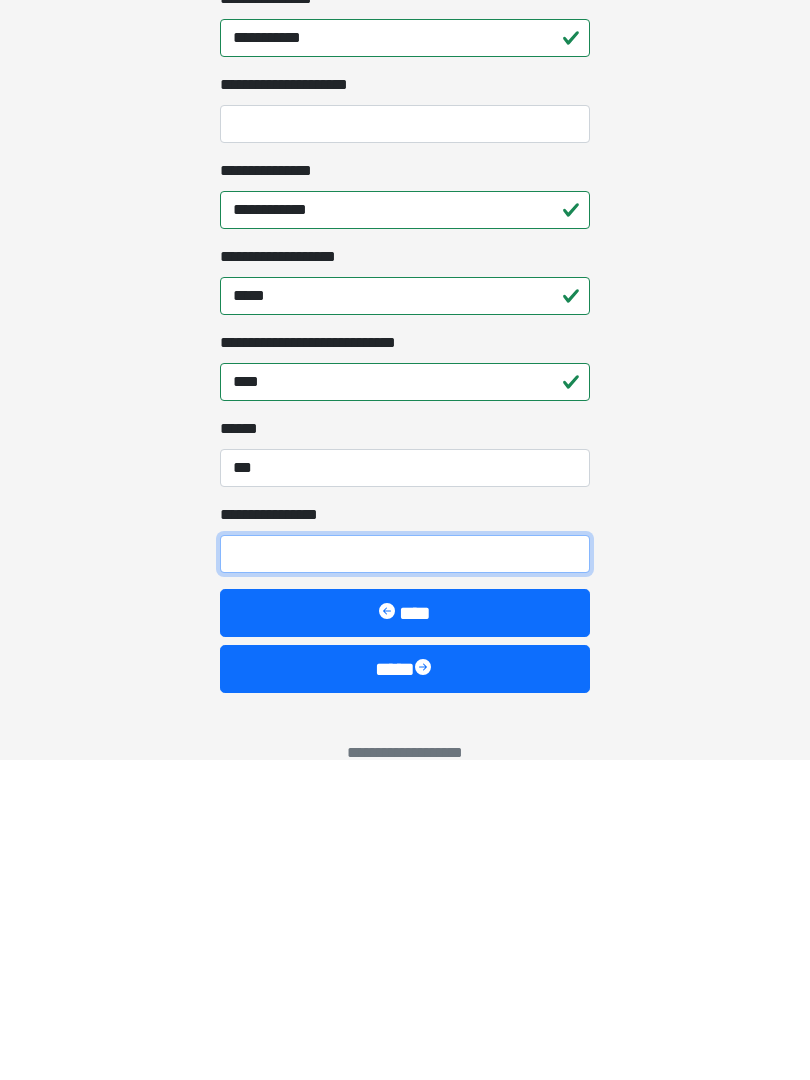 click on "**********" at bounding box center [405, 874] 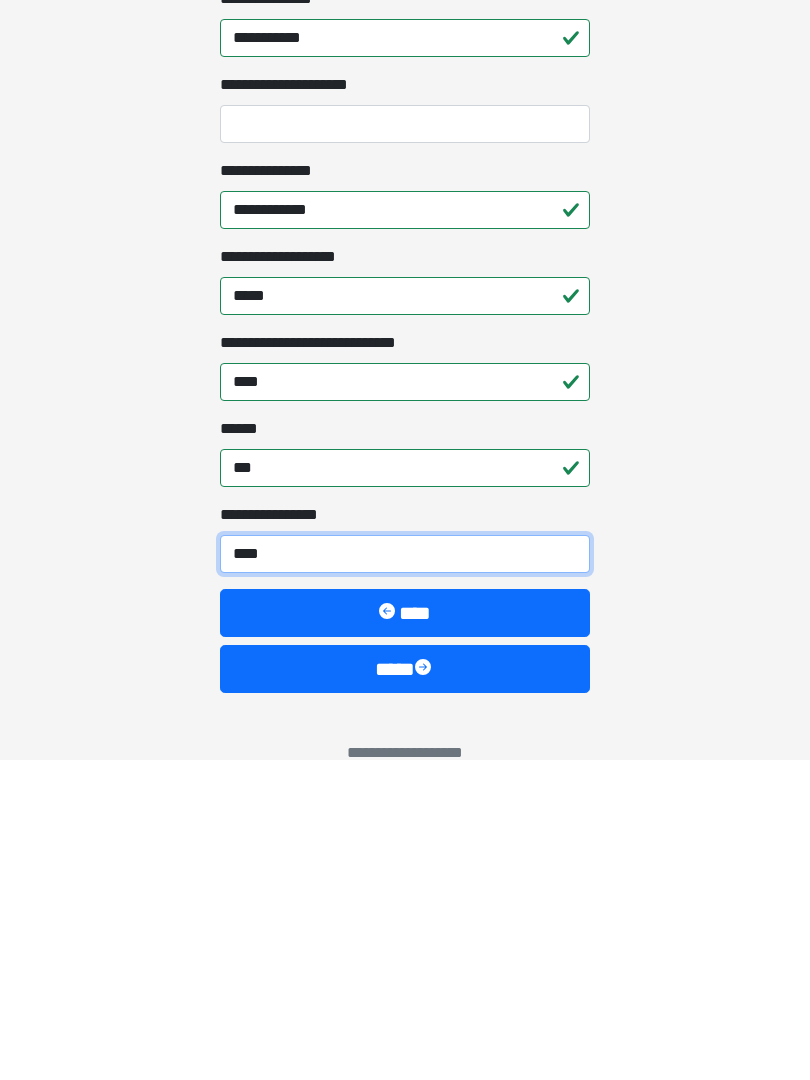 type on "*****" 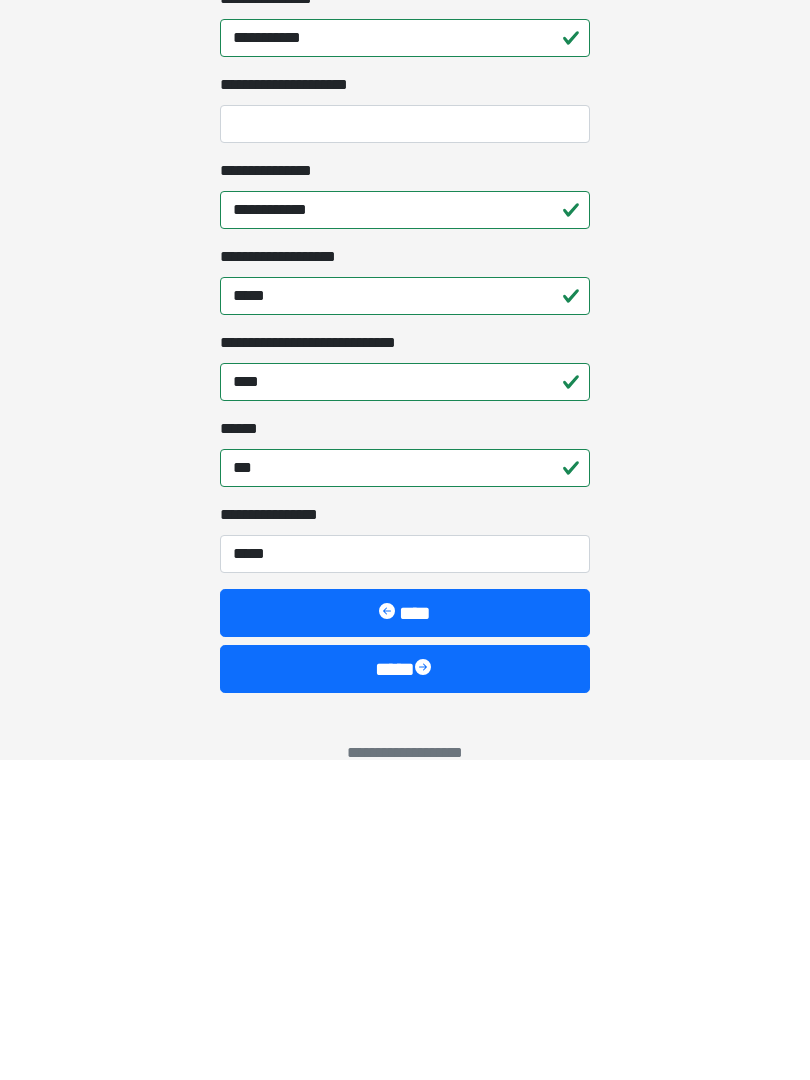click on "****" at bounding box center (405, 989) 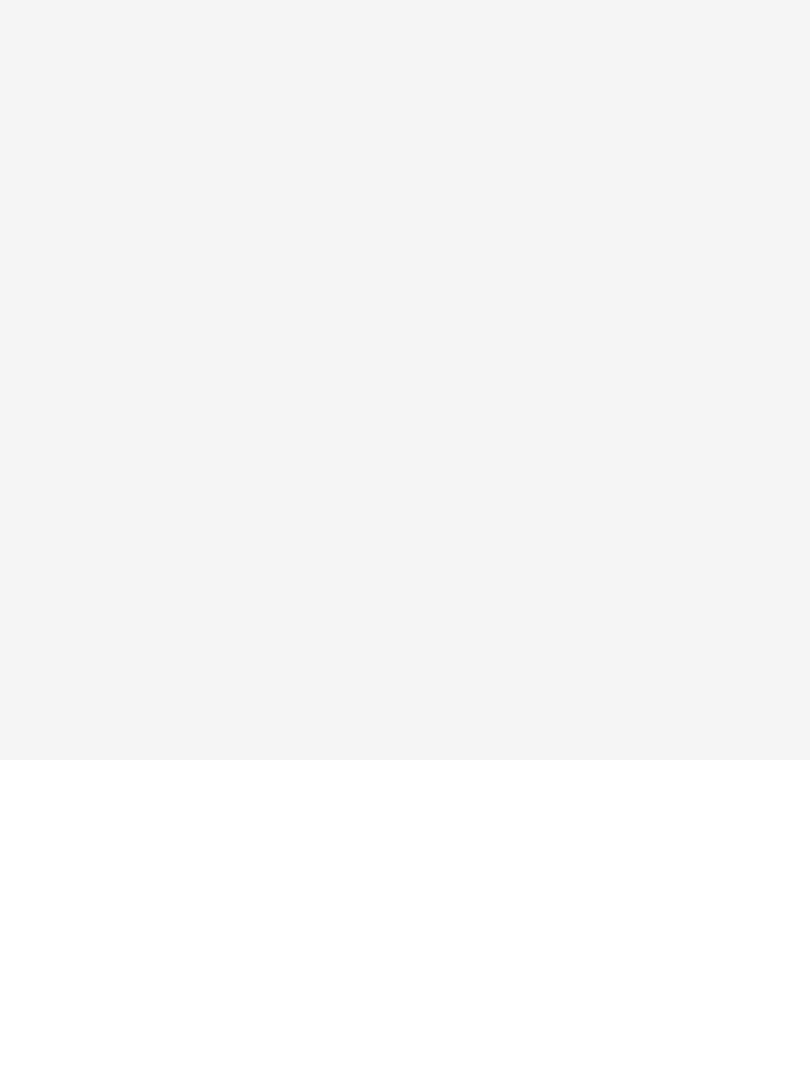 scroll, scrollTop: 0, scrollLeft: 0, axis: both 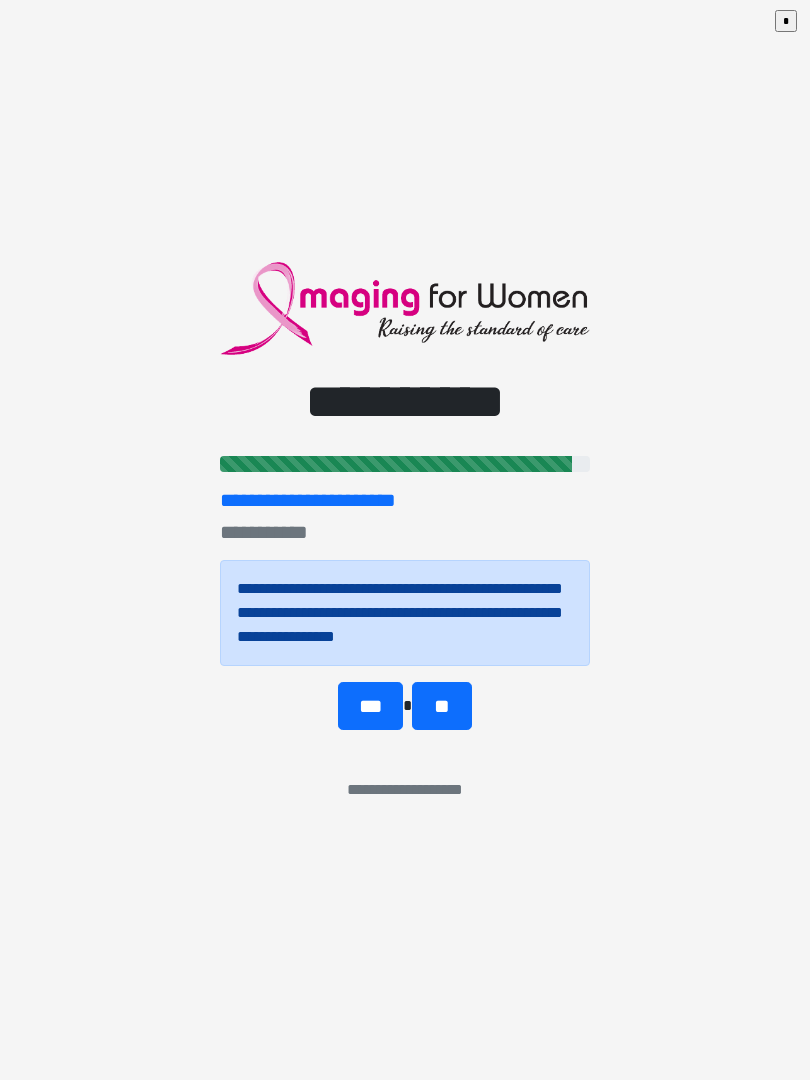 click on "**" at bounding box center [441, 706] 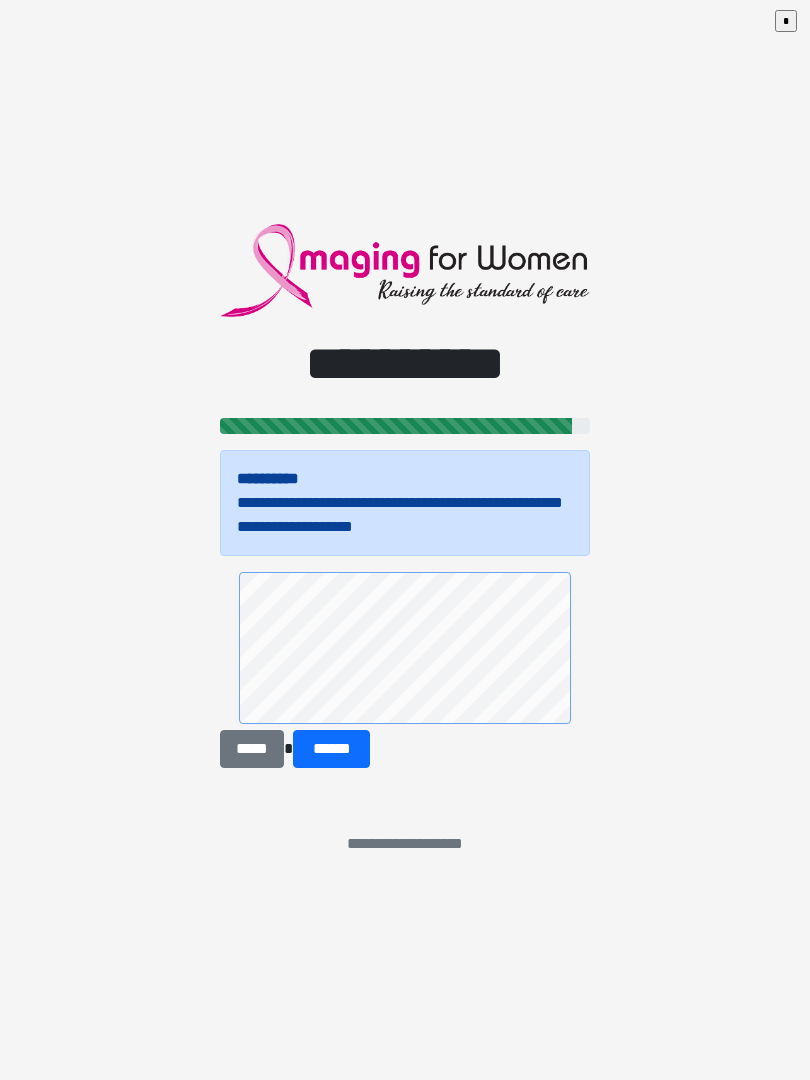 click on "******" at bounding box center [331, 749] 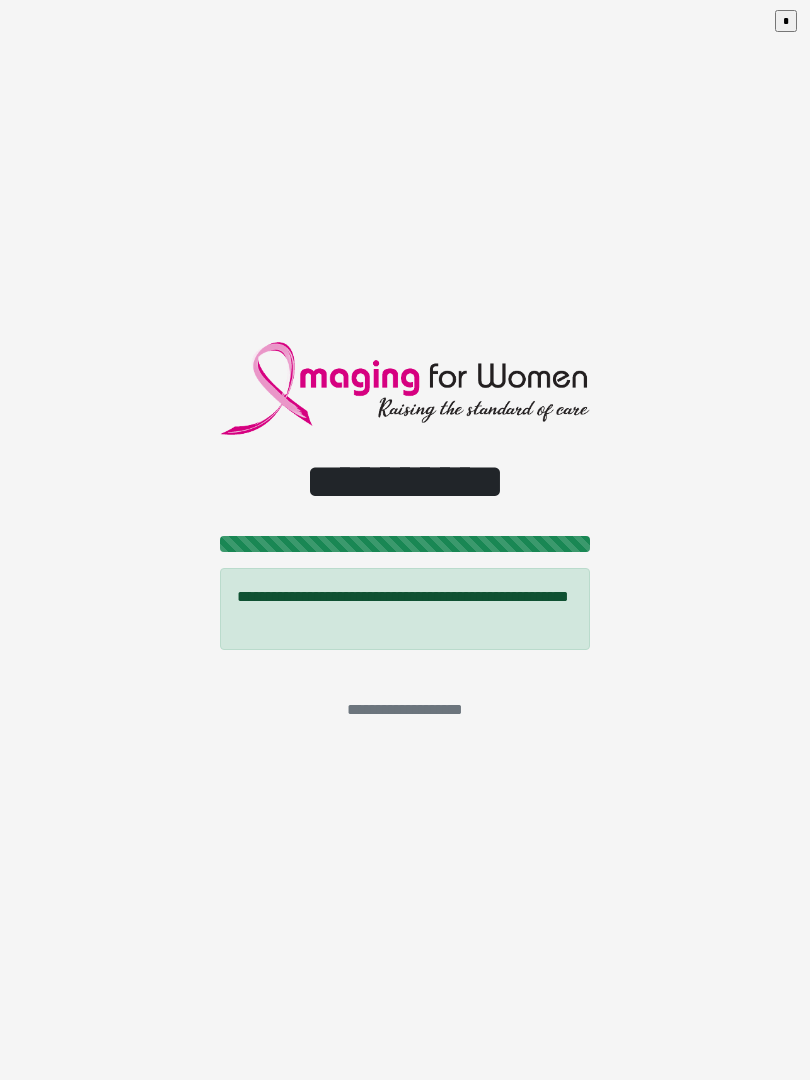 click on "*" at bounding box center (786, 21) 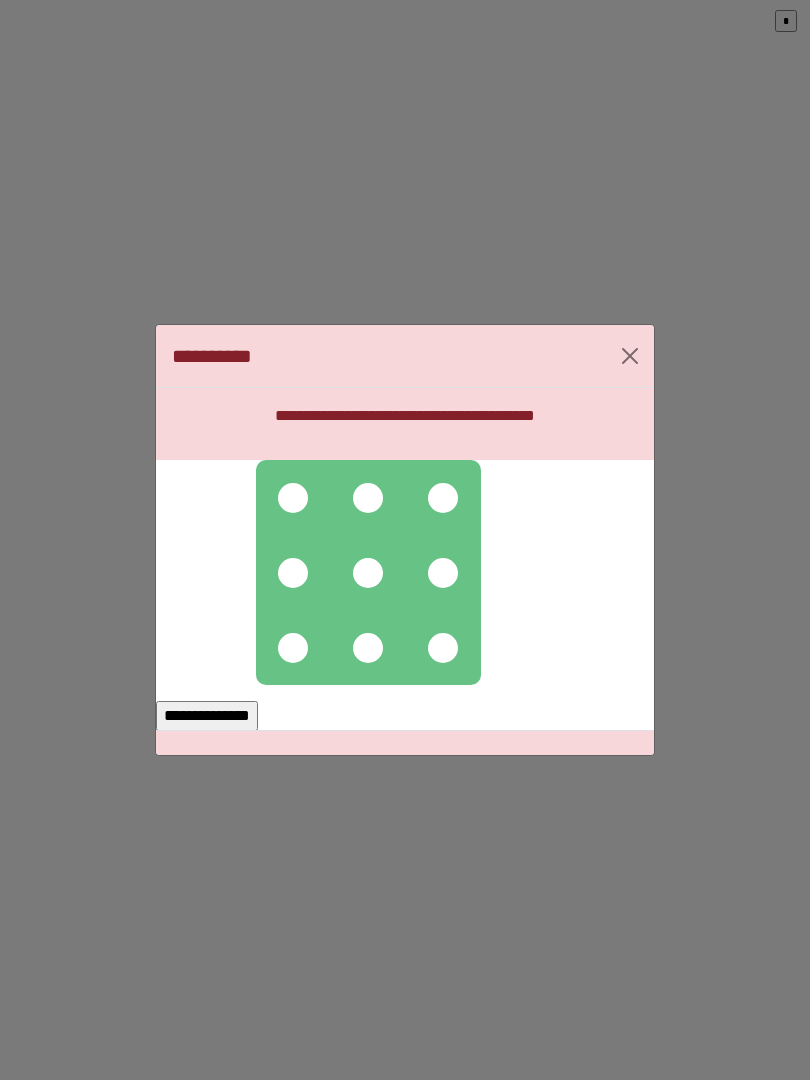 click at bounding box center [368, 498] 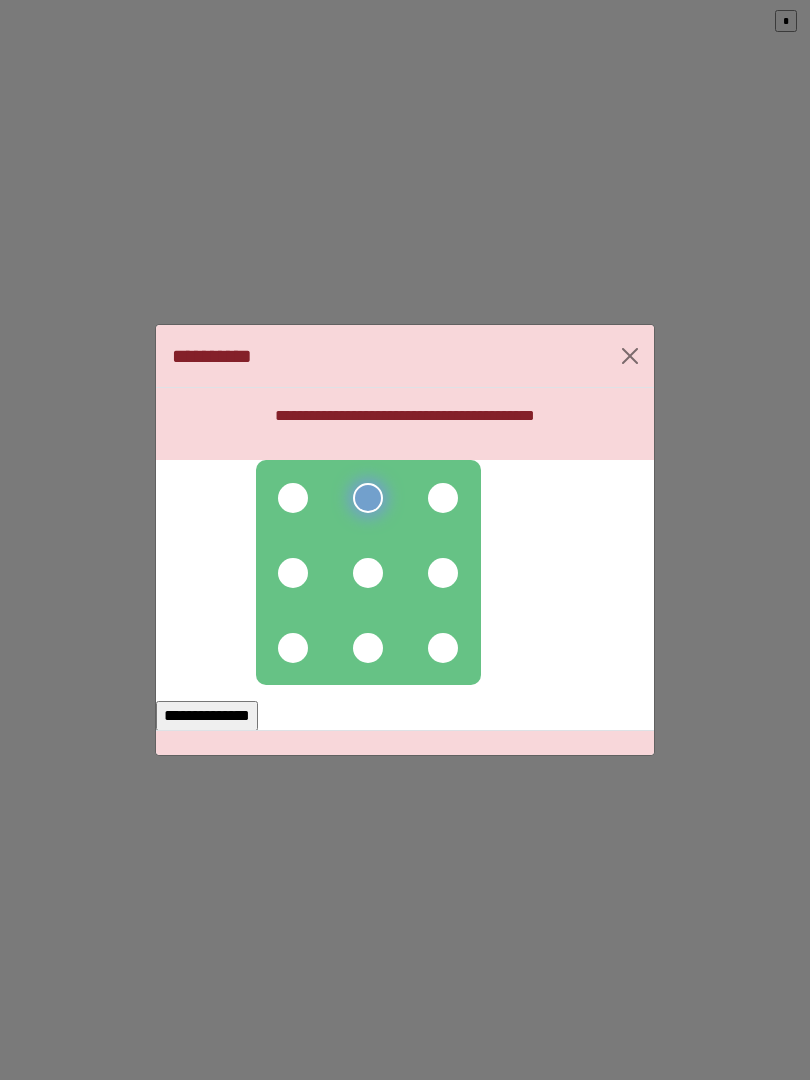 click at bounding box center [293, 573] 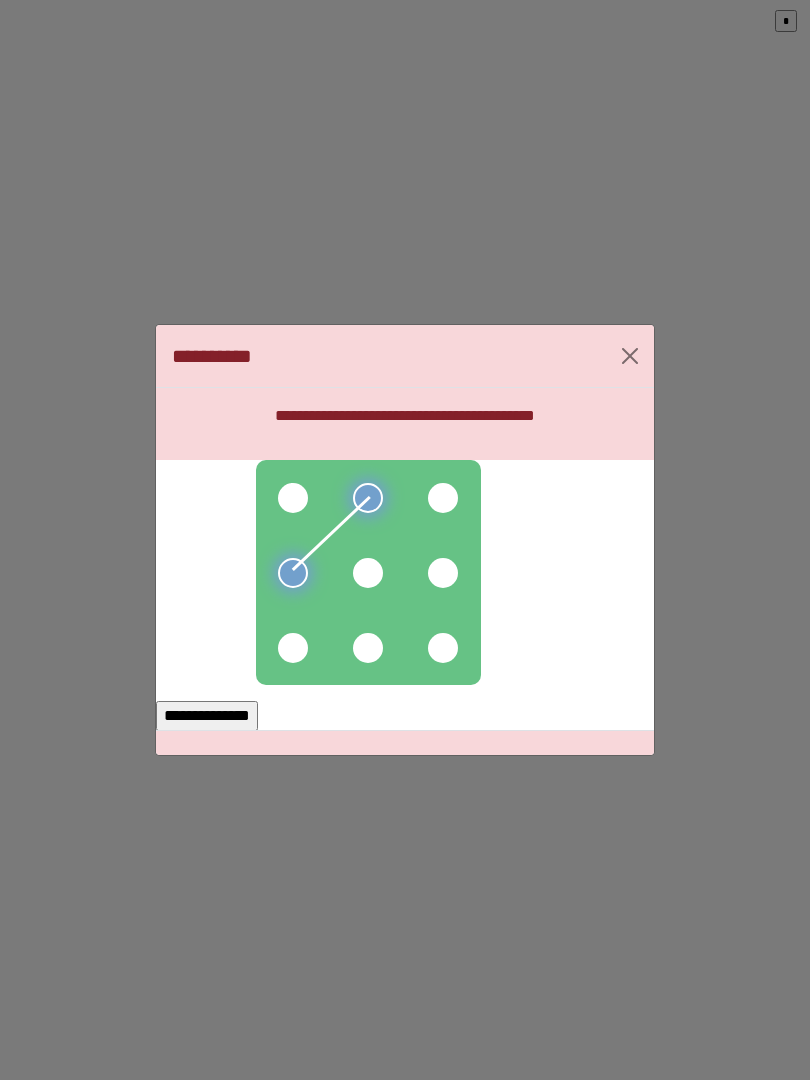 click at bounding box center (293, 498) 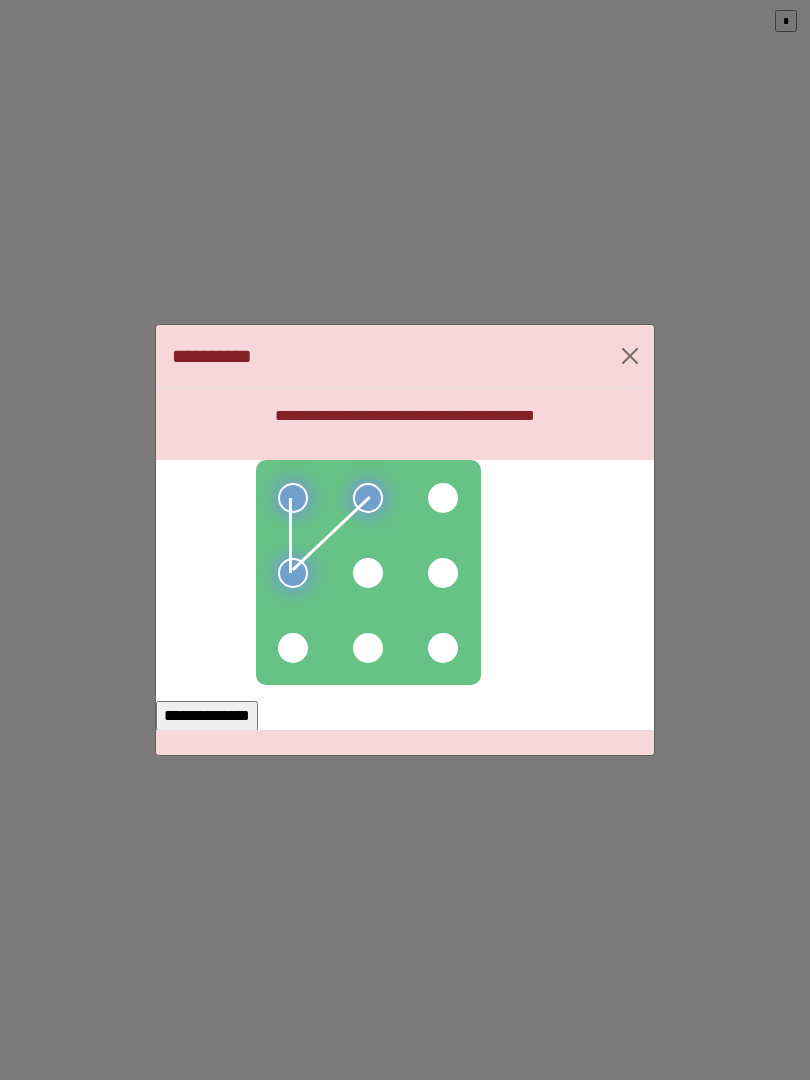 click at bounding box center [368, 573] 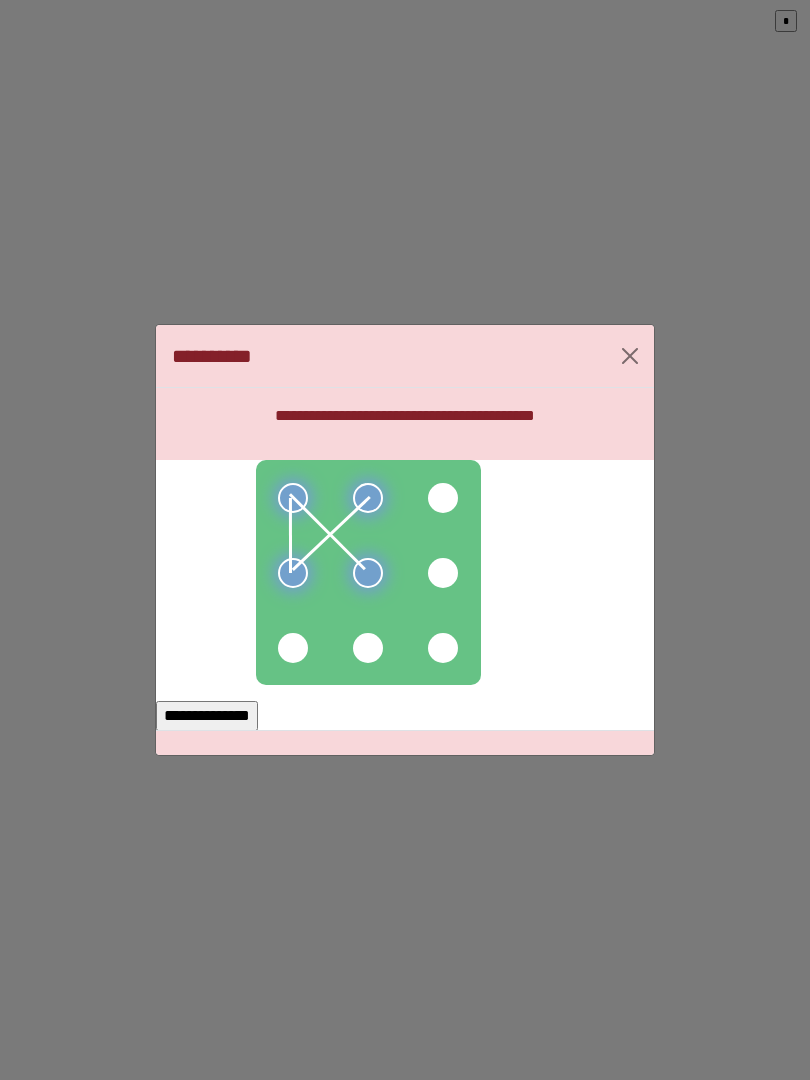 click at bounding box center (368, 572) 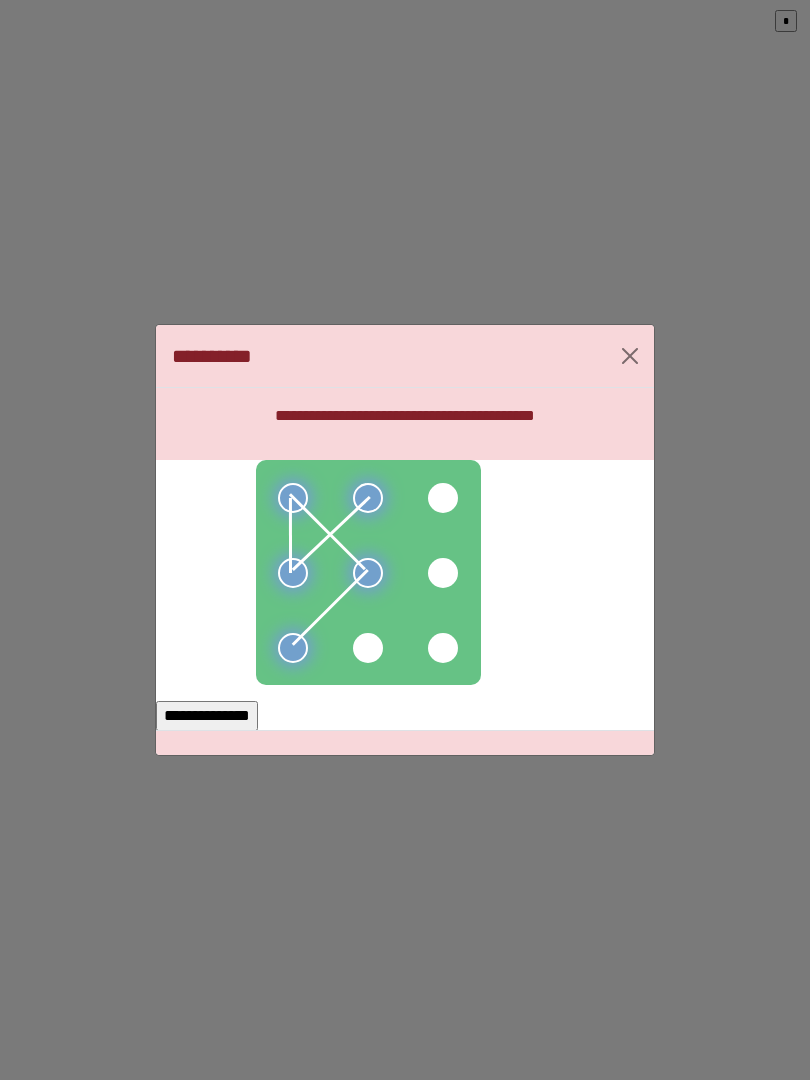 click on "**********" at bounding box center [207, 716] 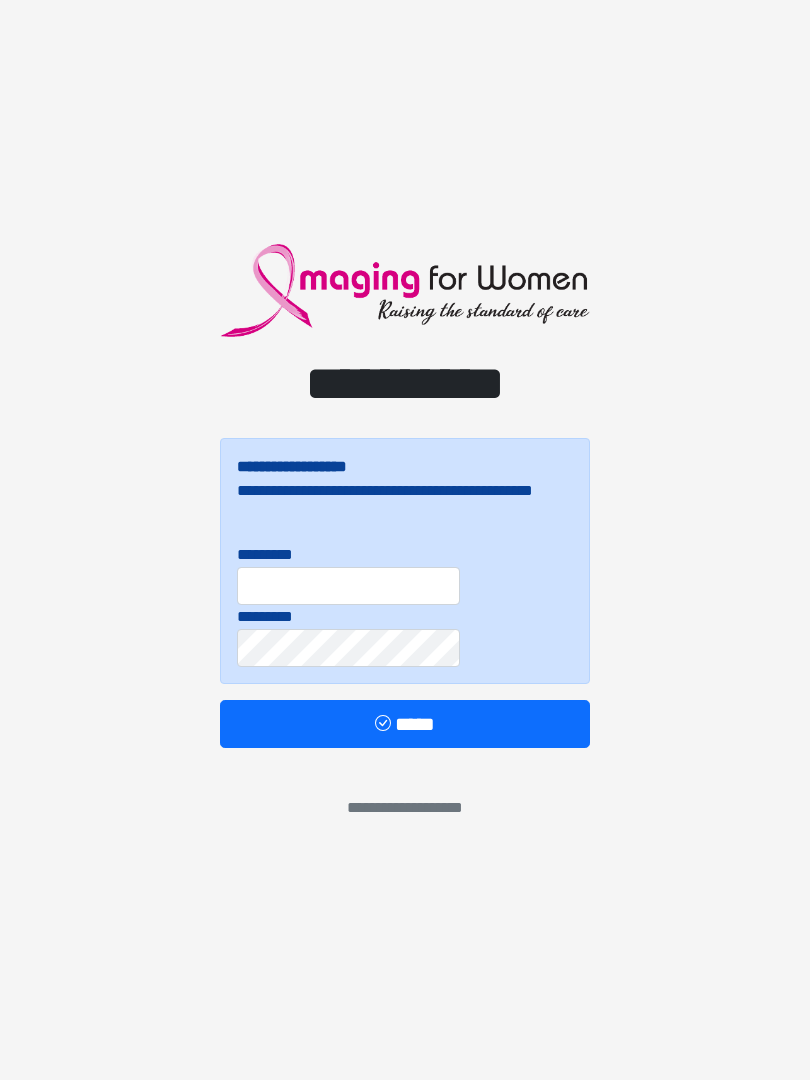 scroll, scrollTop: 0, scrollLeft: 0, axis: both 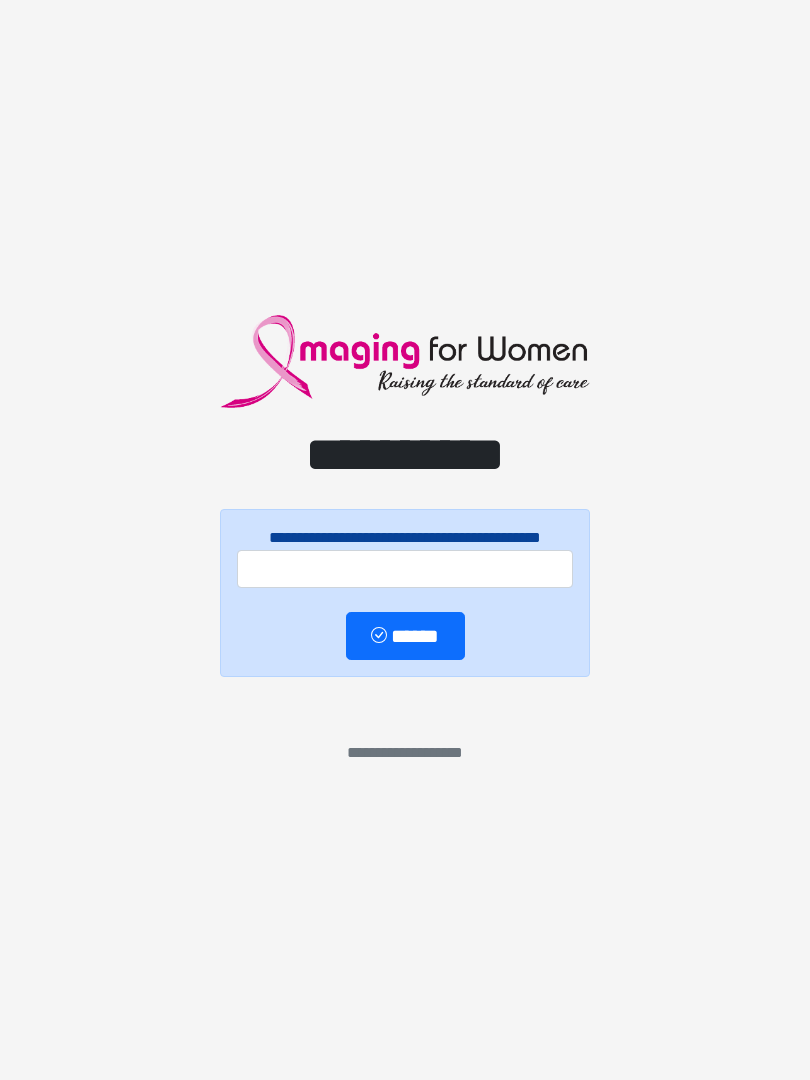 click on "**********" at bounding box center (405, 540) 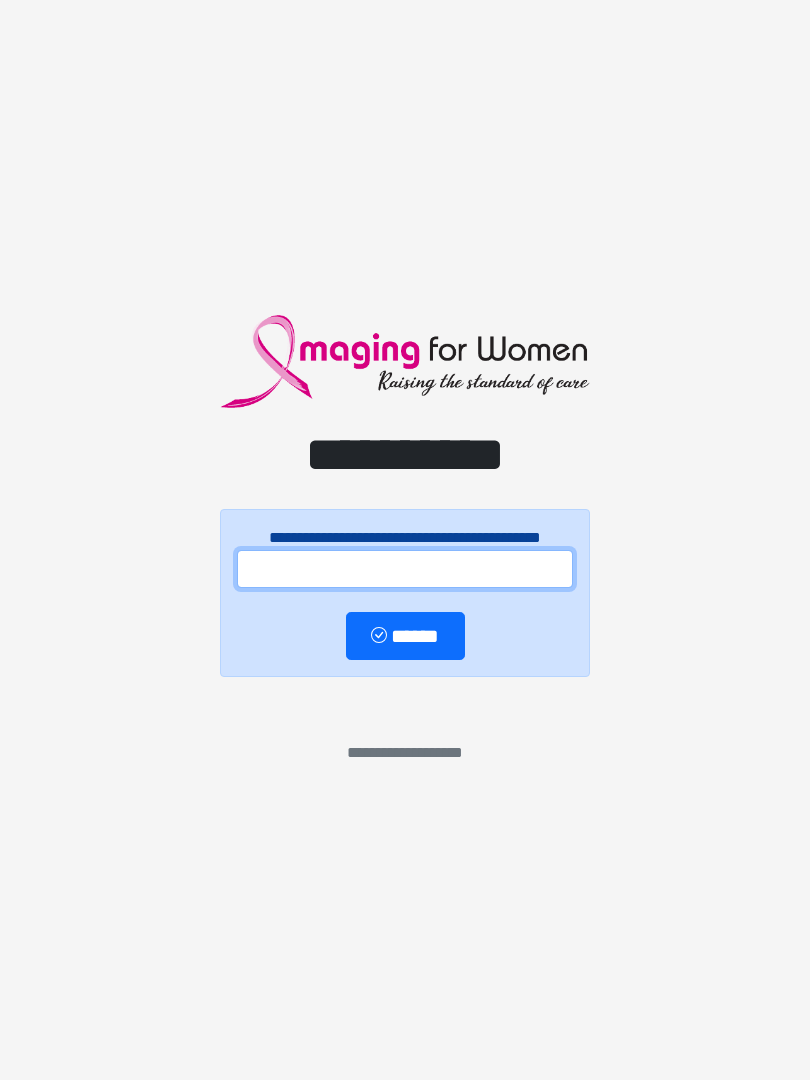 click at bounding box center (405, 569) 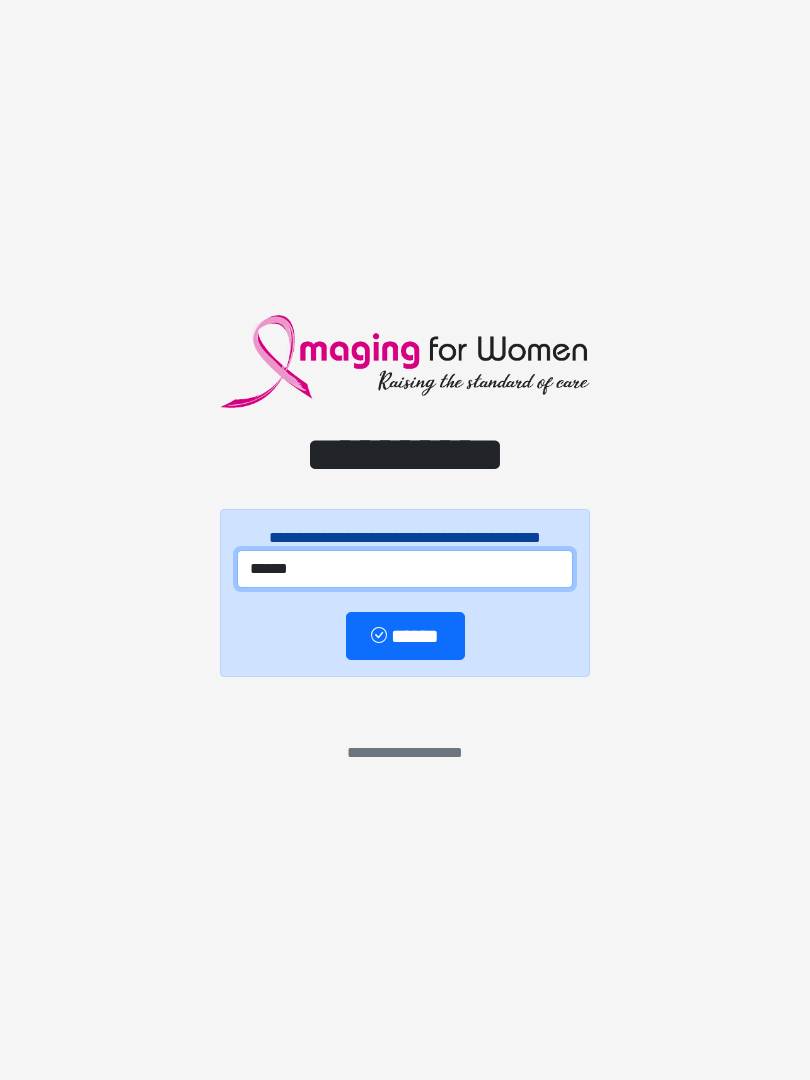 type on "******" 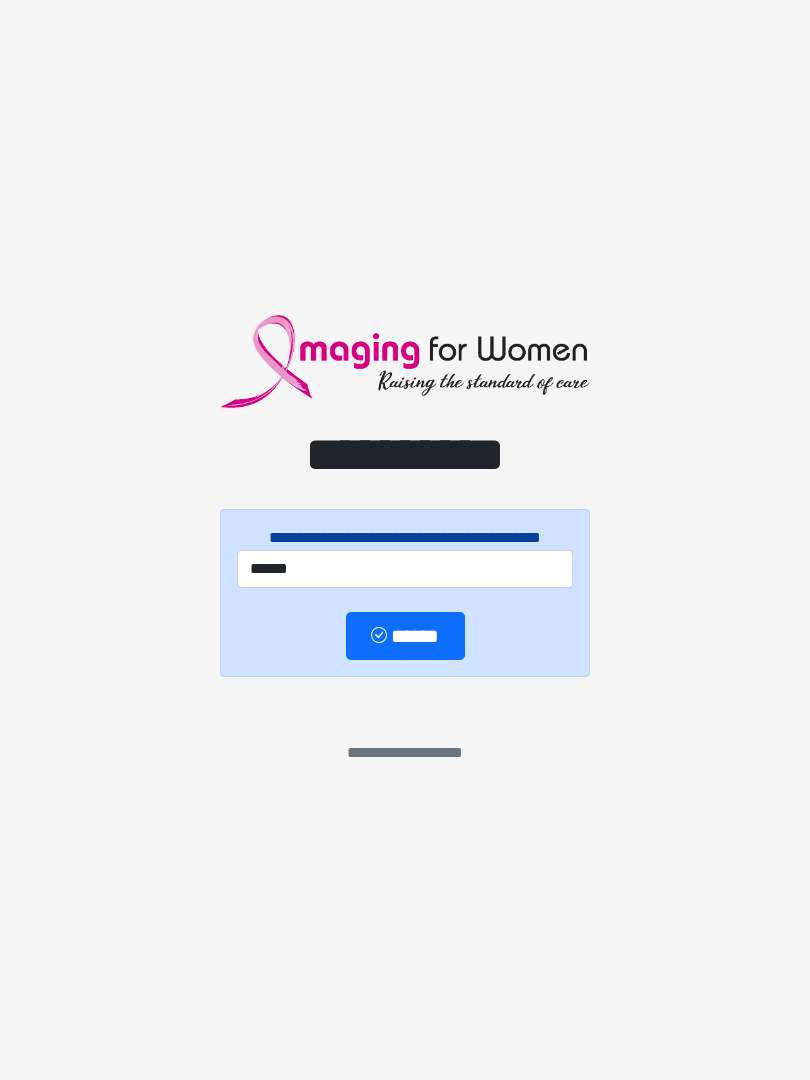 click on "******" at bounding box center [405, 636] 